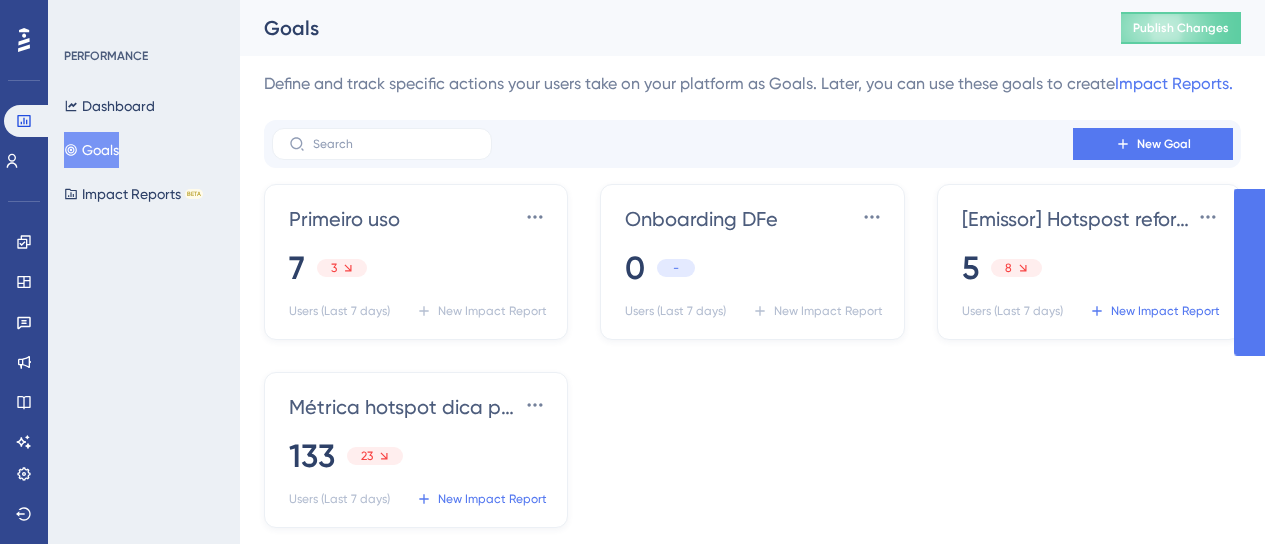 scroll, scrollTop: 0, scrollLeft: 0, axis: both 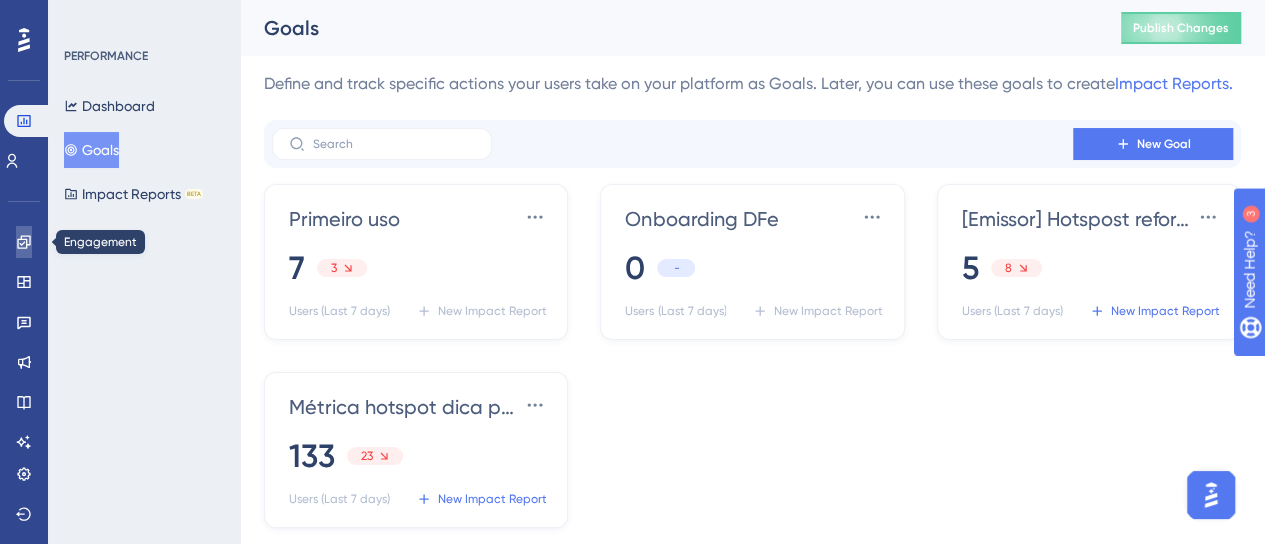 click at bounding box center (24, 242) 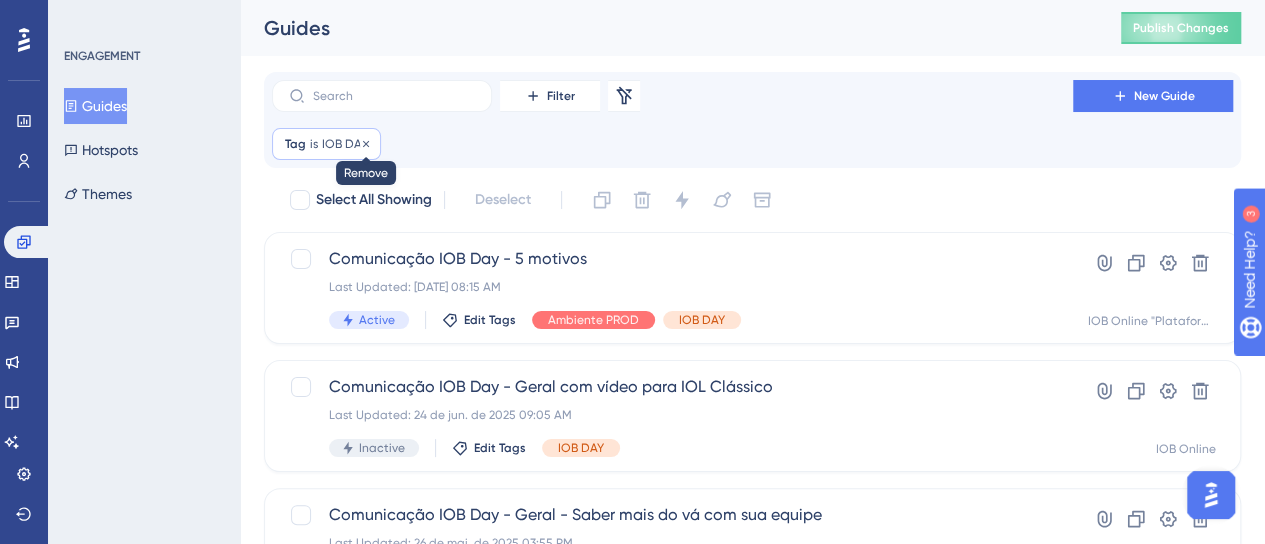 click 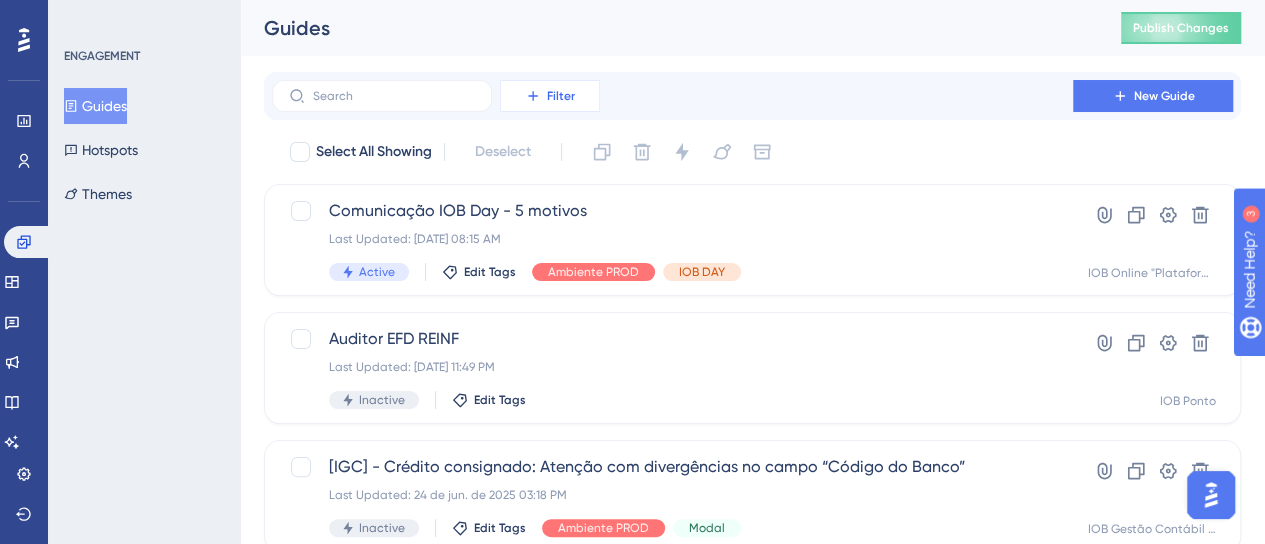 click 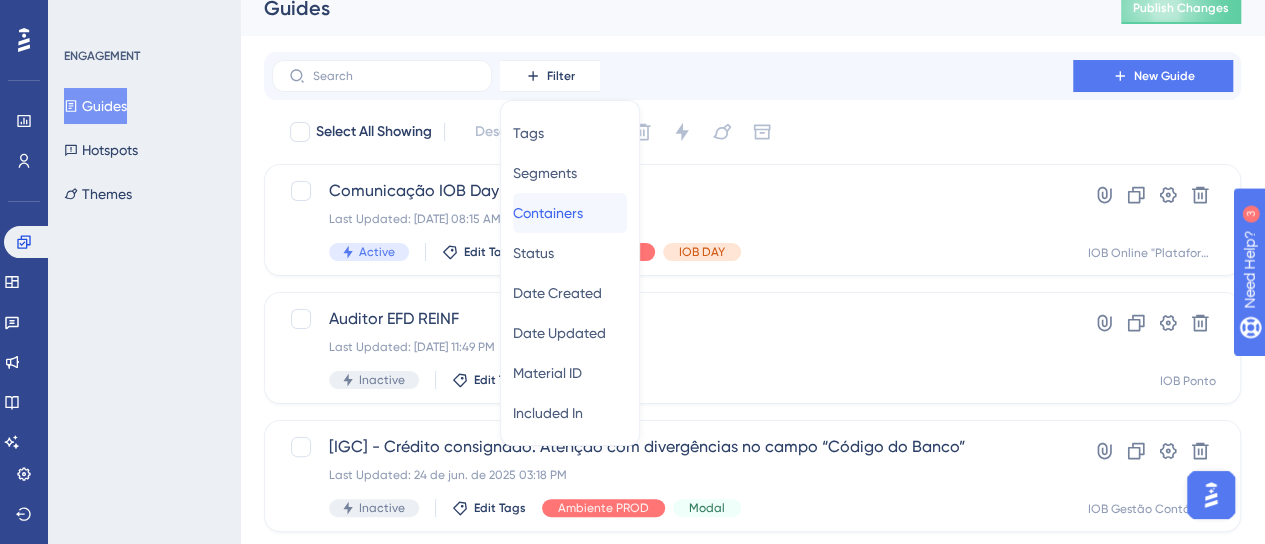 click on "Containers" at bounding box center [548, 213] 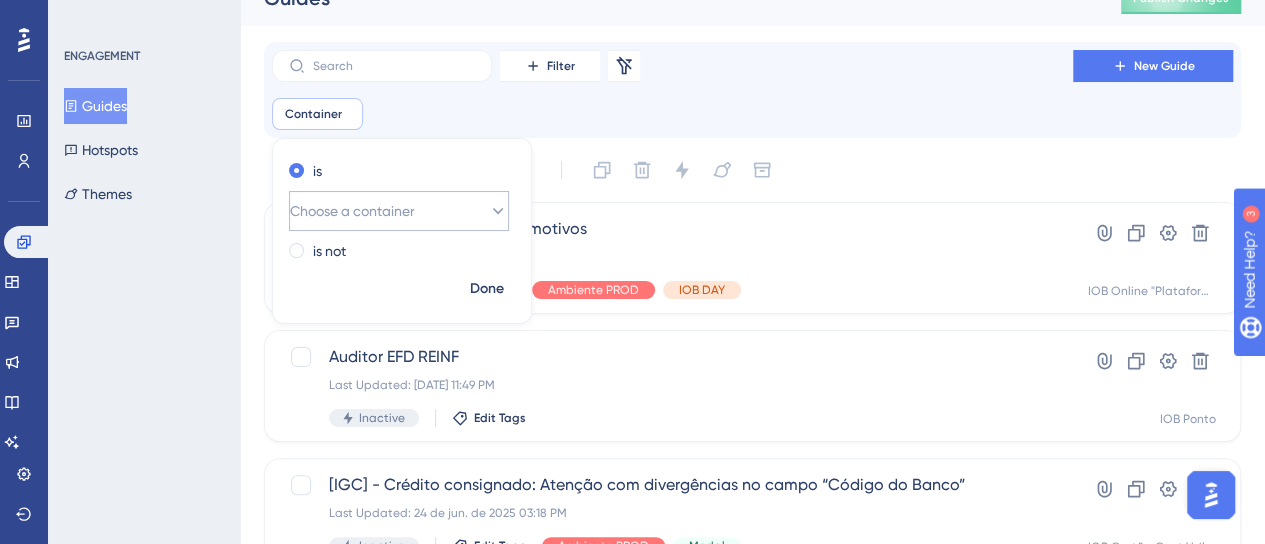 click on "Choose a container" at bounding box center [399, 211] 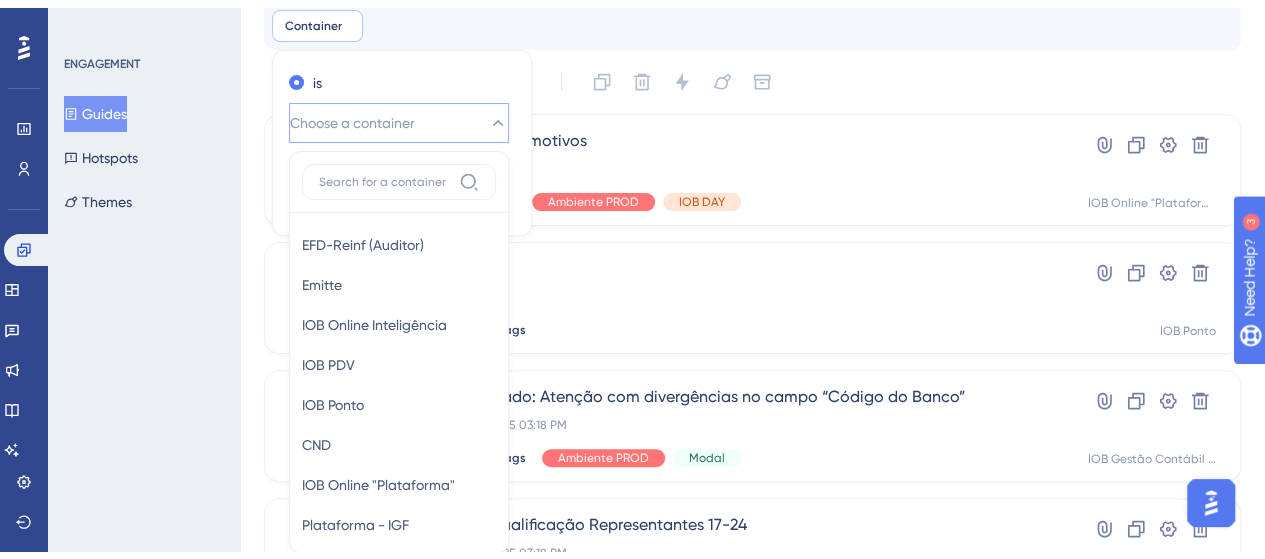 scroll, scrollTop: 190, scrollLeft: 0, axis: vertical 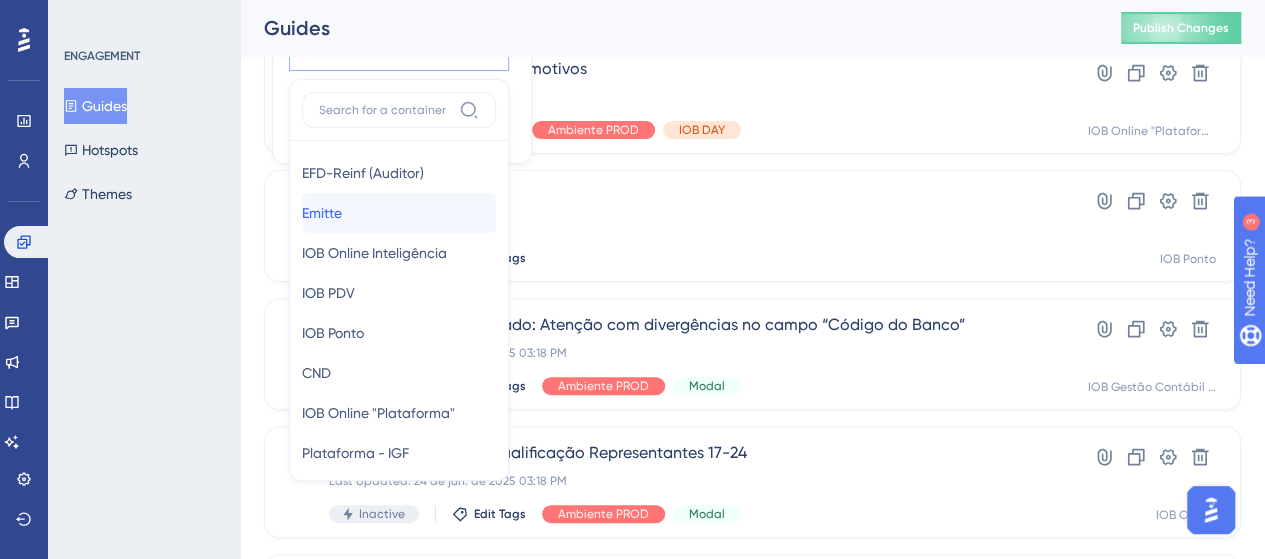 click on "Emitte Emitte" at bounding box center (399, 213) 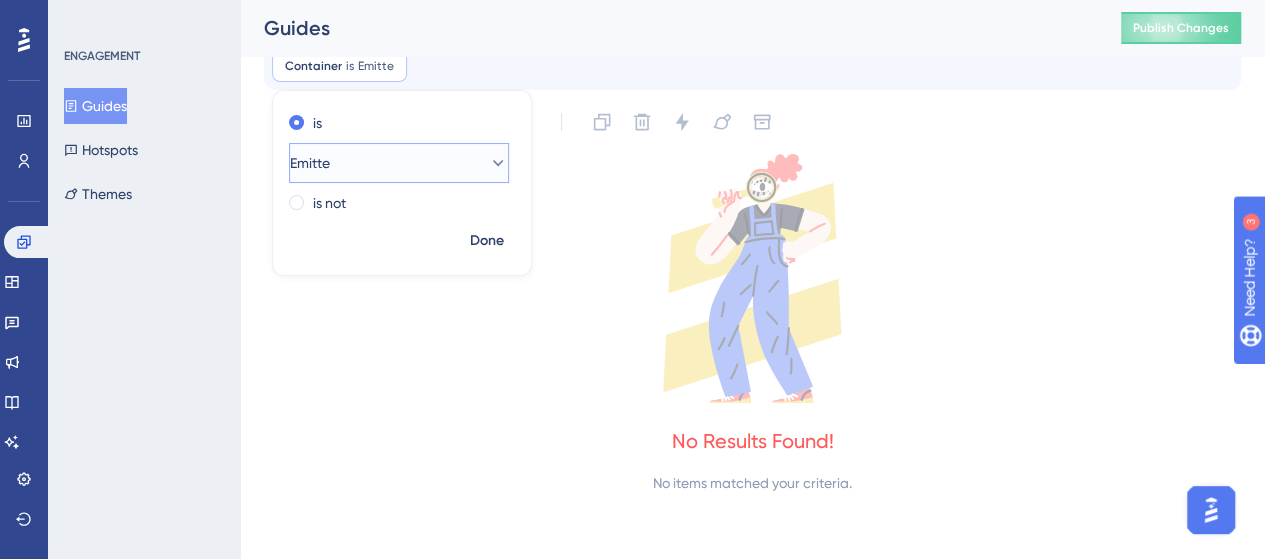 scroll, scrollTop: 78, scrollLeft: 0, axis: vertical 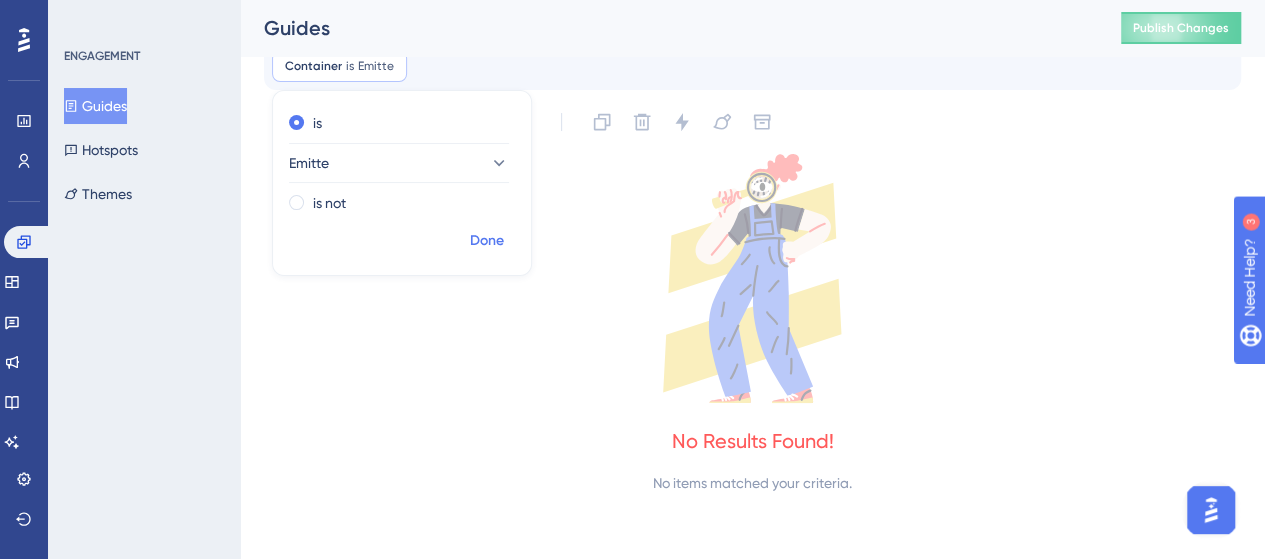 click on "Done" at bounding box center [487, 241] 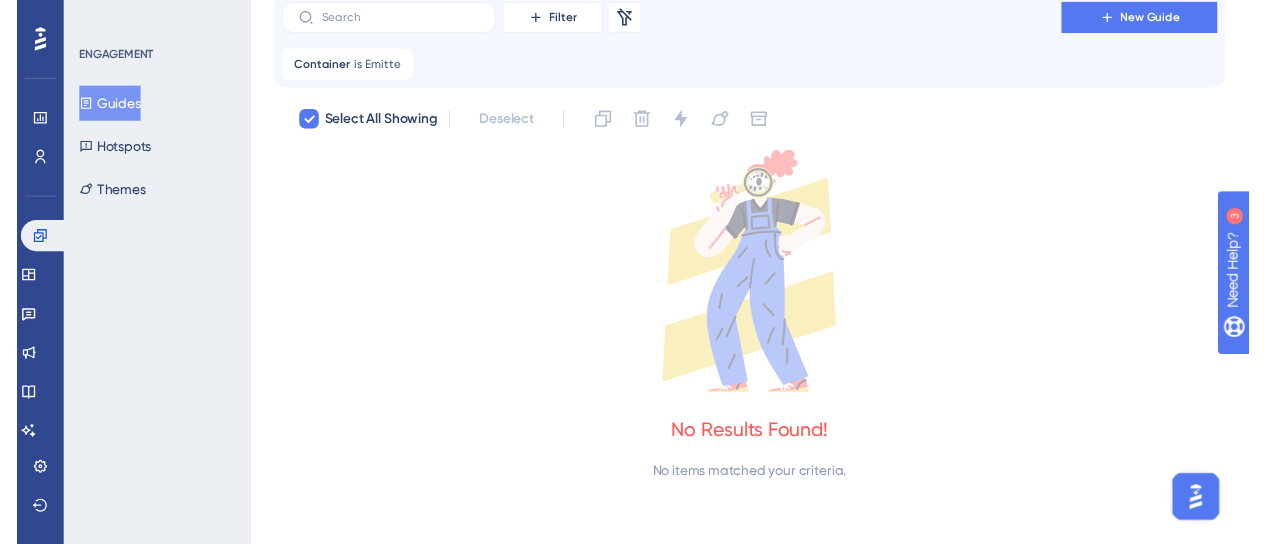scroll, scrollTop: 0, scrollLeft: 0, axis: both 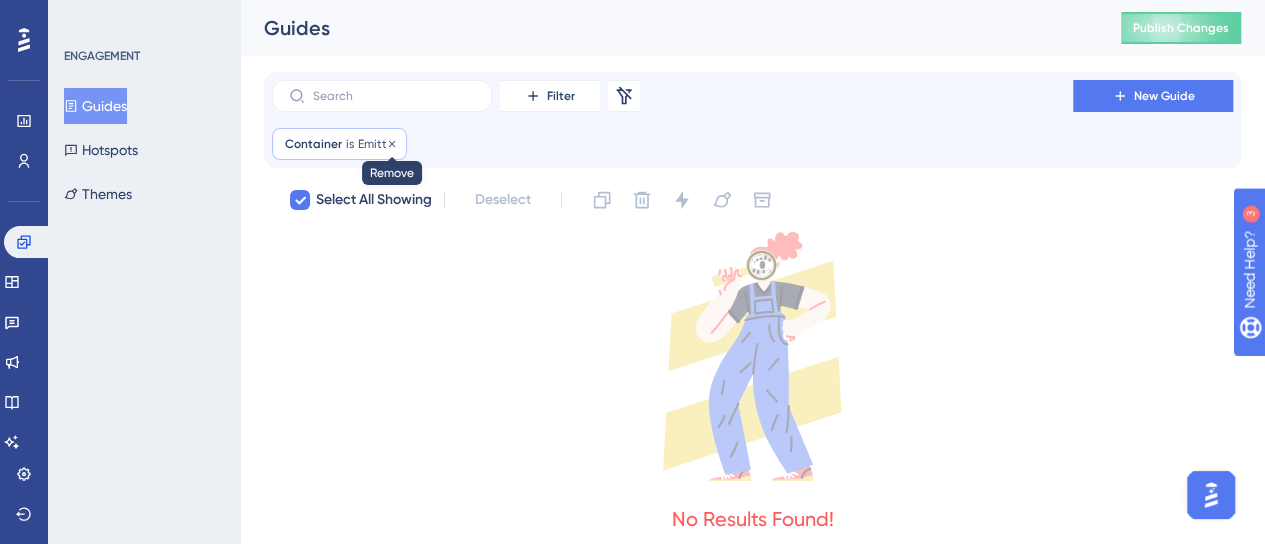 click 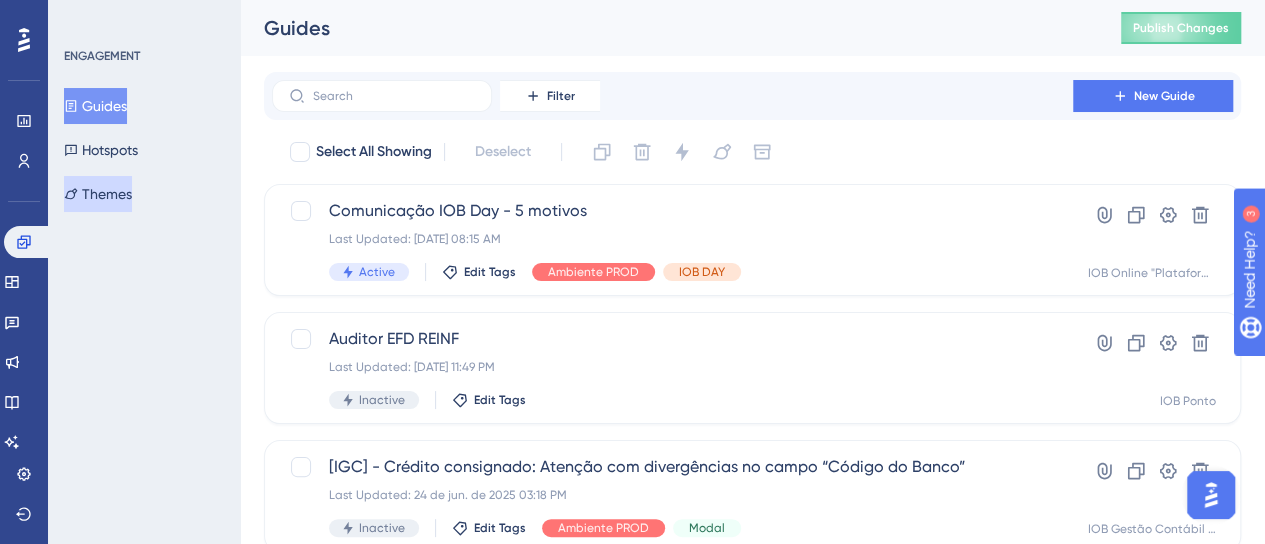 click on "Themes" at bounding box center [98, 194] 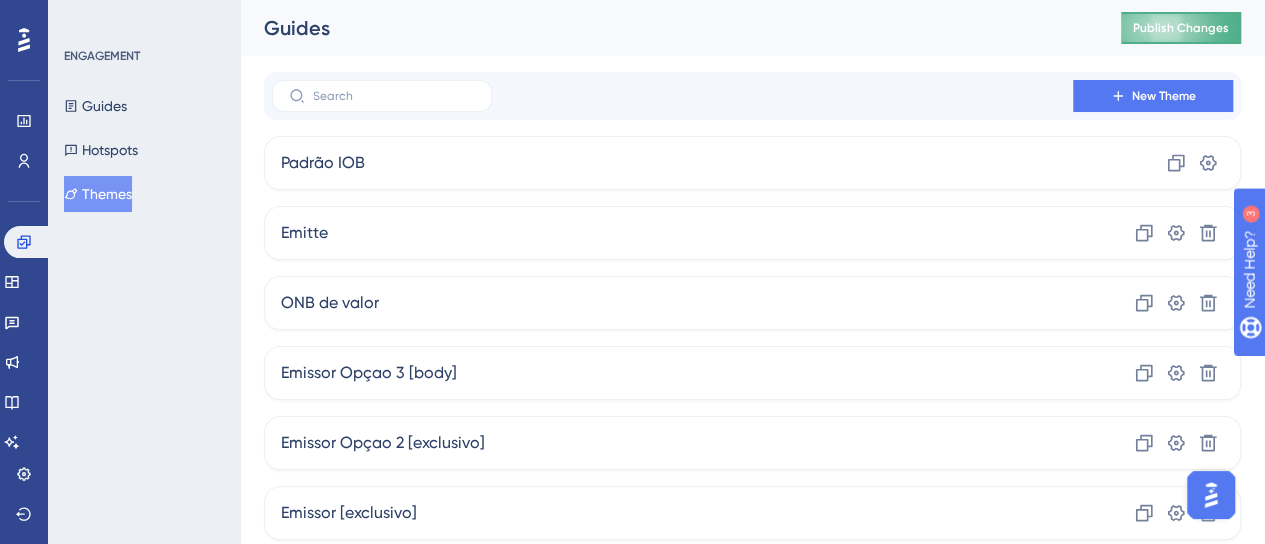 click on "Themes" at bounding box center [98, 194] 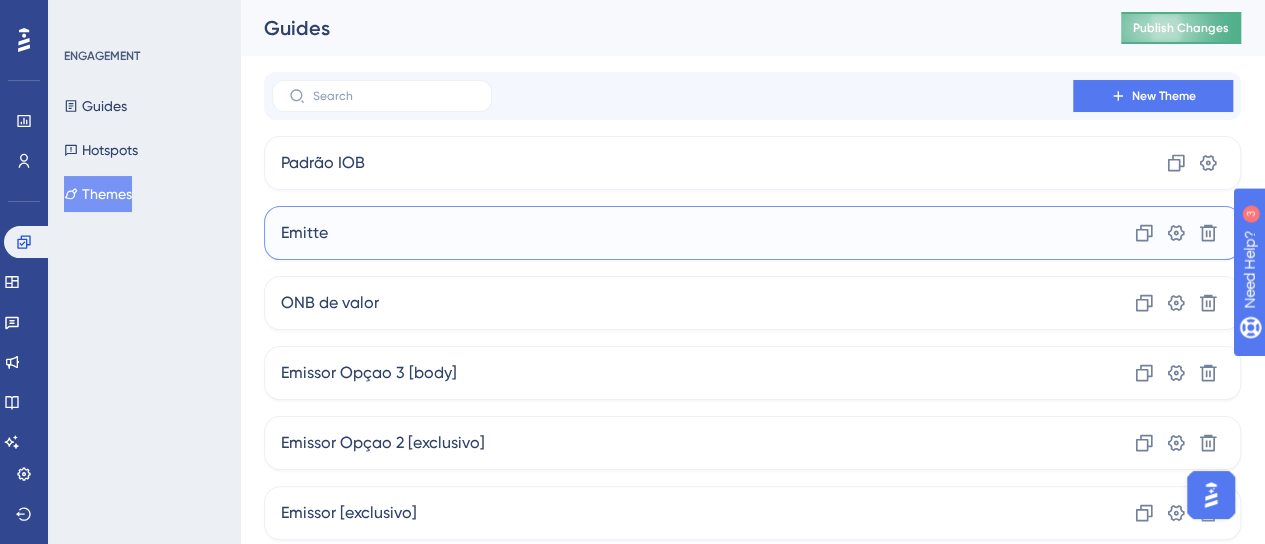 click on "Emitte Clone Settings Delete" at bounding box center (752, 233) 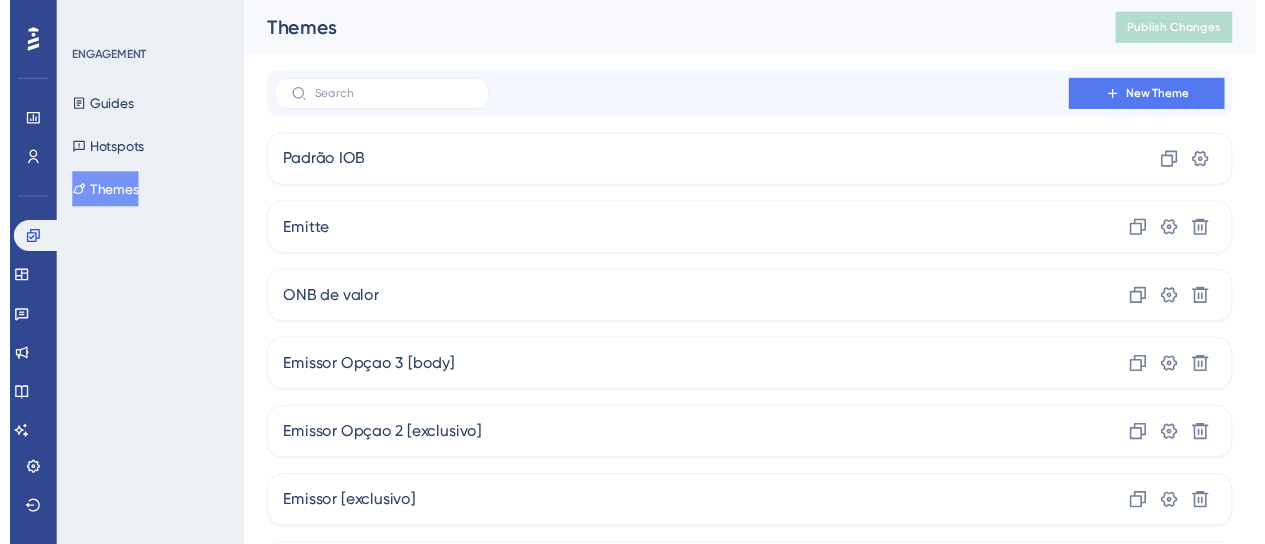 scroll, scrollTop: 0, scrollLeft: 0, axis: both 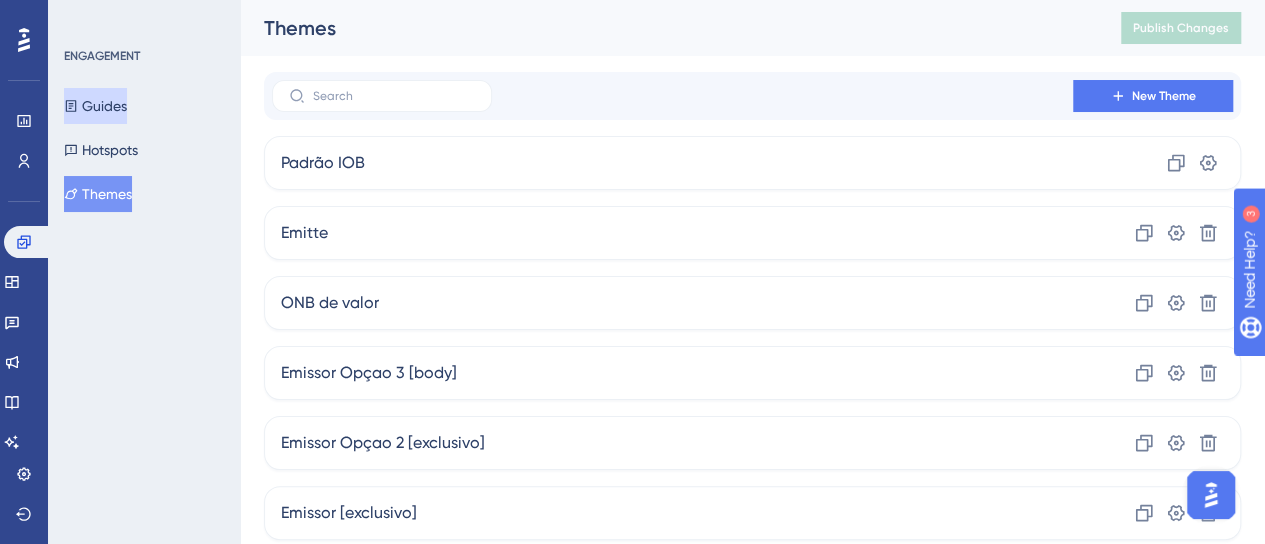 click on "Guides" at bounding box center (95, 106) 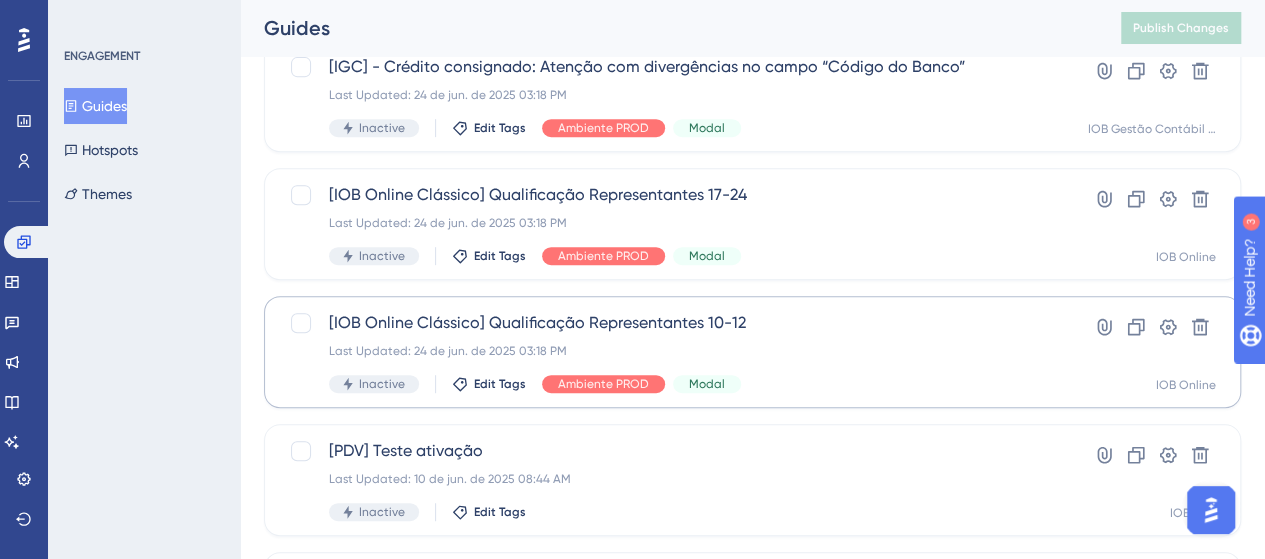 scroll, scrollTop: 500, scrollLeft: 0, axis: vertical 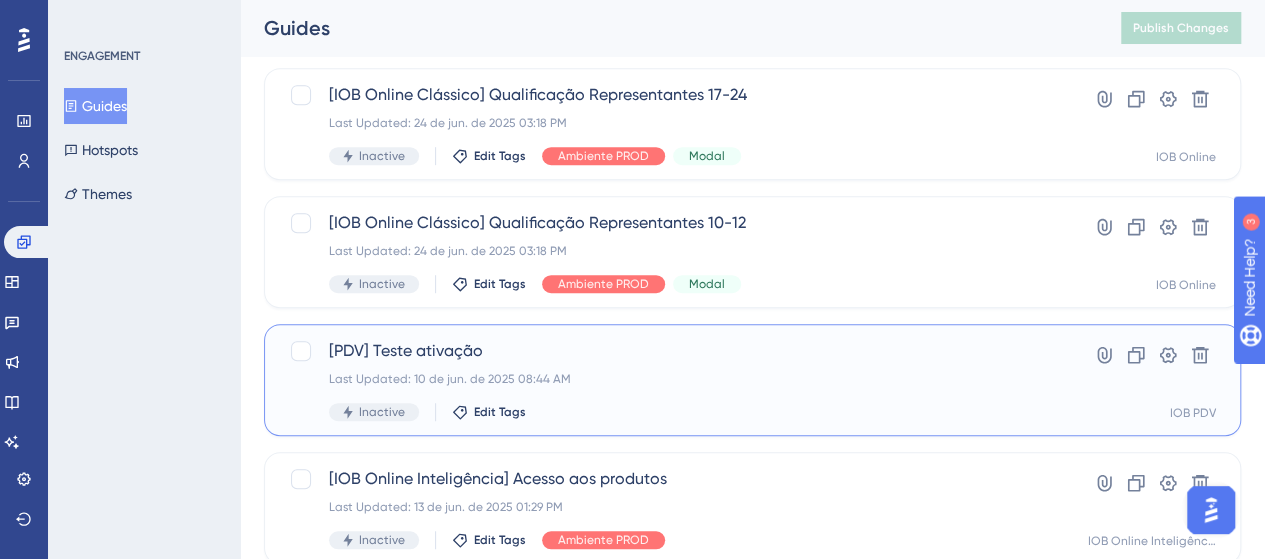 click on "Last Updated: 10 de jun. de 2025 08:44 AM" at bounding box center (672, 379) 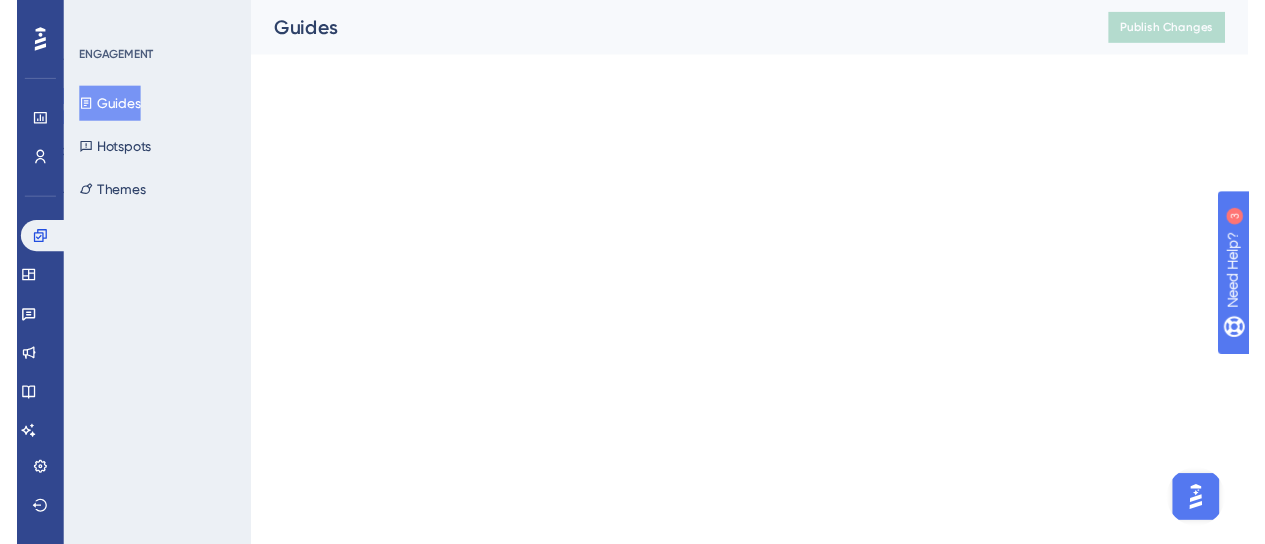 scroll, scrollTop: 0, scrollLeft: 0, axis: both 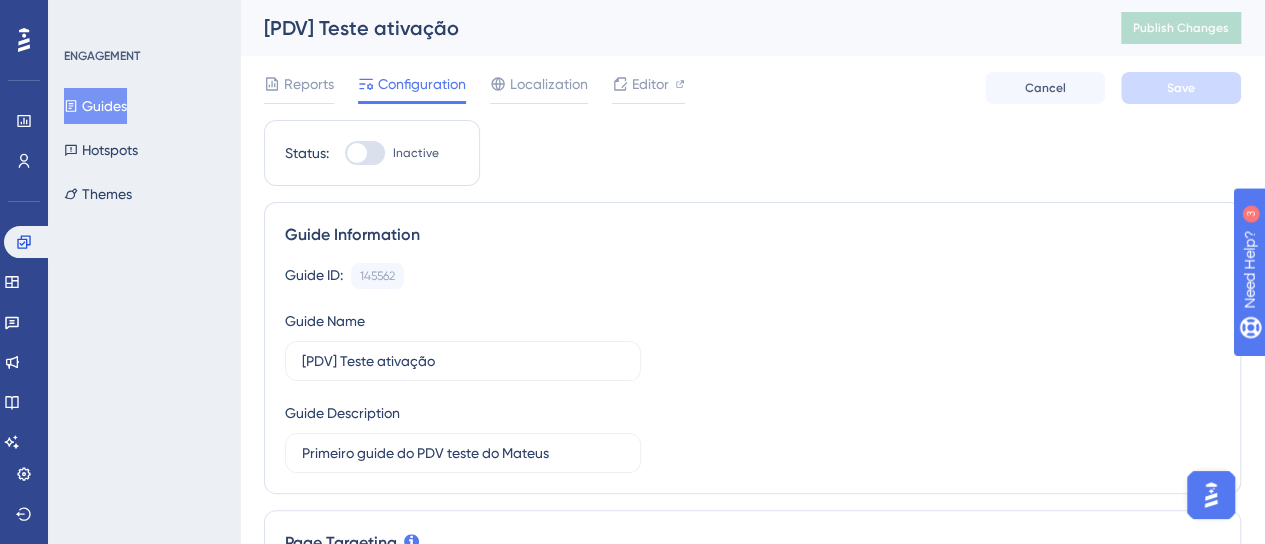 click on "Guides" at bounding box center (95, 106) 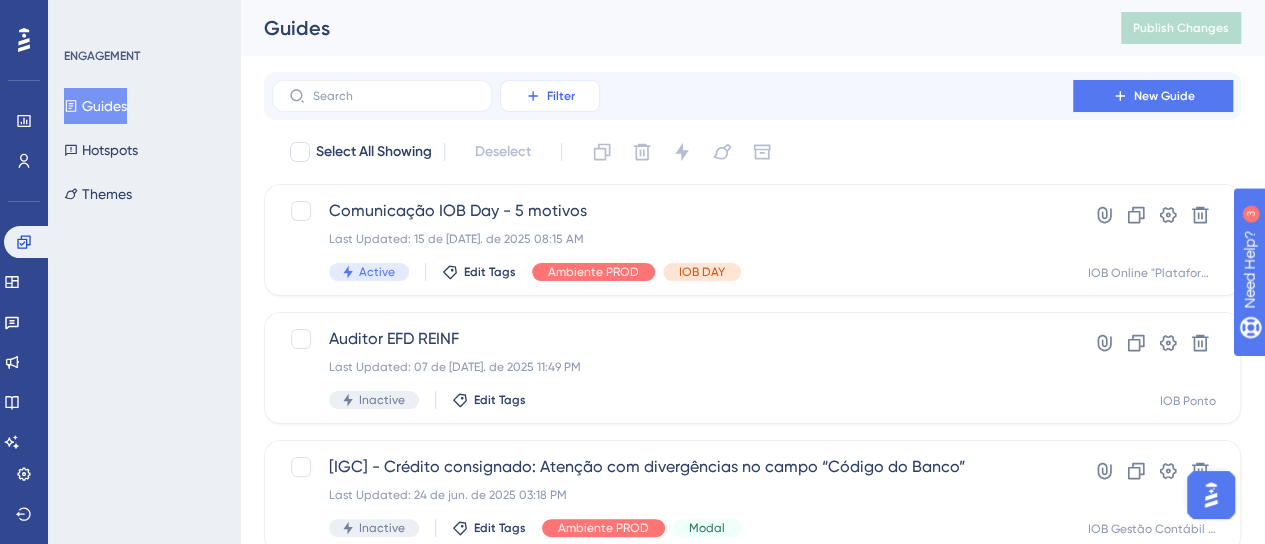 click on "Filter" at bounding box center [550, 96] 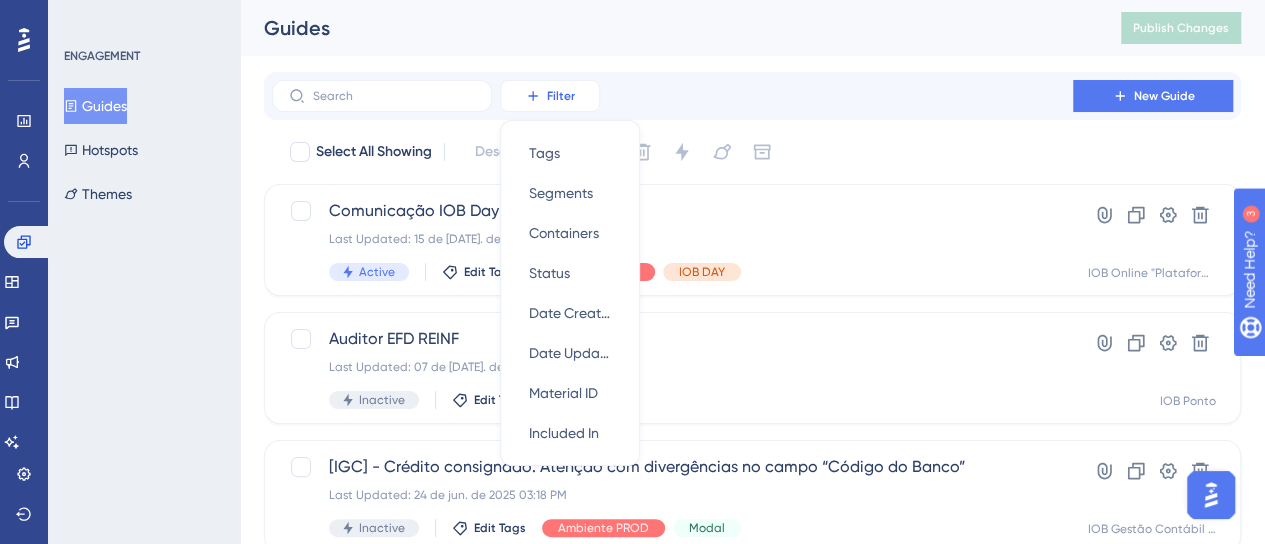 scroll, scrollTop: 20, scrollLeft: 0, axis: vertical 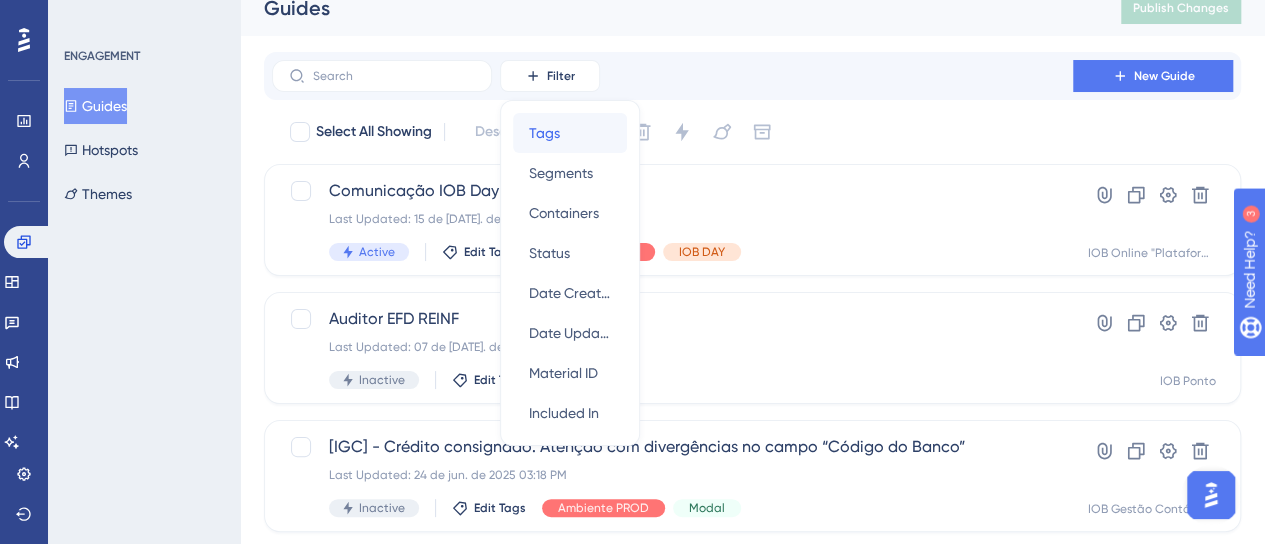 click on "Tags" at bounding box center [544, 133] 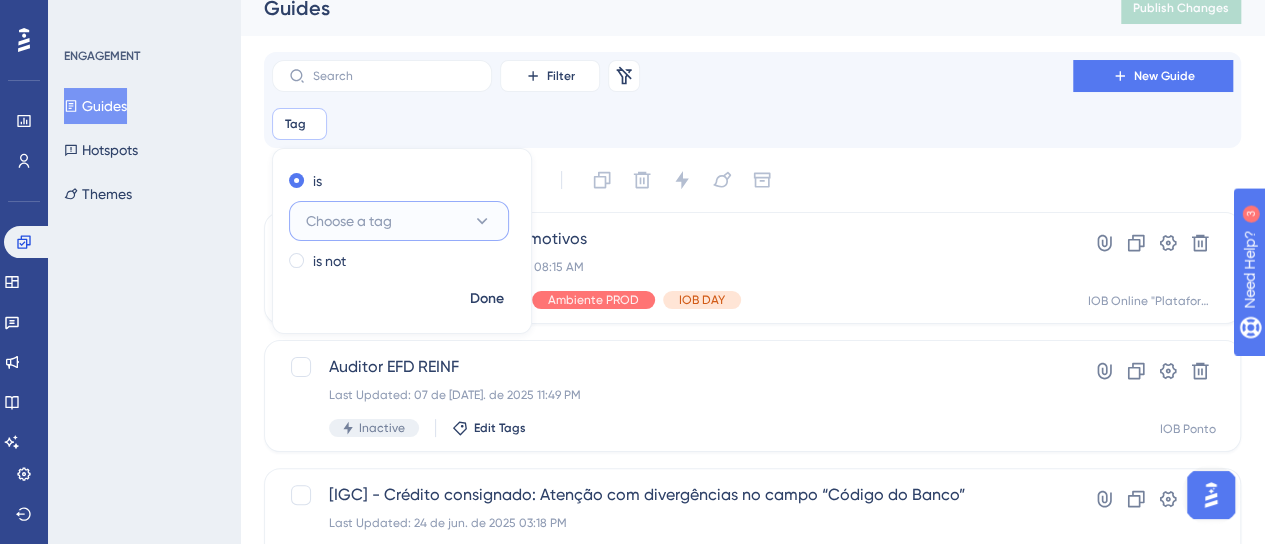 scroll, scrollTop: 30, scrollLeft: 0, axis: vertical 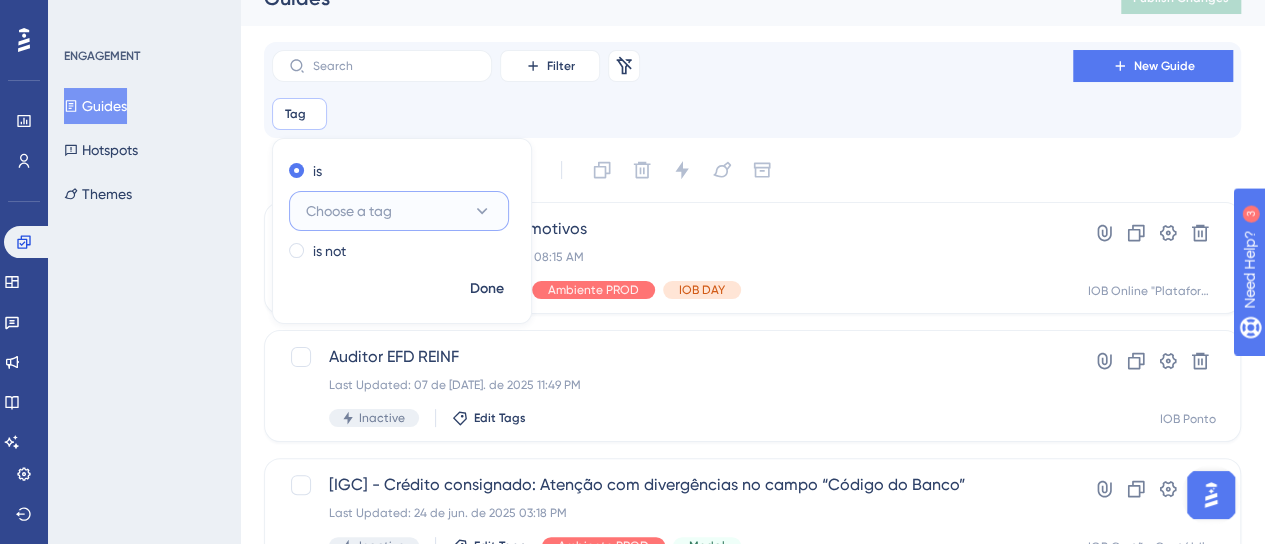 click on "Choose a tag" at bounding box center [399, 211] 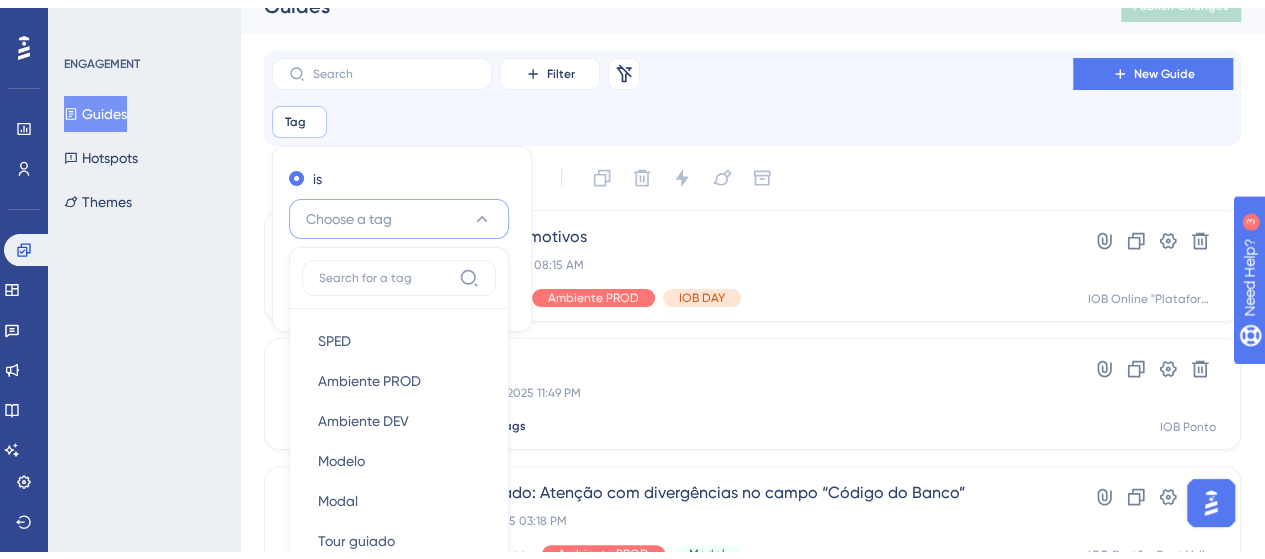 scroll, scrollTop: 190, scrollLeft: 0, axis: vertical 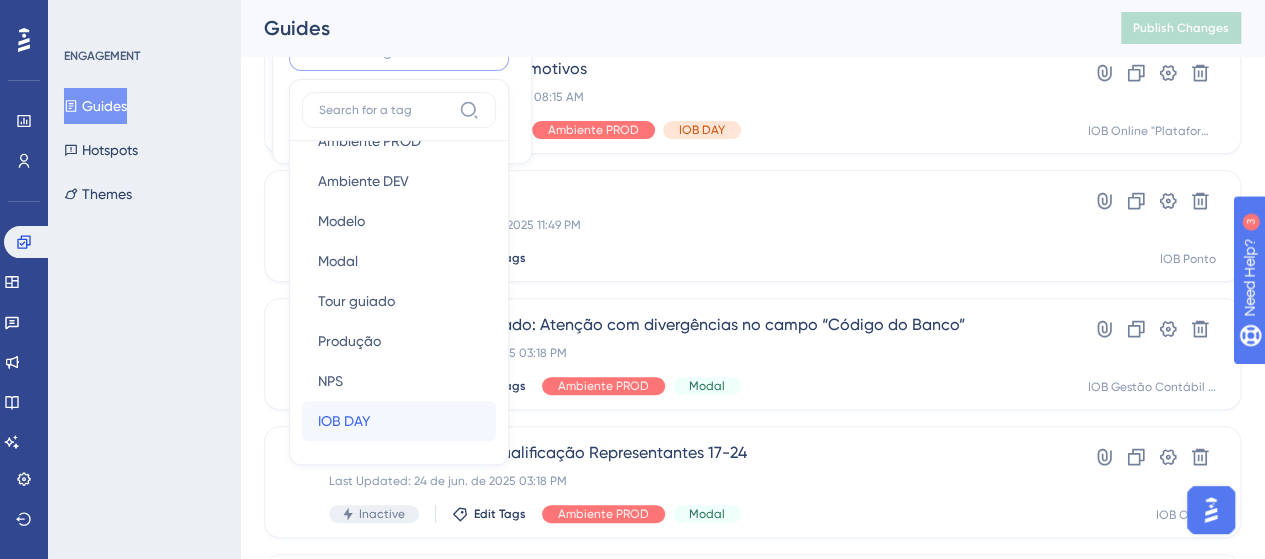 click on "IOB DAY IOB DAY" at bounding box center [399, 421] 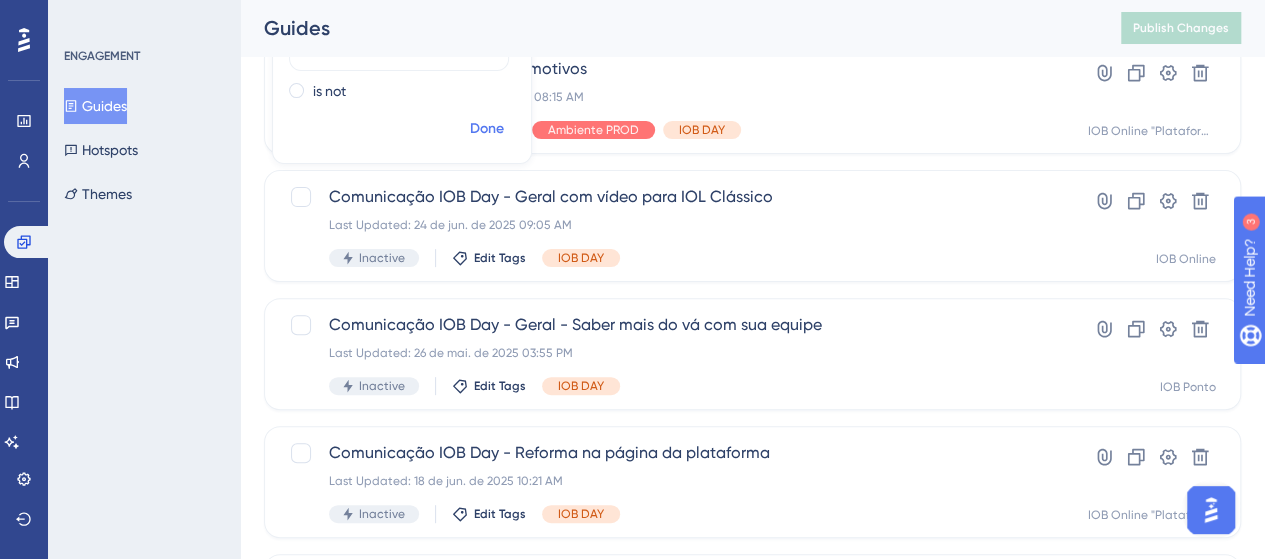 click on "Done" at bounding box center (487, 129) 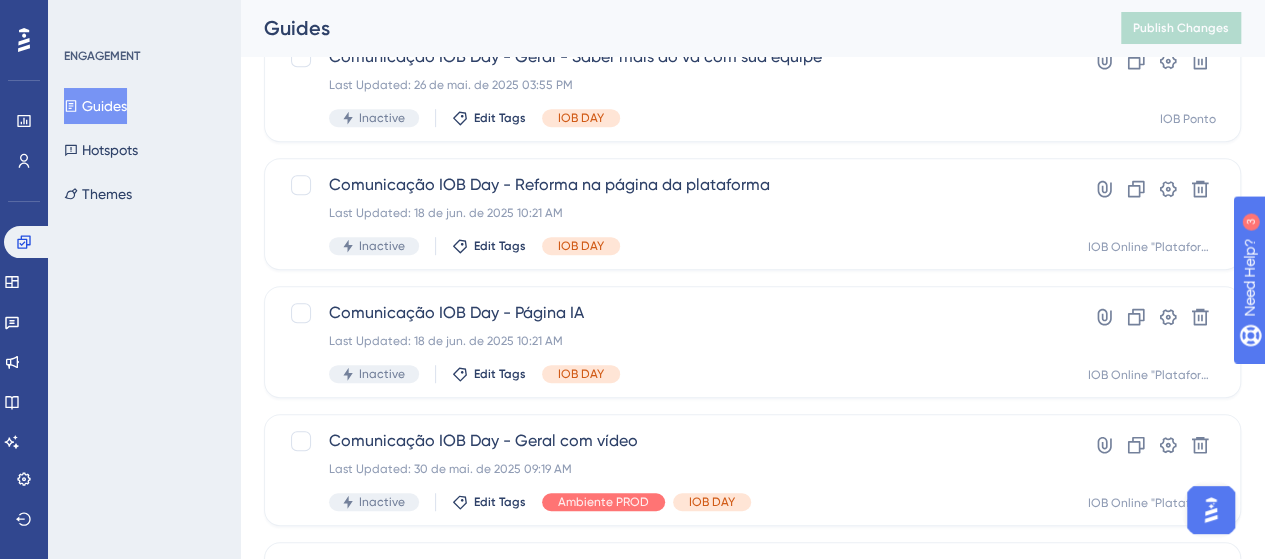 scroll, scrollTop: 490, scrollLeft: 0, axis: vertical 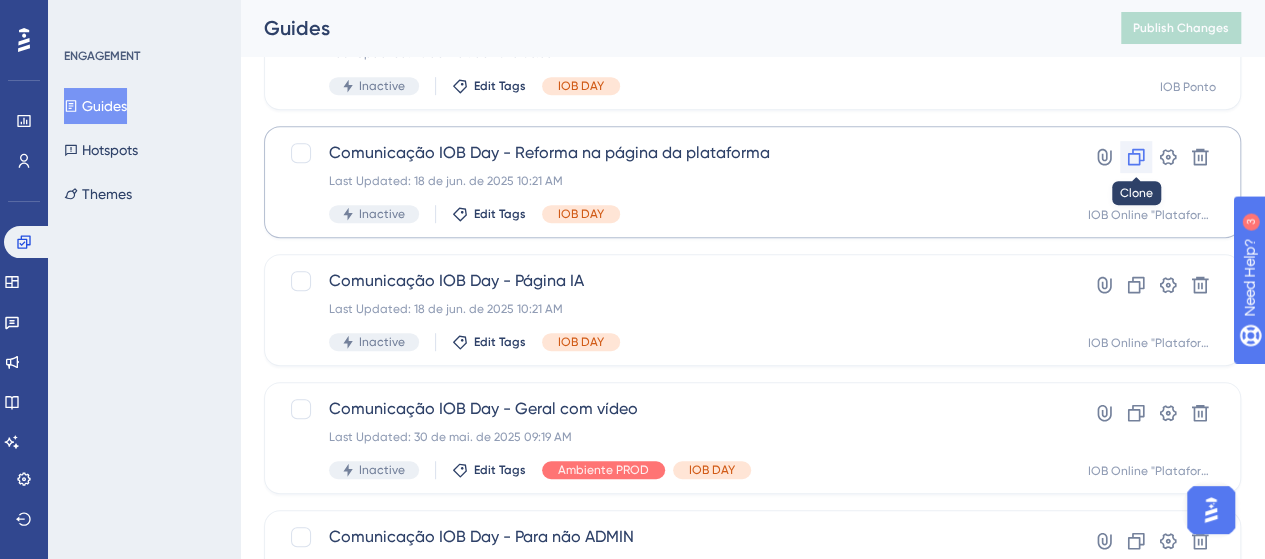 click 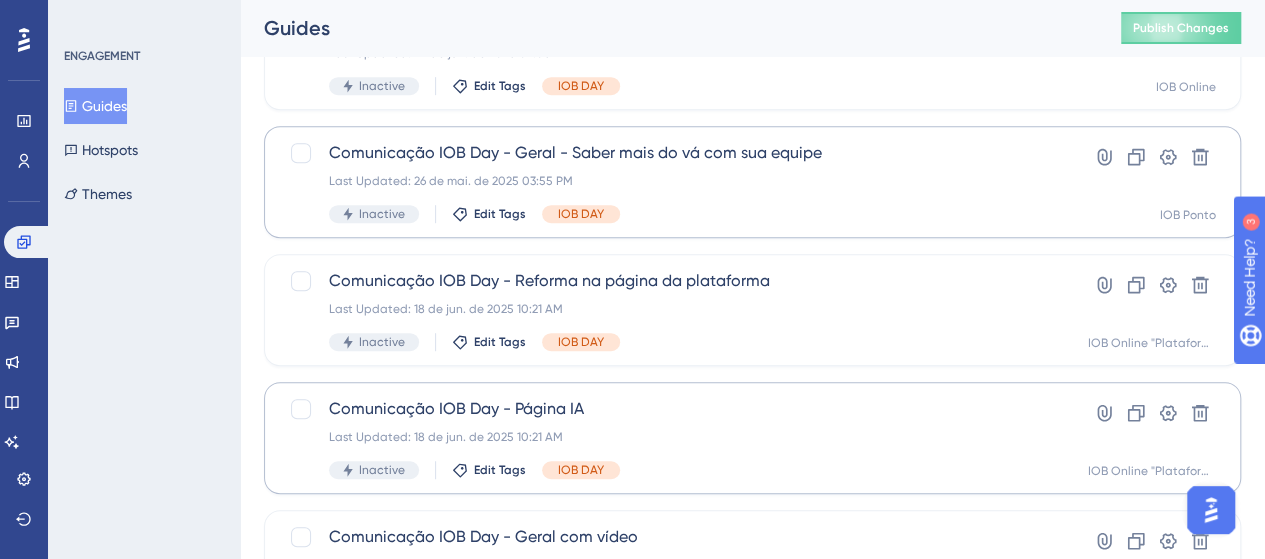 scroll, scrollTop: 690, scrollLeft: 0, axis: vertical 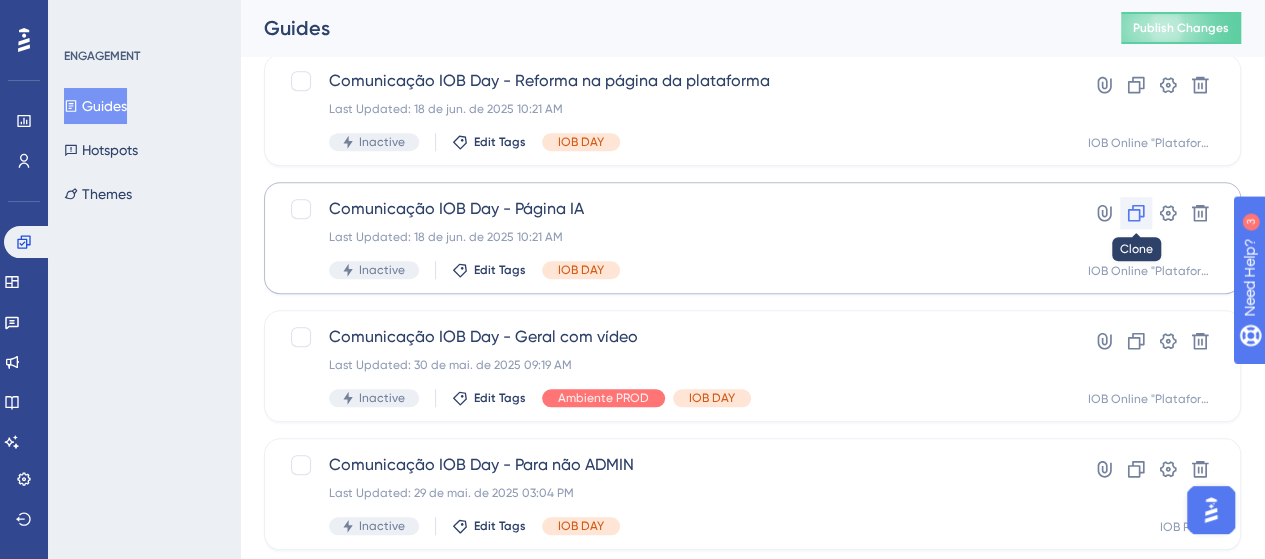 click 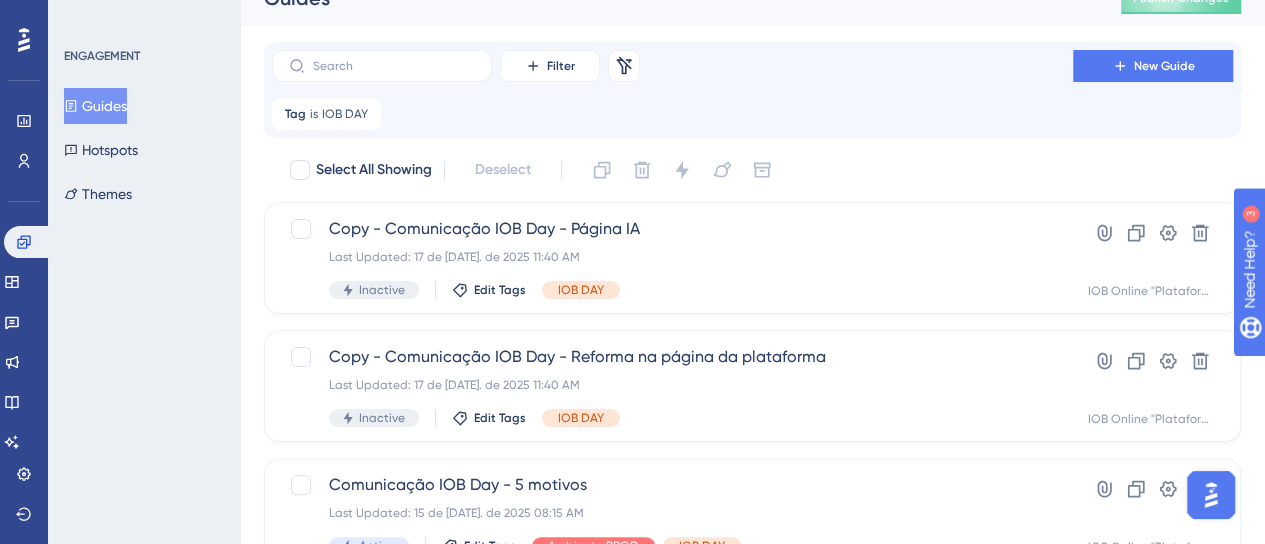 scroll, scrollTop: 0, scrollLeft: 0, axis: both 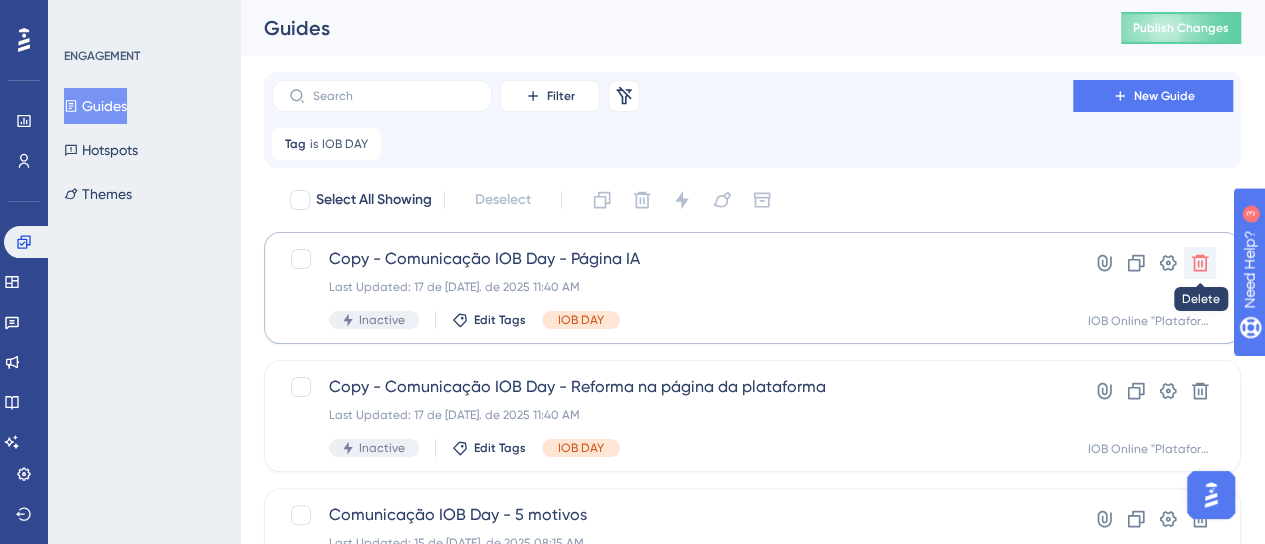 click at bounding box center (1200, 263) 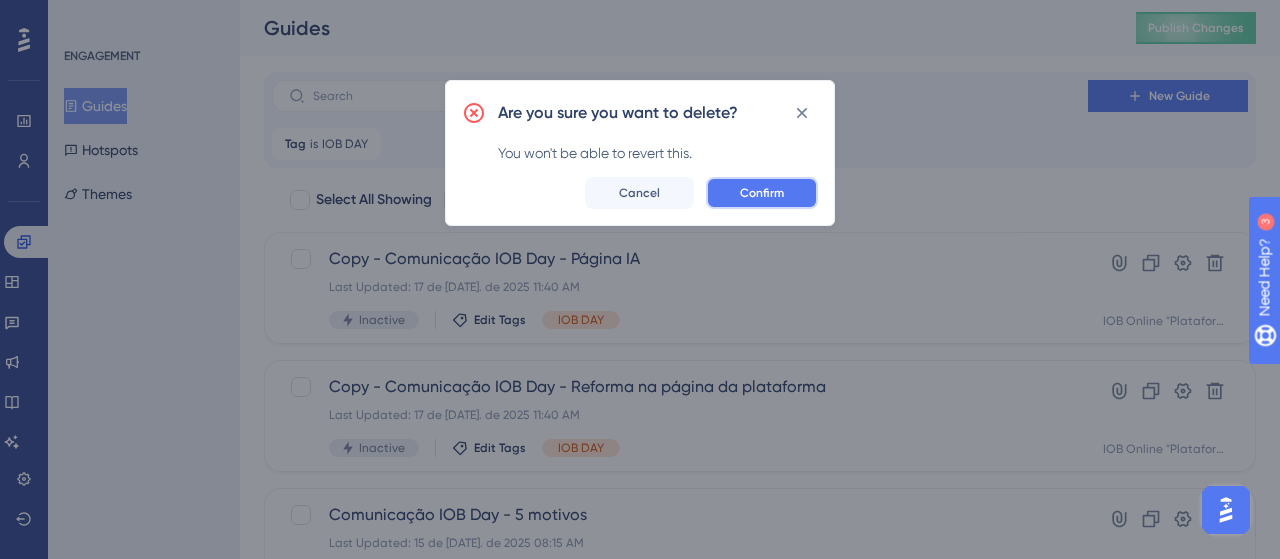 click on "Confirm" at bounding box center [762, 193] 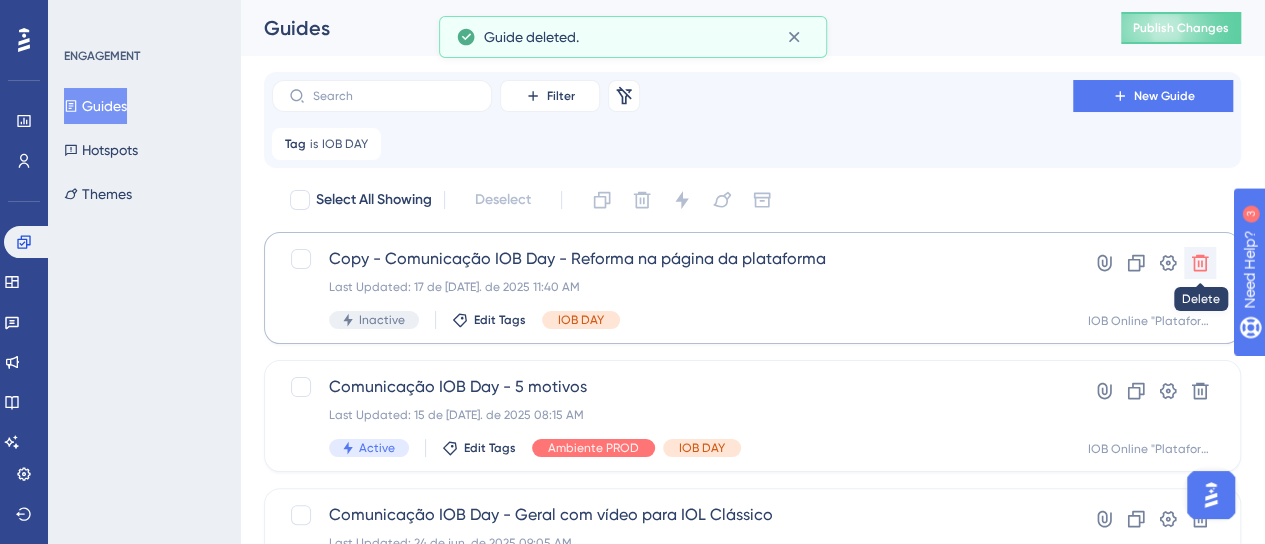 click 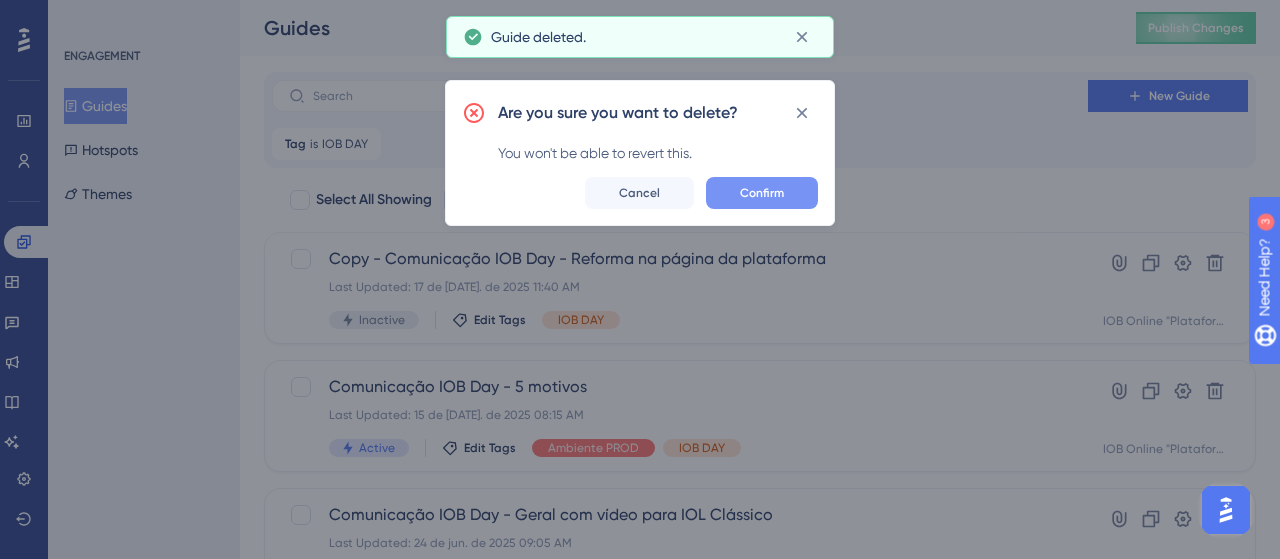 click on "Confirm" at bounding box center (762, 193) 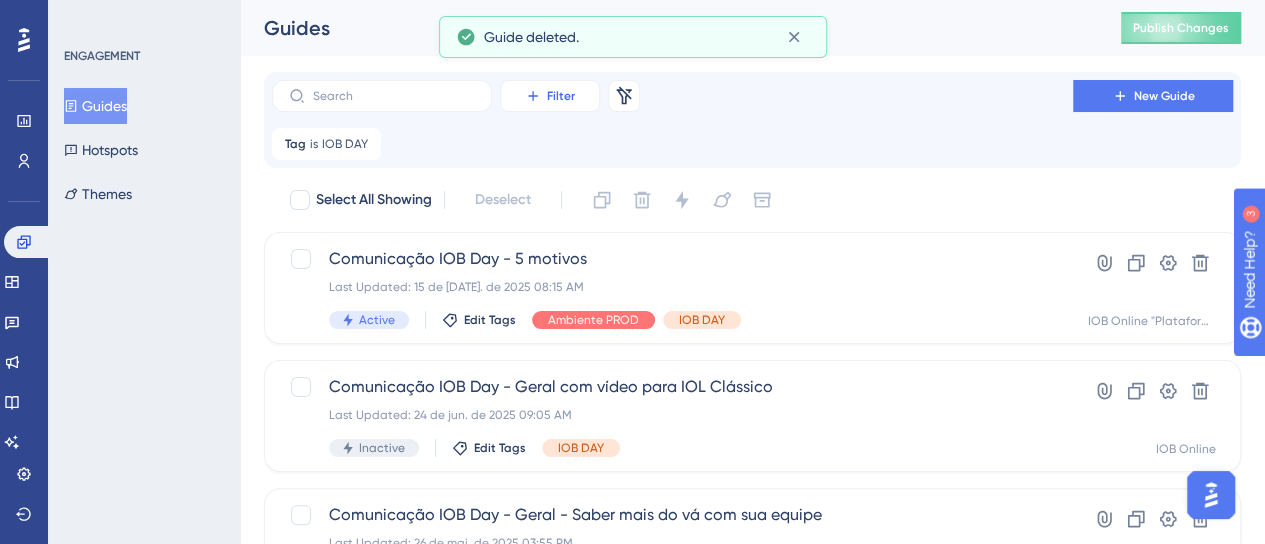 click on "Filter" at bounding box center (550, 96) 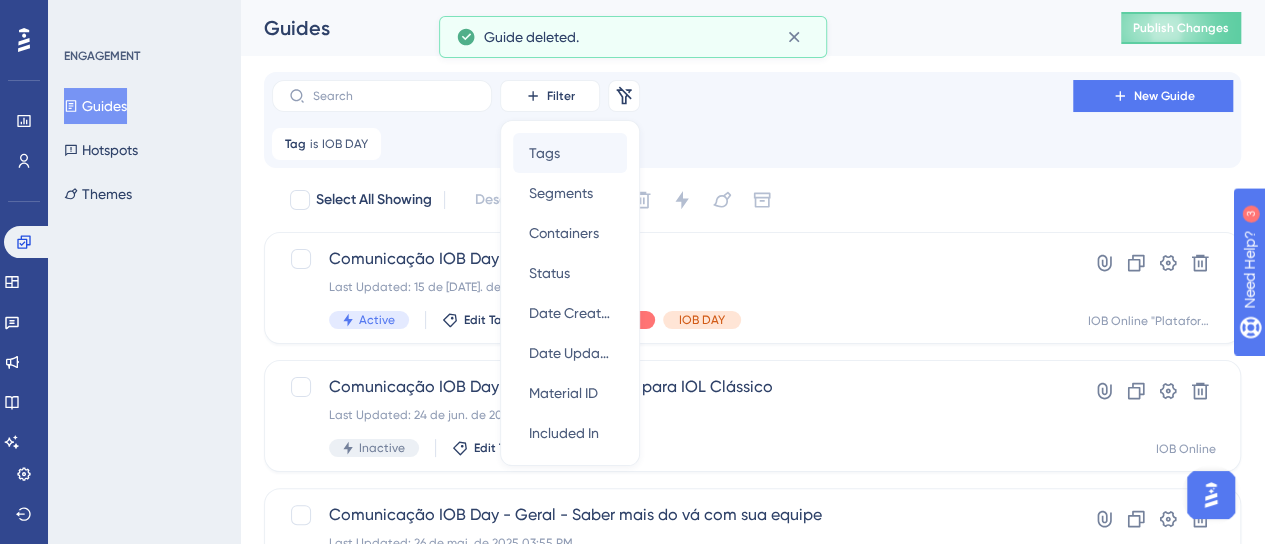 scroll, scrollTop: 20, scrollLeft: 0, axis: vertical 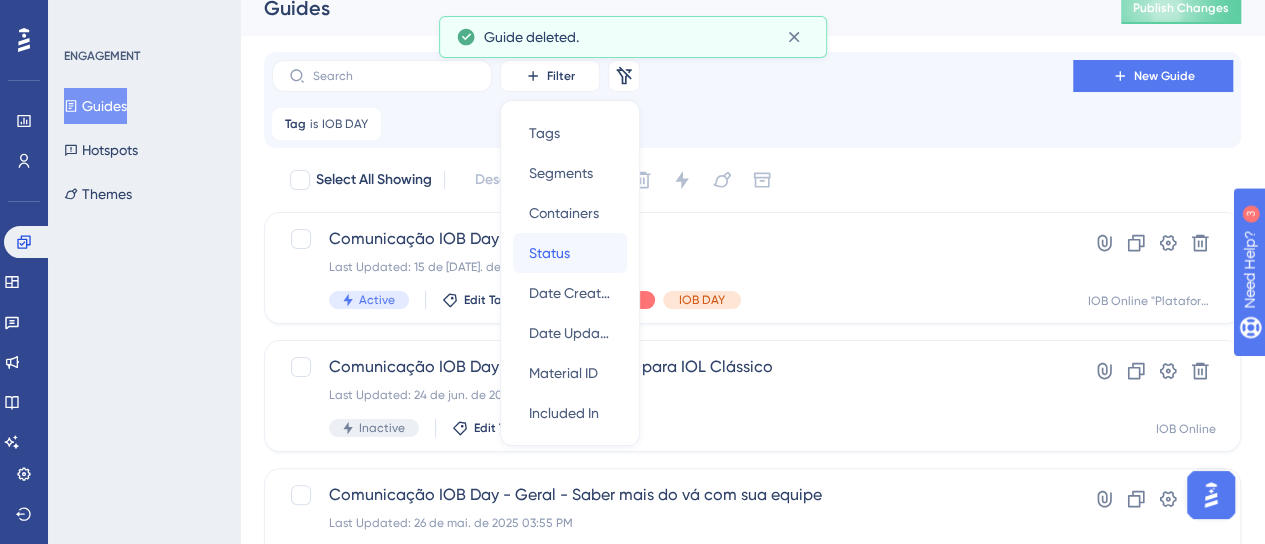 click on "Status Status" at bounding box center (570, 253) 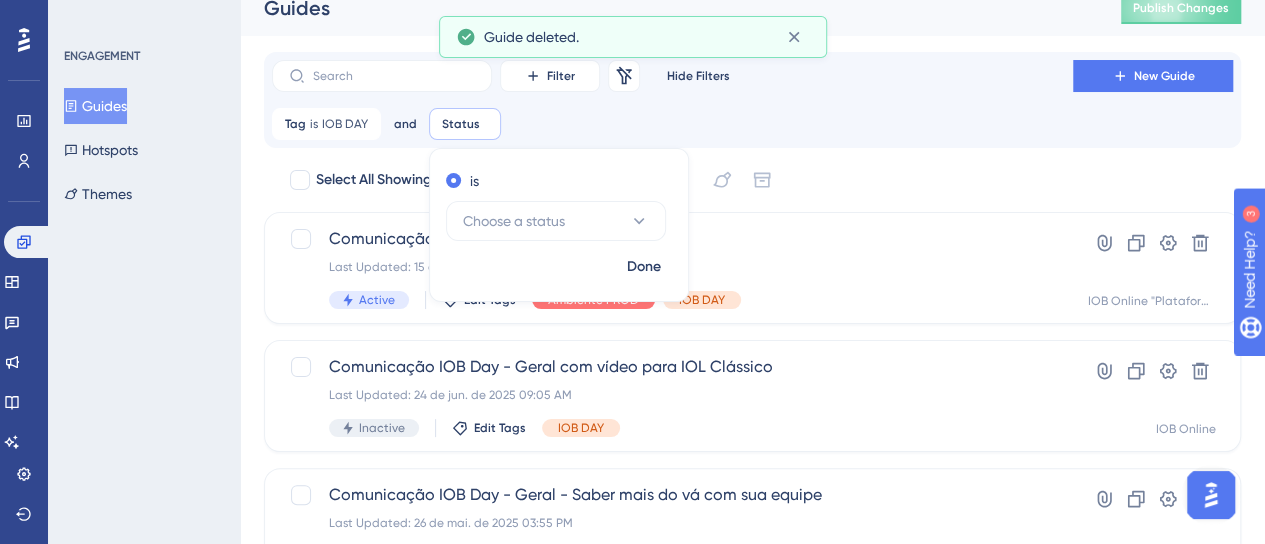 scroll, scrollTop: 30, scrollLeft: 0, axis: vertical 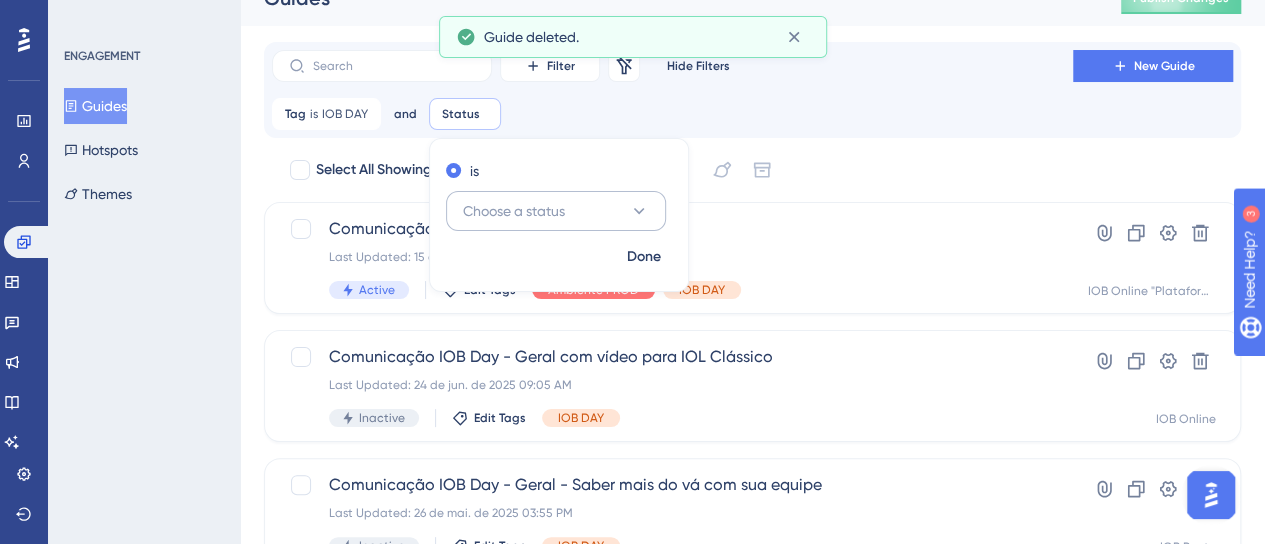 click on "Choose a status" at bounding box center [514, 211] 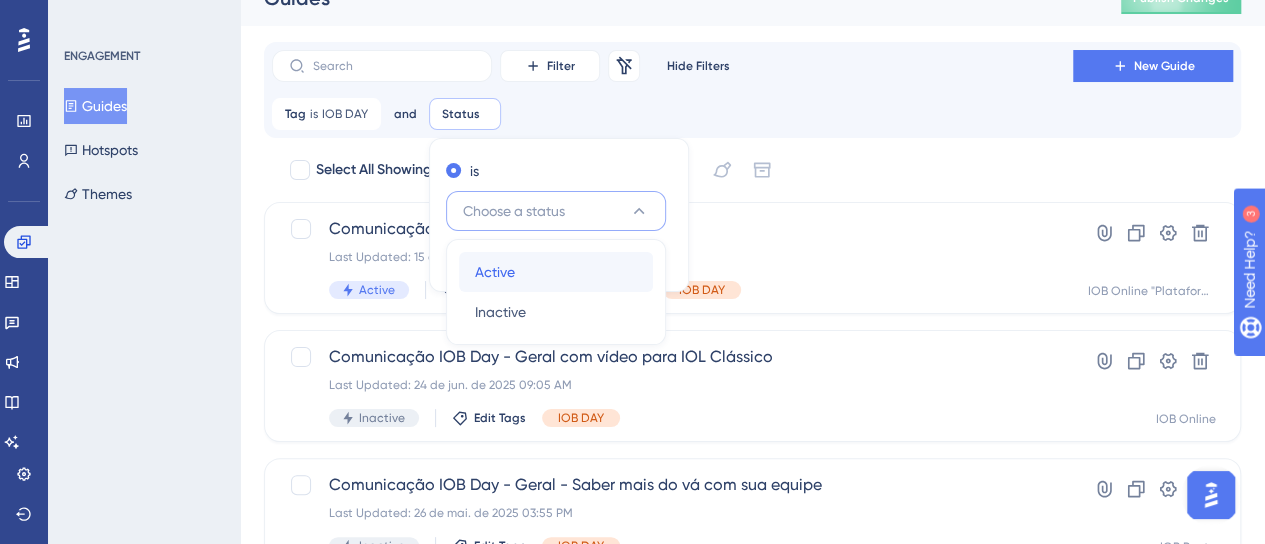 click on "Active" at bounding box center (495, 272) 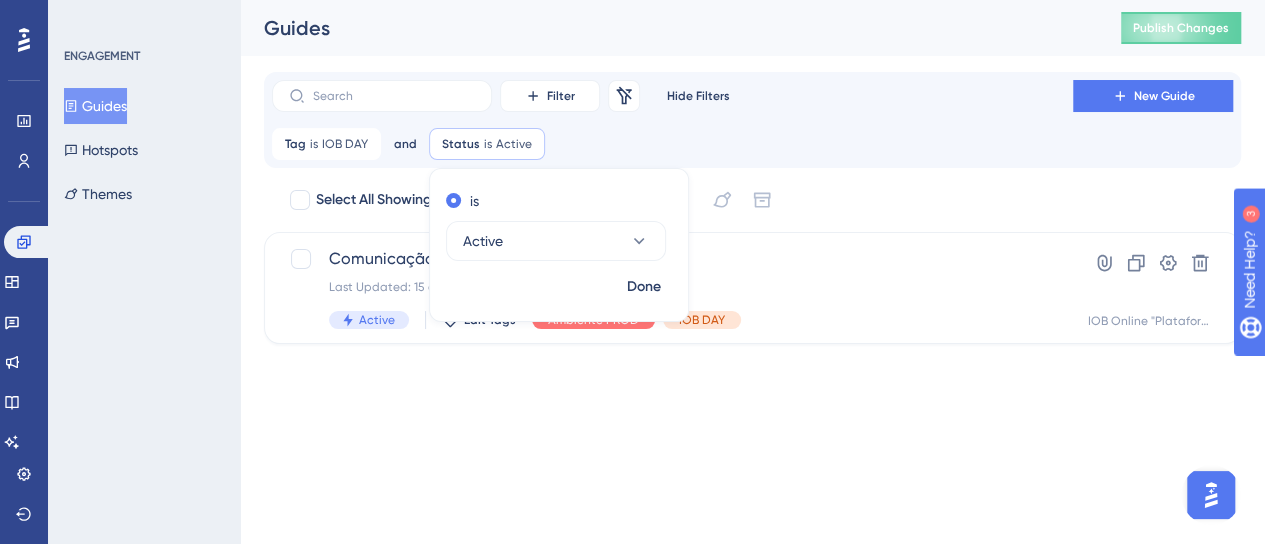scroll, scrollTop: 0, scrollLeft: 0, axis: both 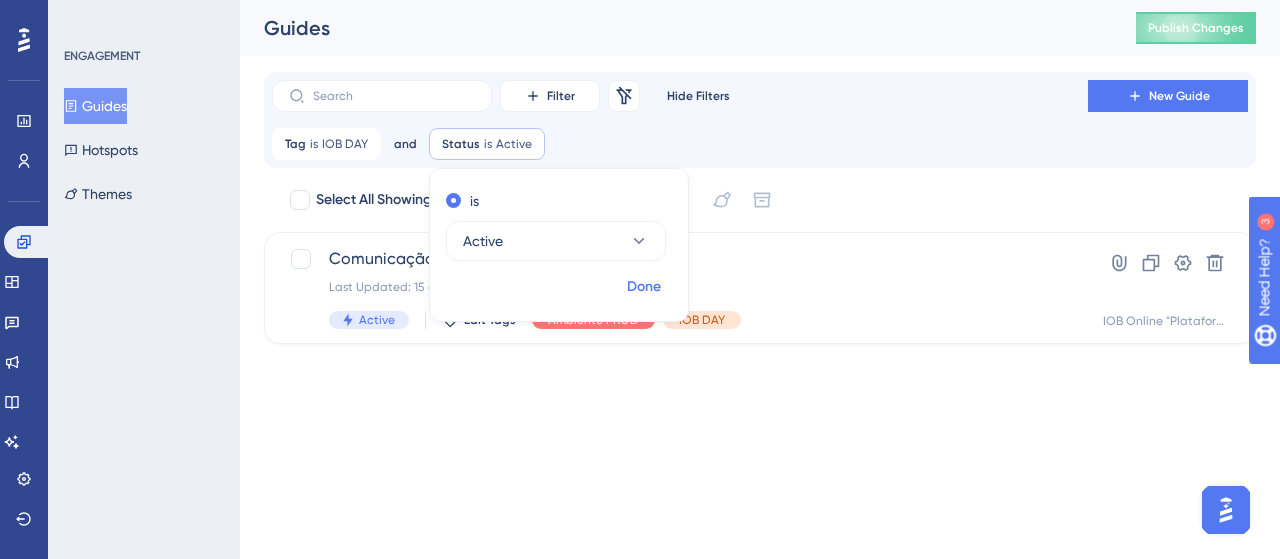 click on "Done" at bounding box center [644, 287] 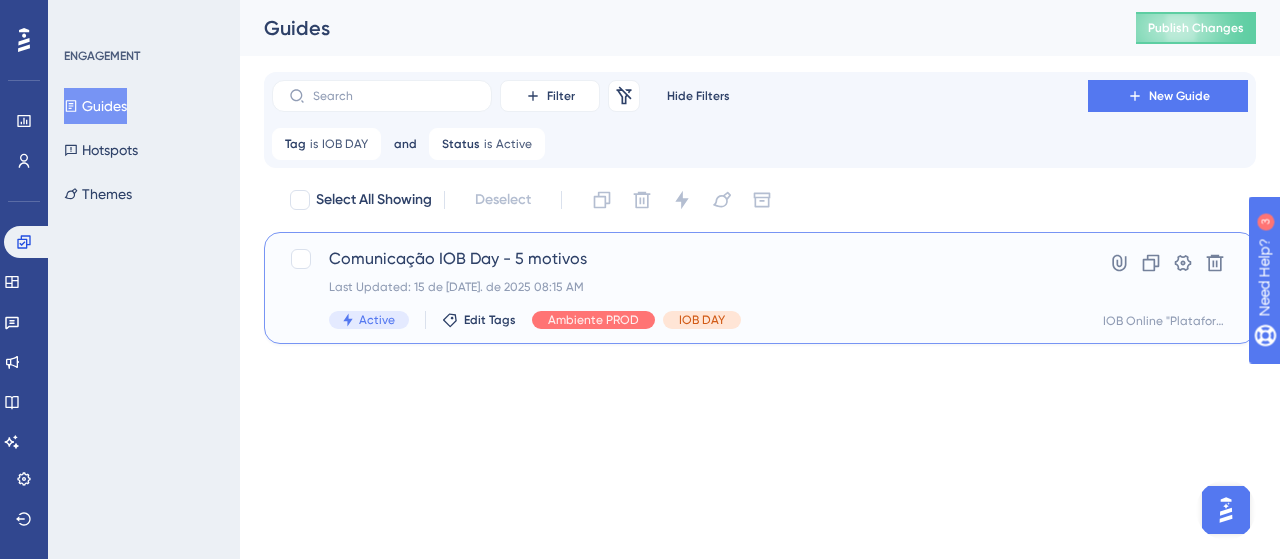 click on "Comunicação IOB Day - 5 motivos" at bounding box center (680, 259) 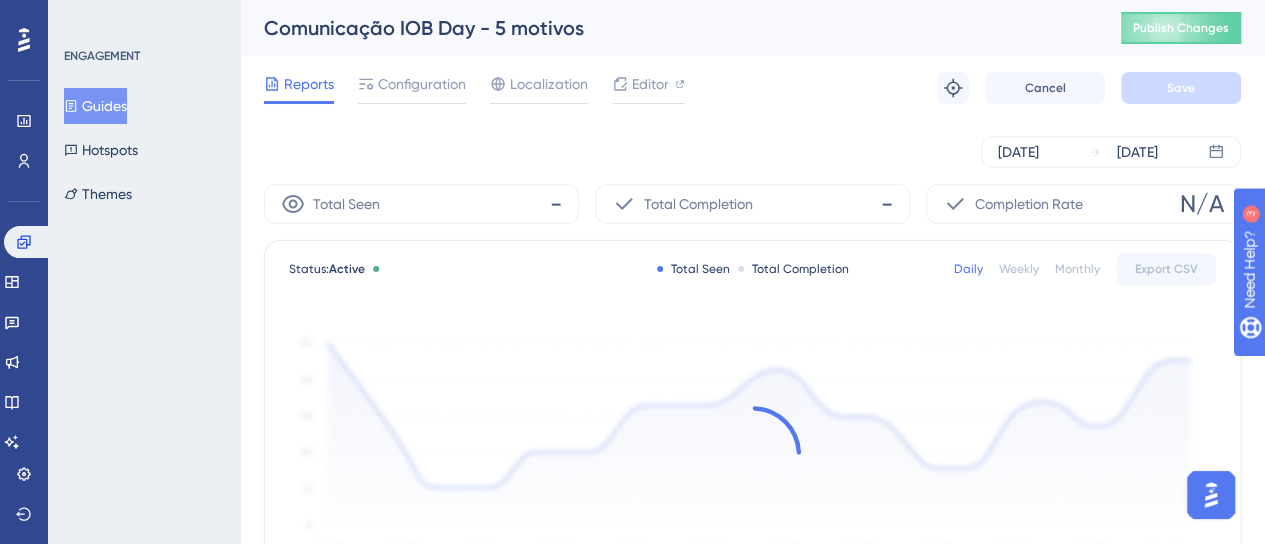 click on "Configuration" at bounding box center [422, 84] 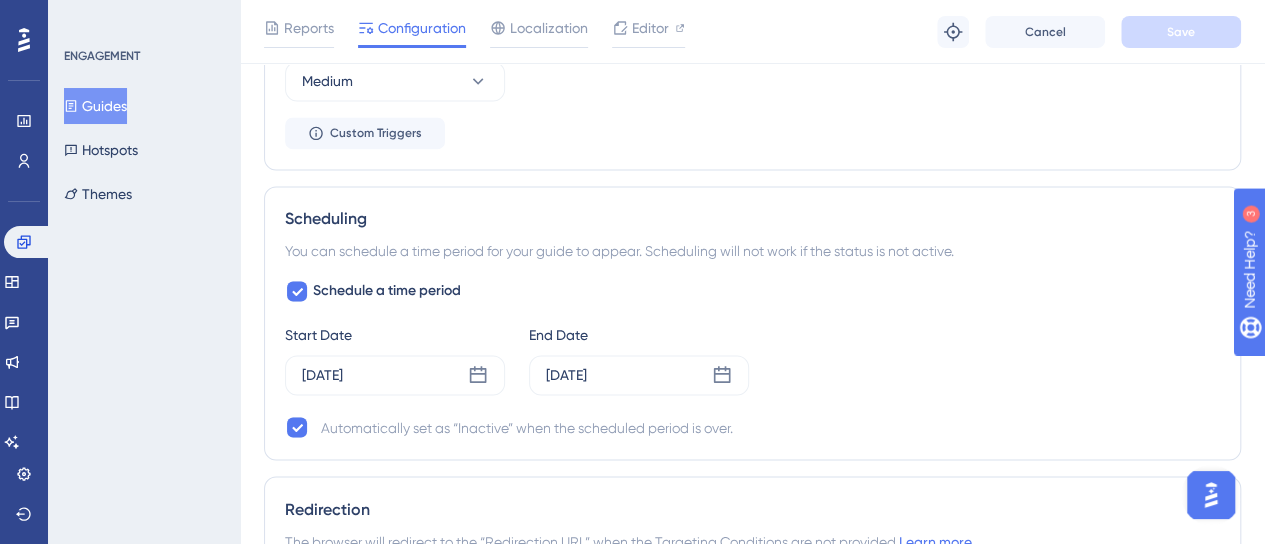 scroll, scrollTop: 1600, scrollLeft: 0, axis: vertical 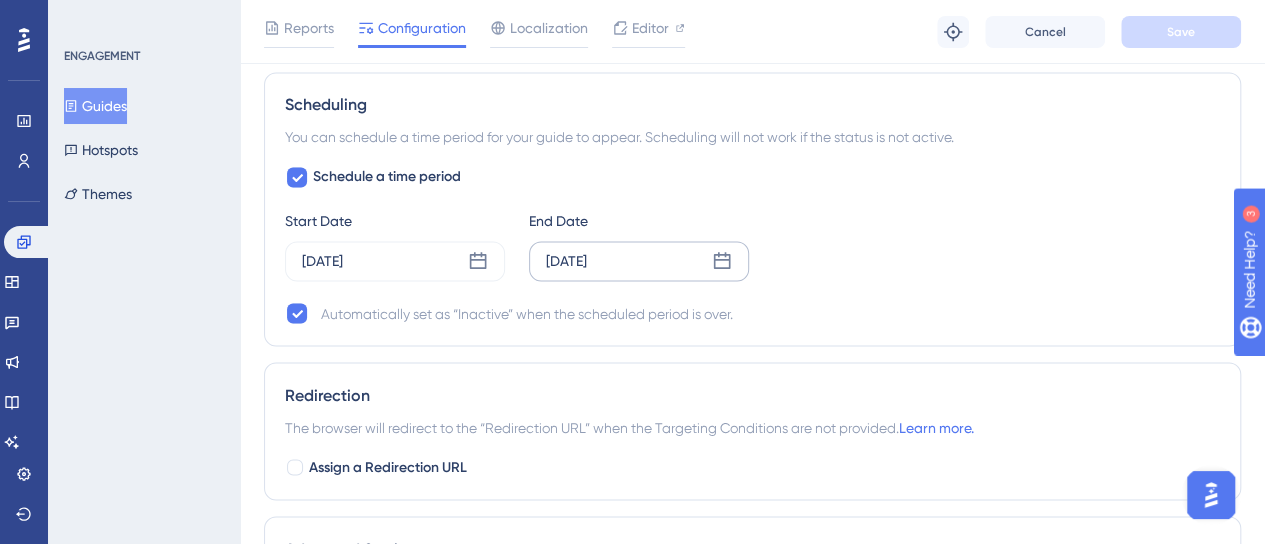 click on "[DATE]" at bounding box center [639, 261] 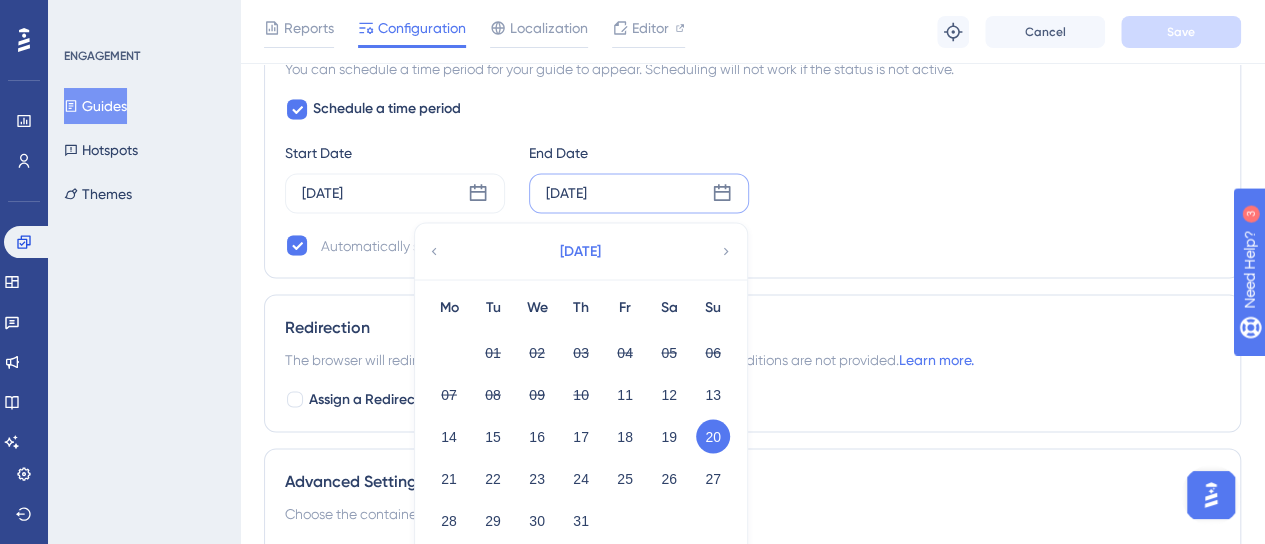 scroll, scrollTop: 1700, scrollLeft: 0, axis: vertical 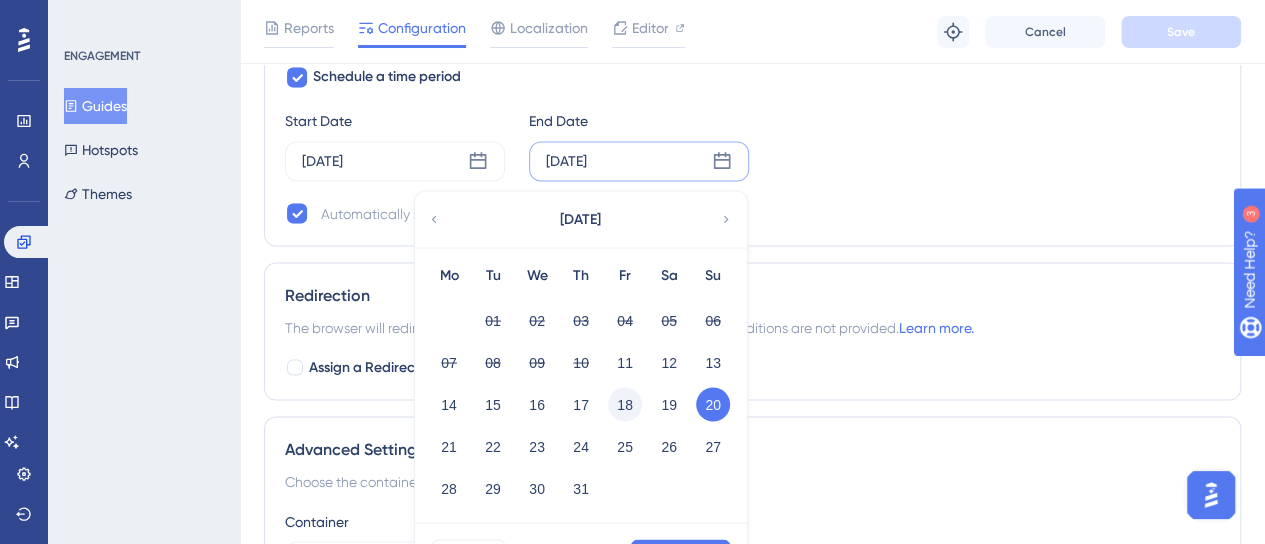 click on "18" at bounding box center [625, 404] 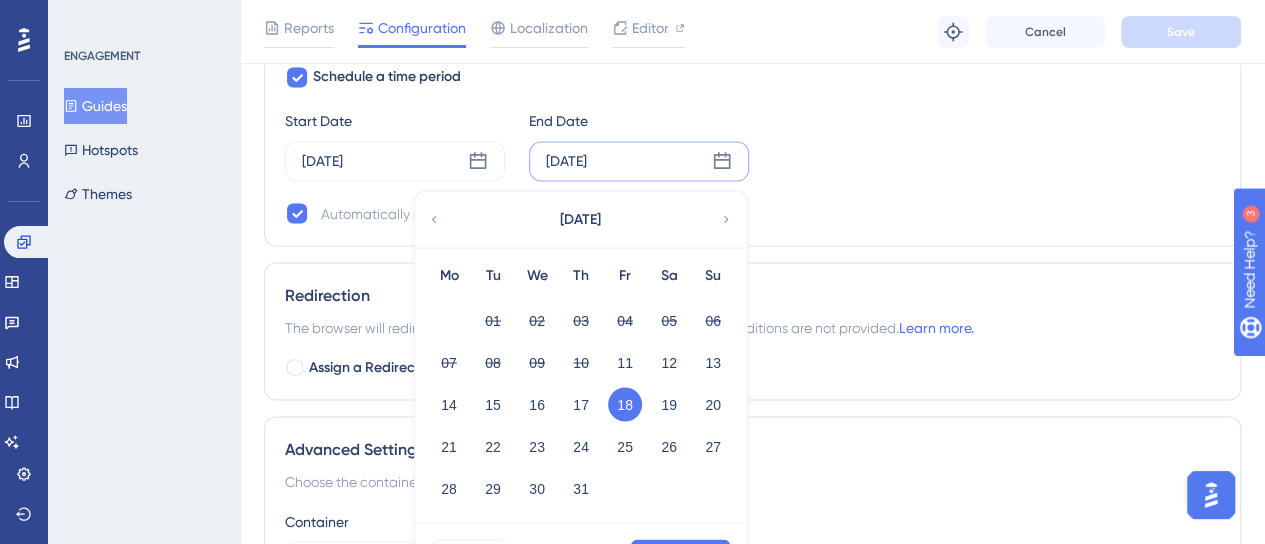 scroll, scrollTop: 1900, scrollLeft: 0, axis: vertical 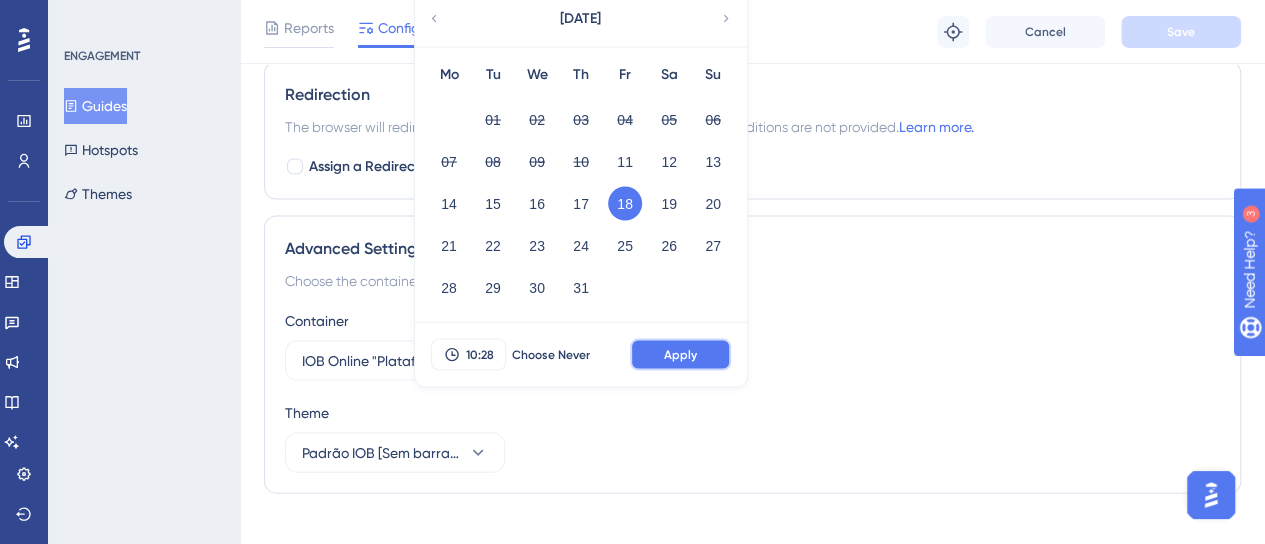 click on "Apply" at bounding box center (680, 355) 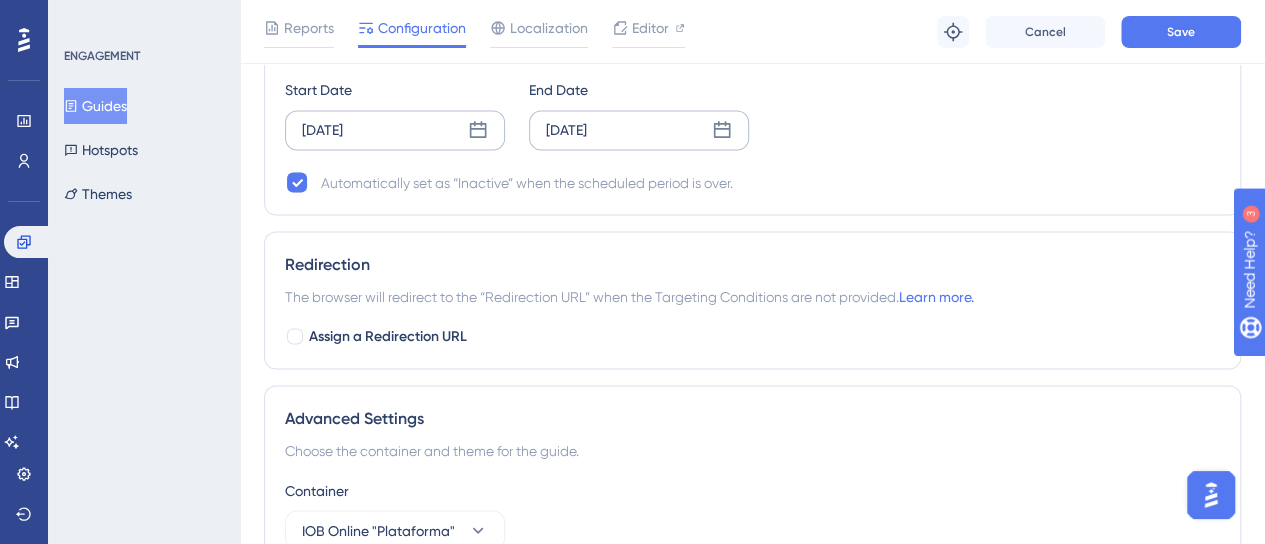 scroll, scrollTop: 1700, scrollLeft: 0, axis: vertical 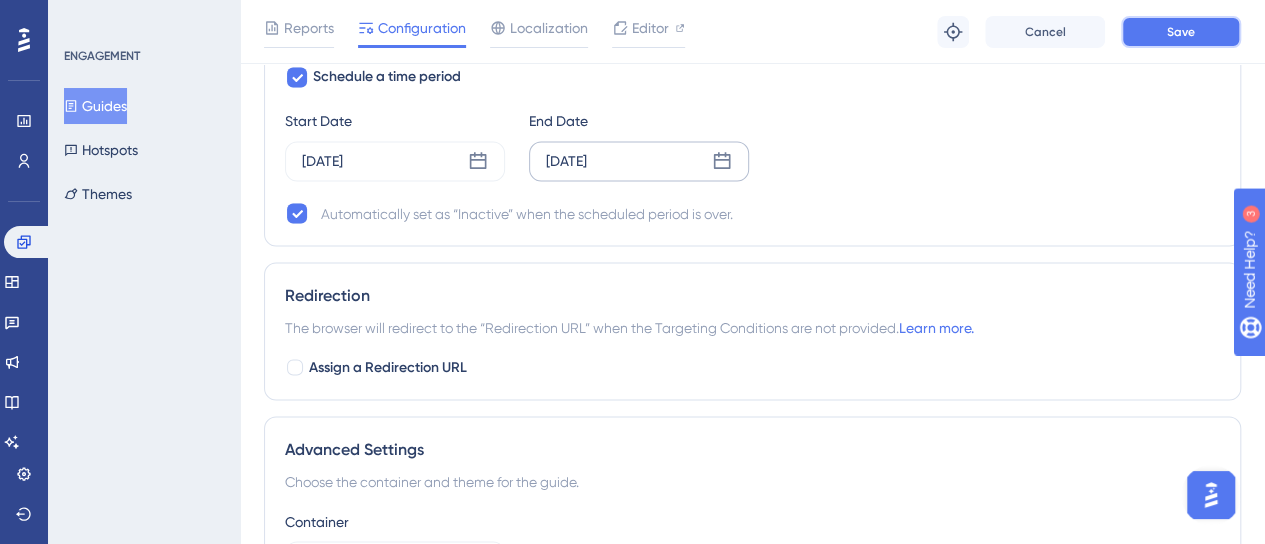 click on "Save" at bounding box center (1181, 32) 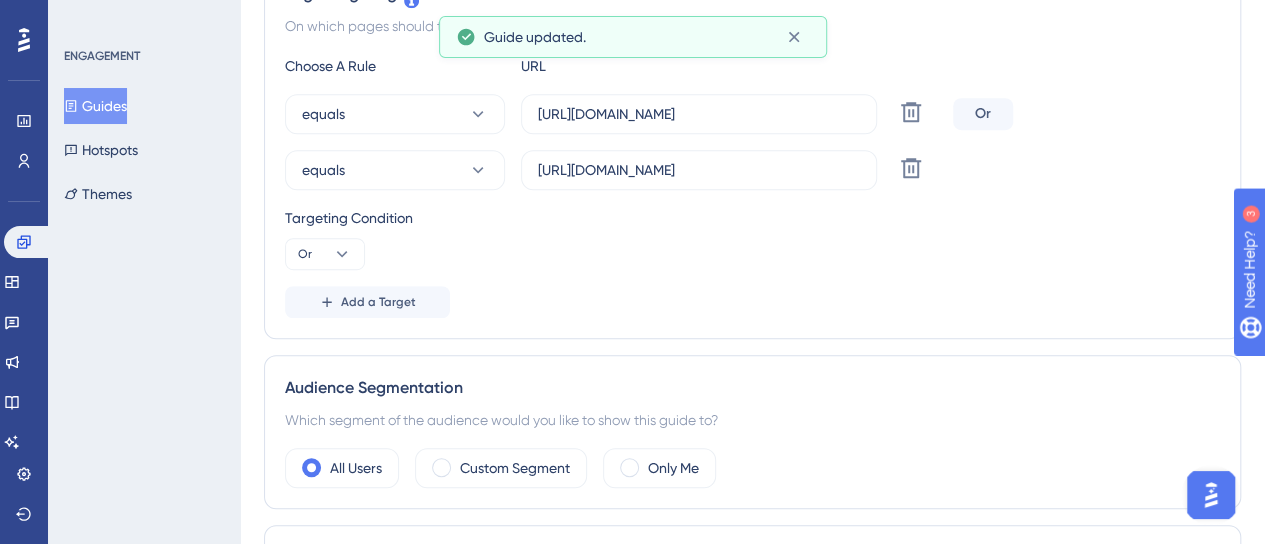 scroll, scrollTop: 0, scrollLeft: 0, axis: both 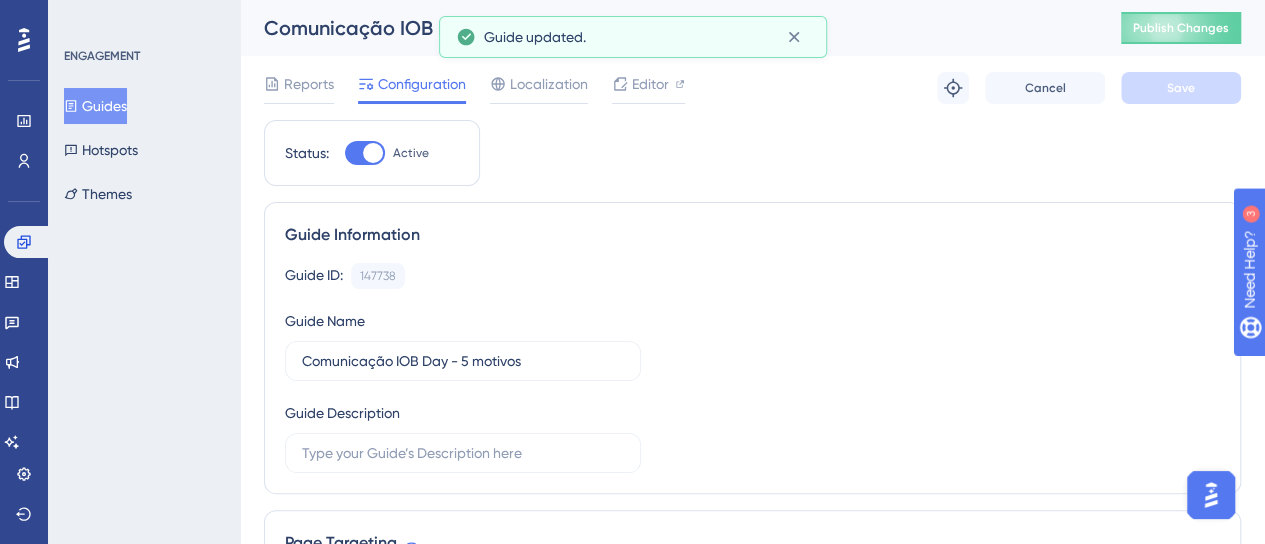 click on "Comunicação IOB Day - 5 motivos Publish Changes" at bounding box center [752, 28] 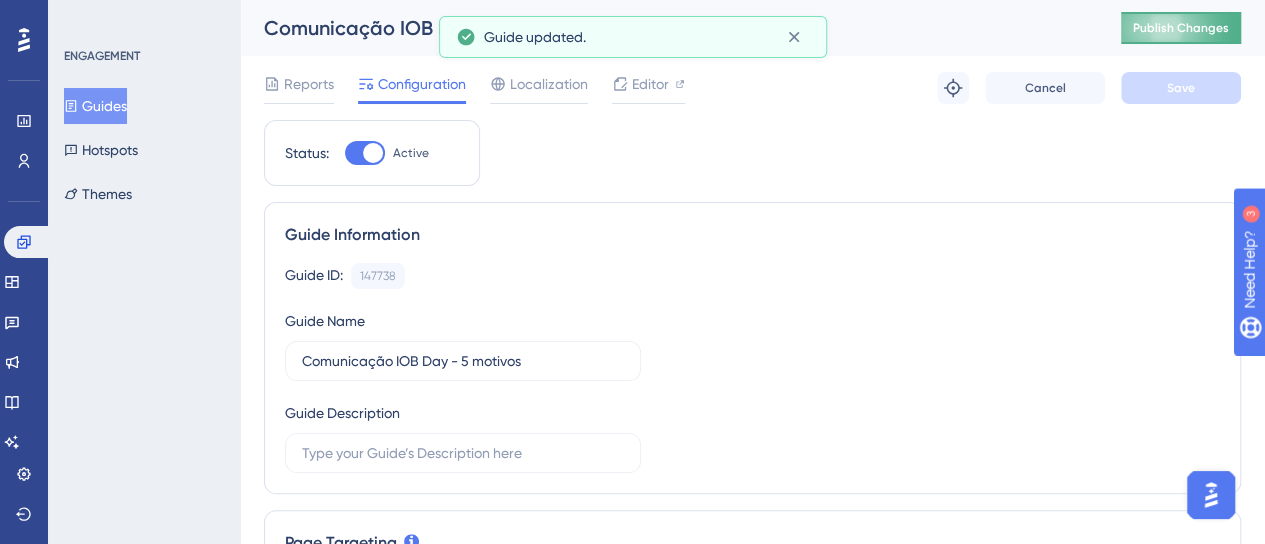 click on "Publish Changes" at bounding box center [1181, 28] 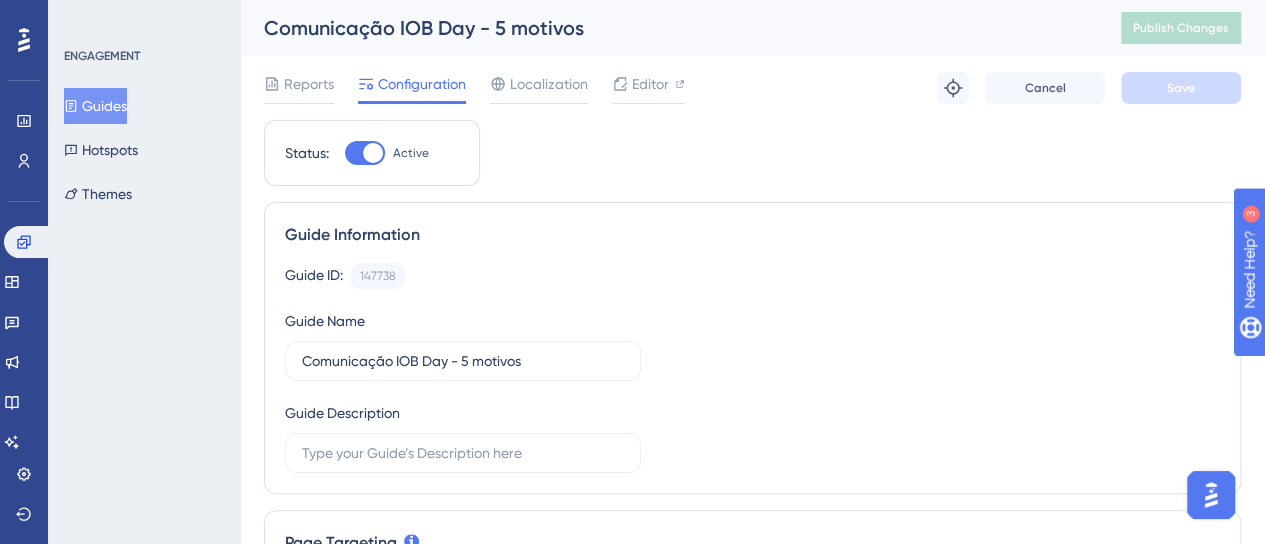 click on "Guides" at bounding box center [95, 106] 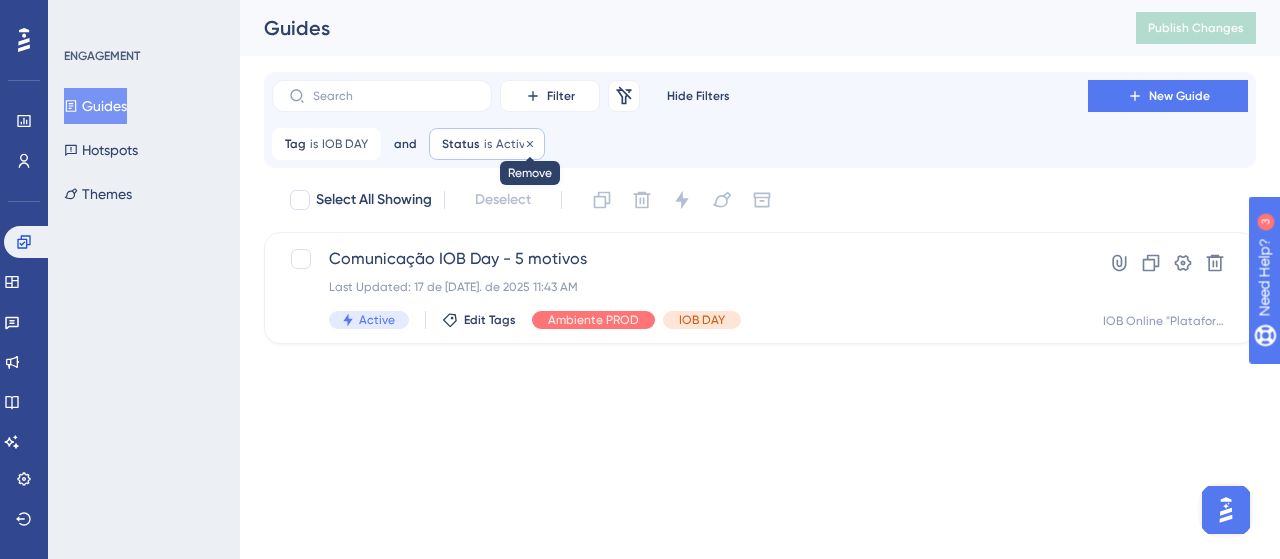 click 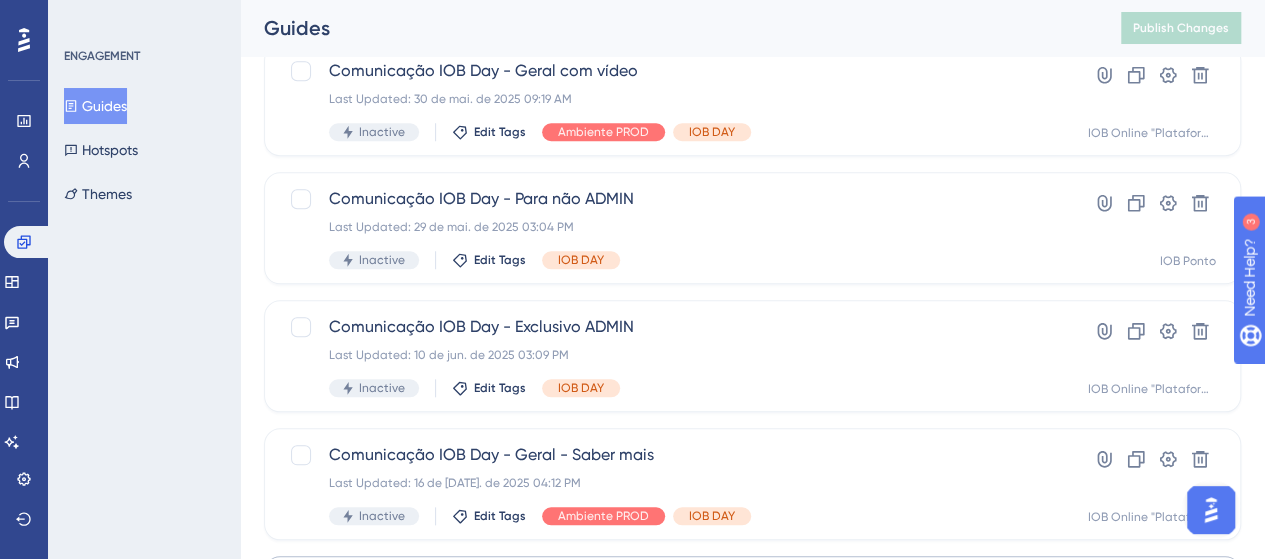 scroll, scrollTop: 1040, scrollLeft: 0, axis: vertical 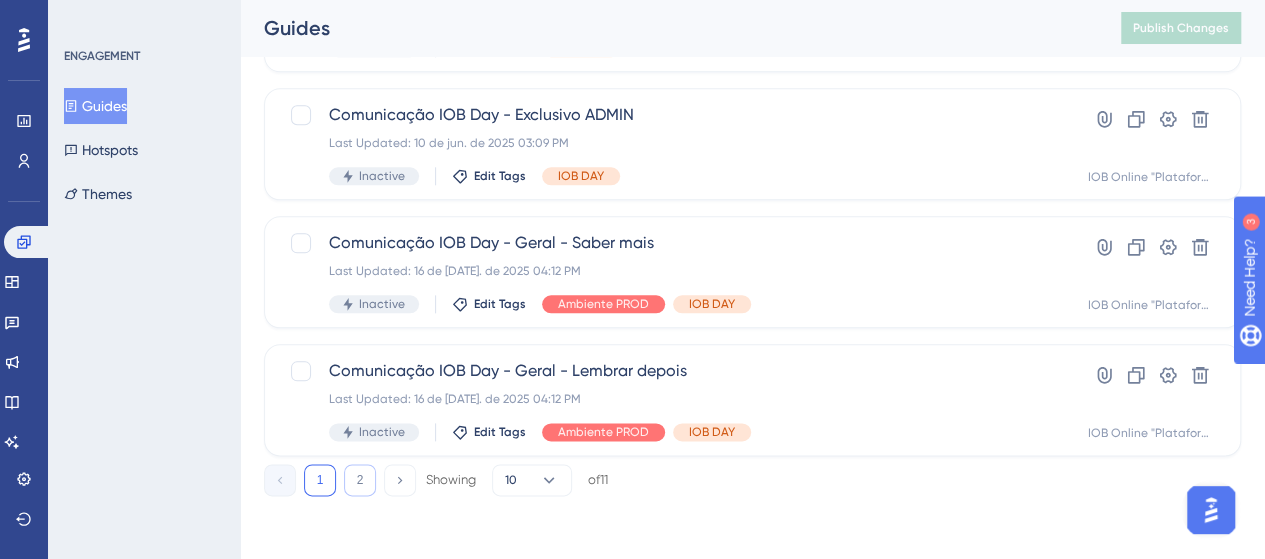 click on "2" at bounding box center [360, 480] 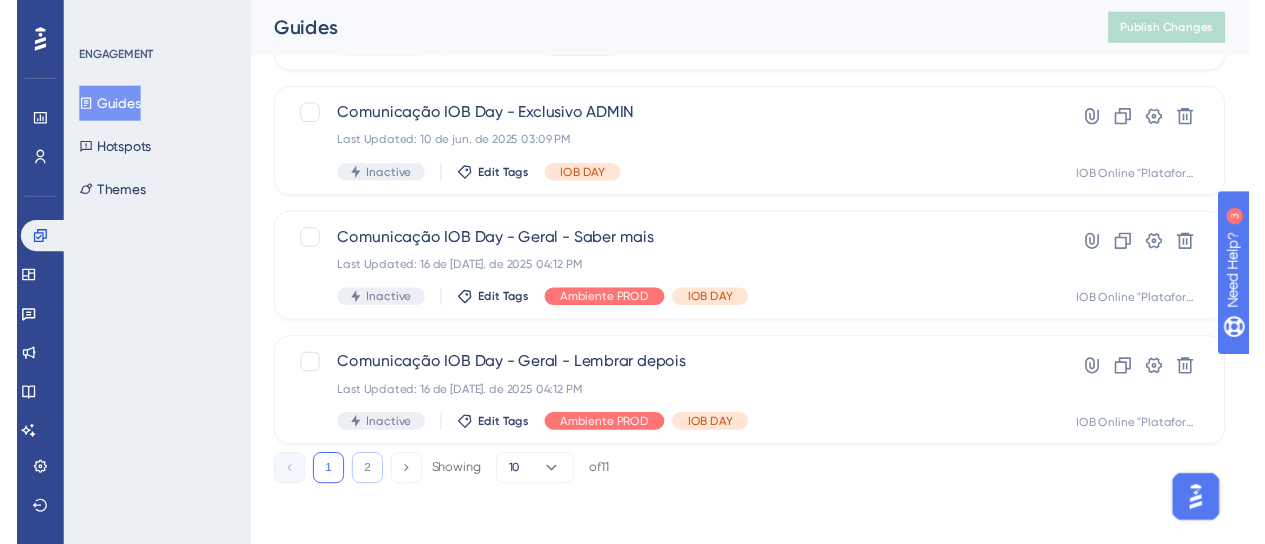 scroll, scrollTop: 0, scrollLeft: 0, axis: both 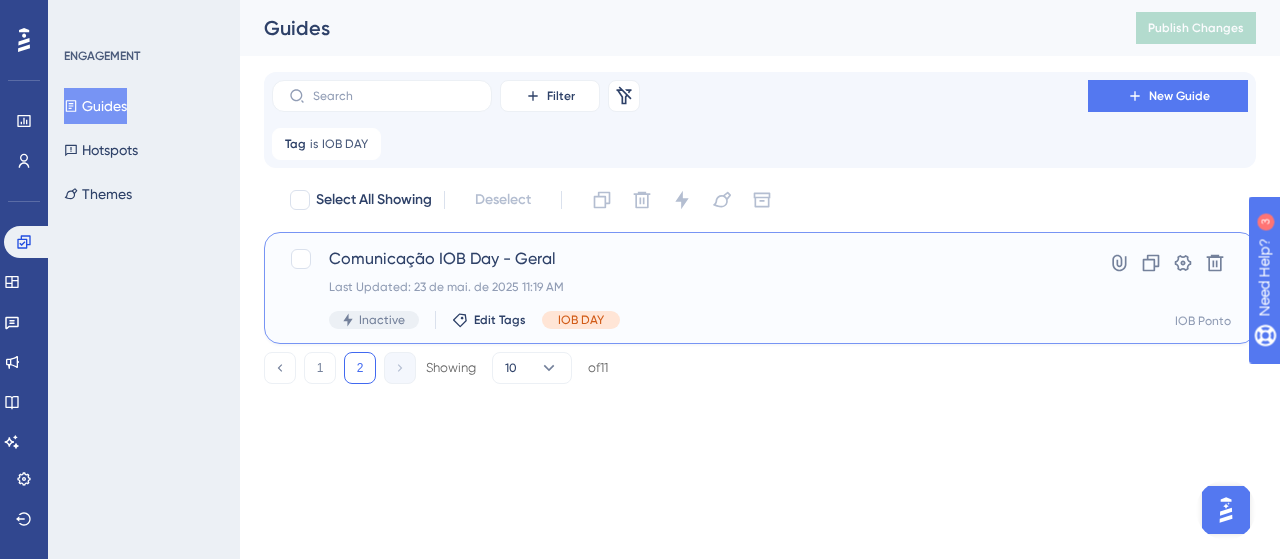 click on "Comunicação IOB Day - Geral Last Updated: 23 de mai. de 2025 11:19 AM Inactive Edit Tags IOB DAY" at bounding box center (680, 288) 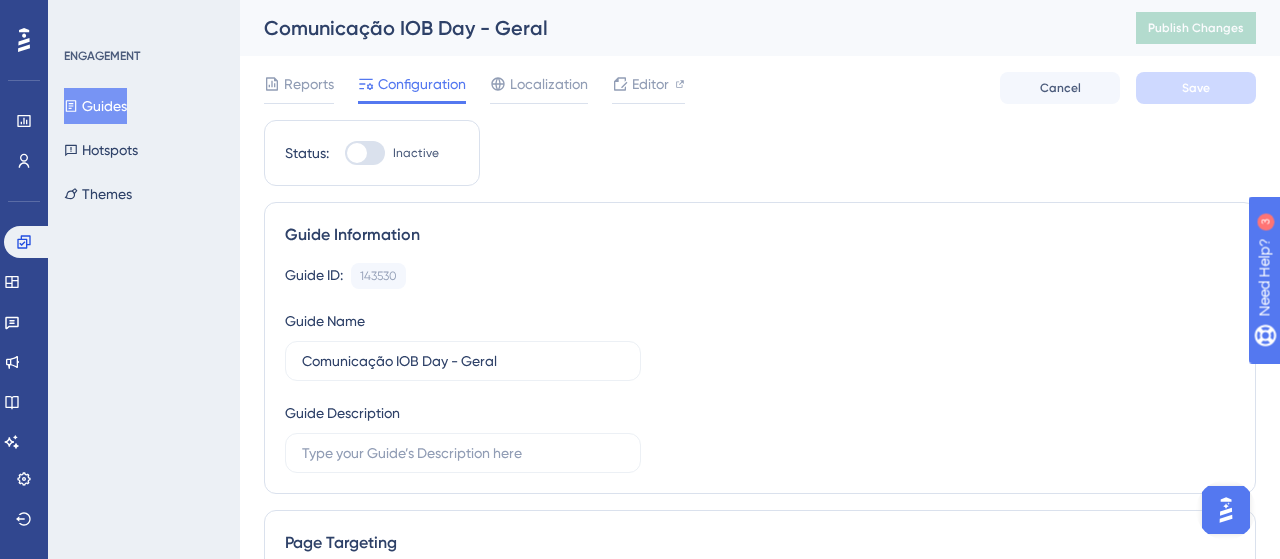 click on "Reports" at bounding box center [309, 84] 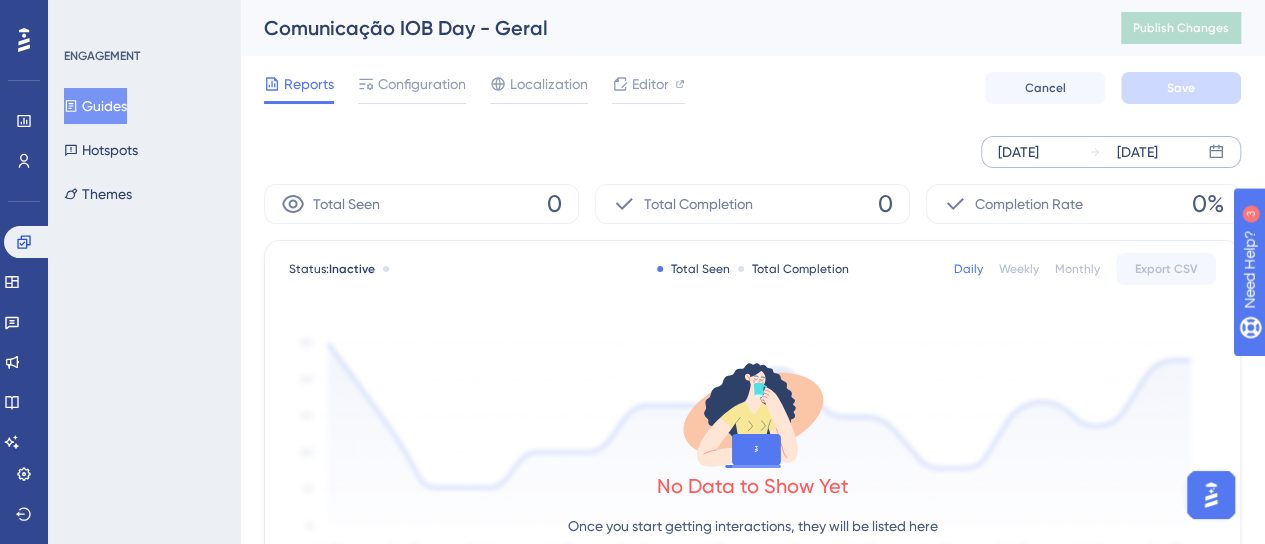 click on "[DATE] [DATE]" at bounding box center [1111, 152] 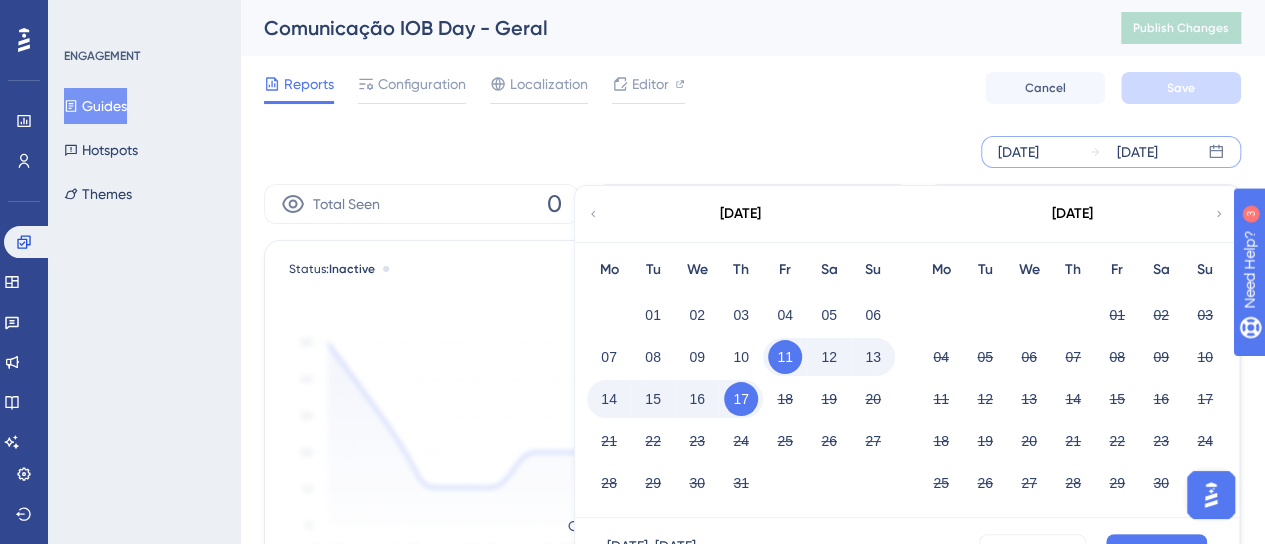 click on "[DATE] [DATE] [DATE] Mo Tu We Th Fr Sa Su 01 02 03 04 05 06 07 08 09 10 11 12 13 14 15 16 17 18 19 20 21 22 23 24 25 26 27 28 29 30 [DATE] Tu We Th Fr Sa Su 01 02 03 04 05 06 07 08 09 10 11 12 13 14 15 16 17 18 19 20 21 22 23 24 25 26 27 28 29 30 31 [DATE]  -  [DATE] Cancel Apply" at bounding box center (1111, 152) 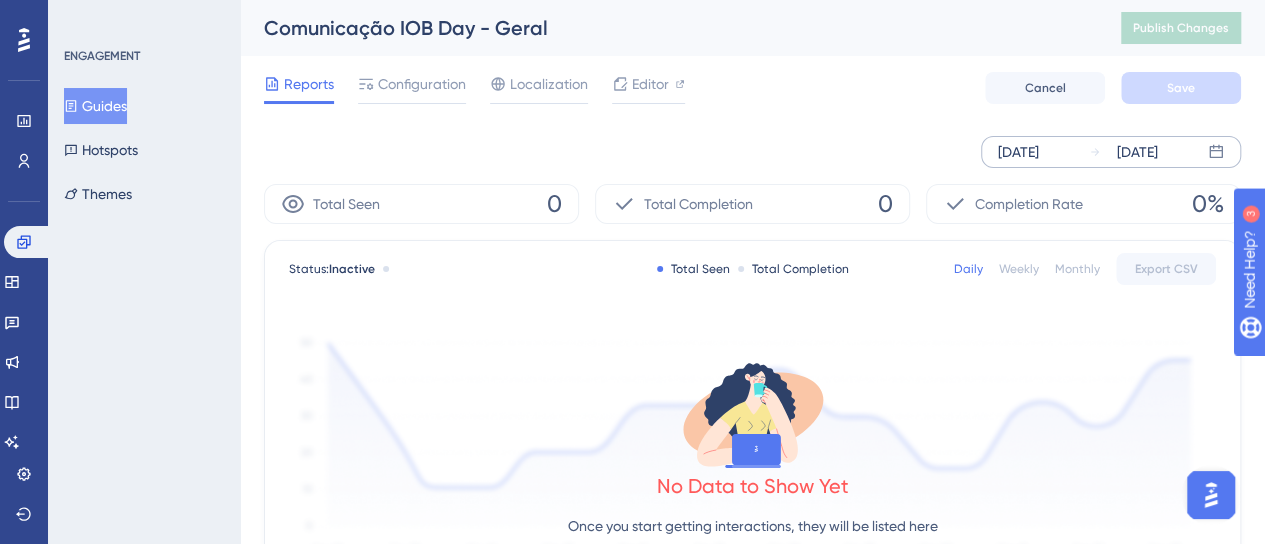 click on "[DATE] [DATE]" at bounding box center [1111, 152] 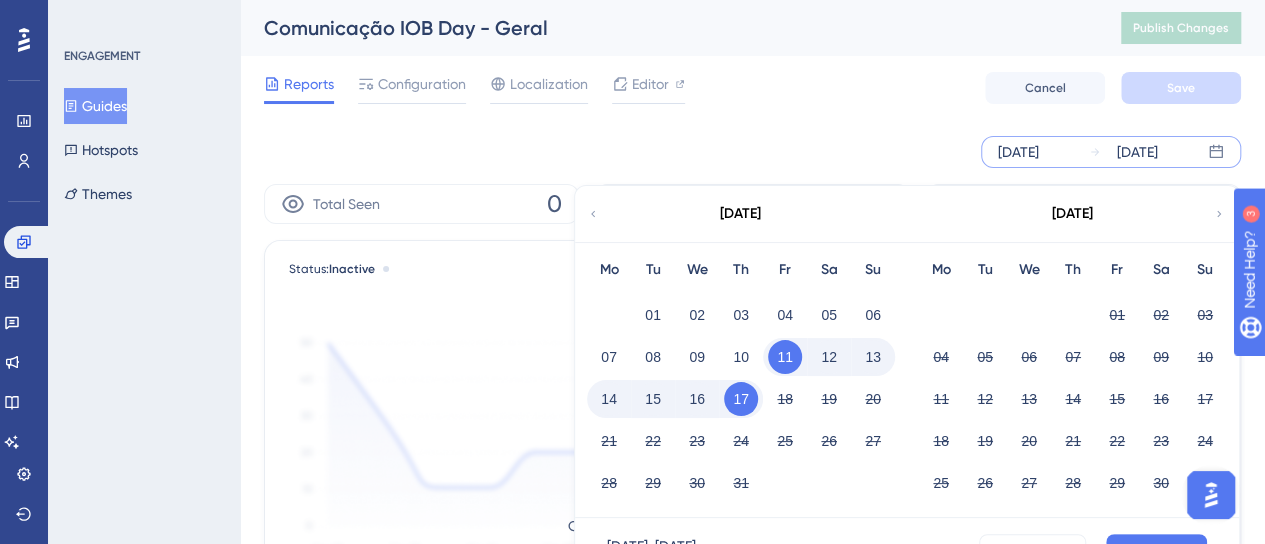 click 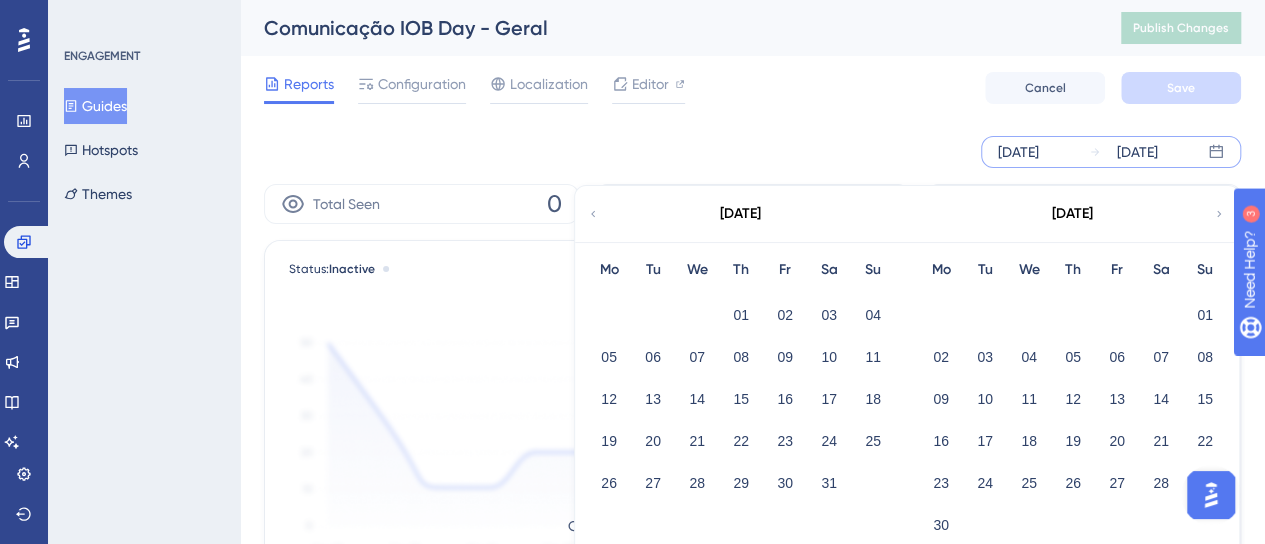 click 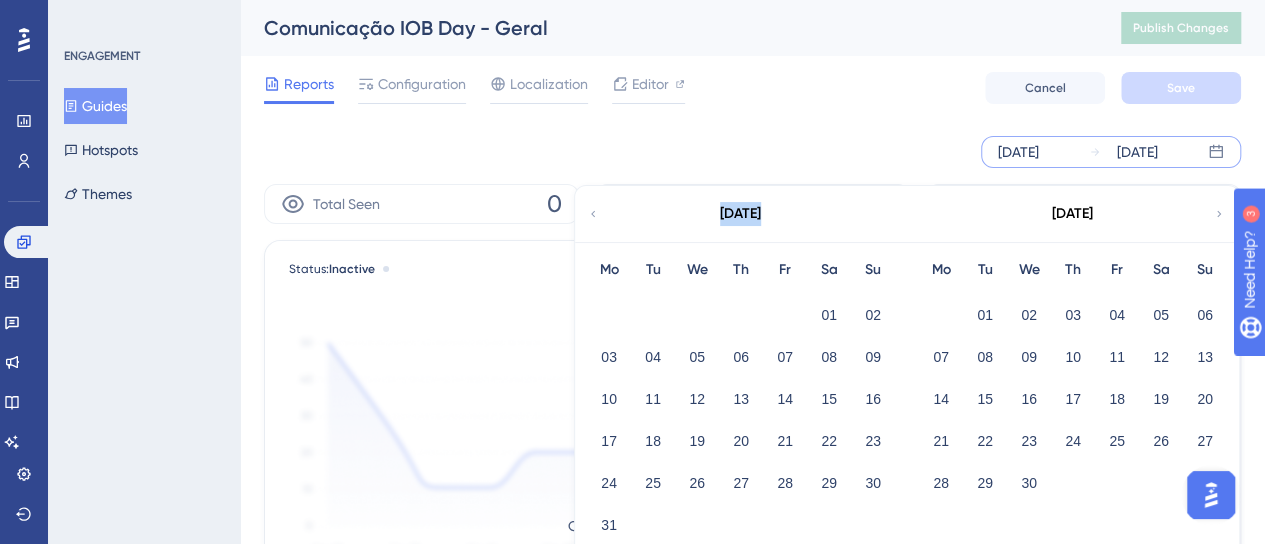 click 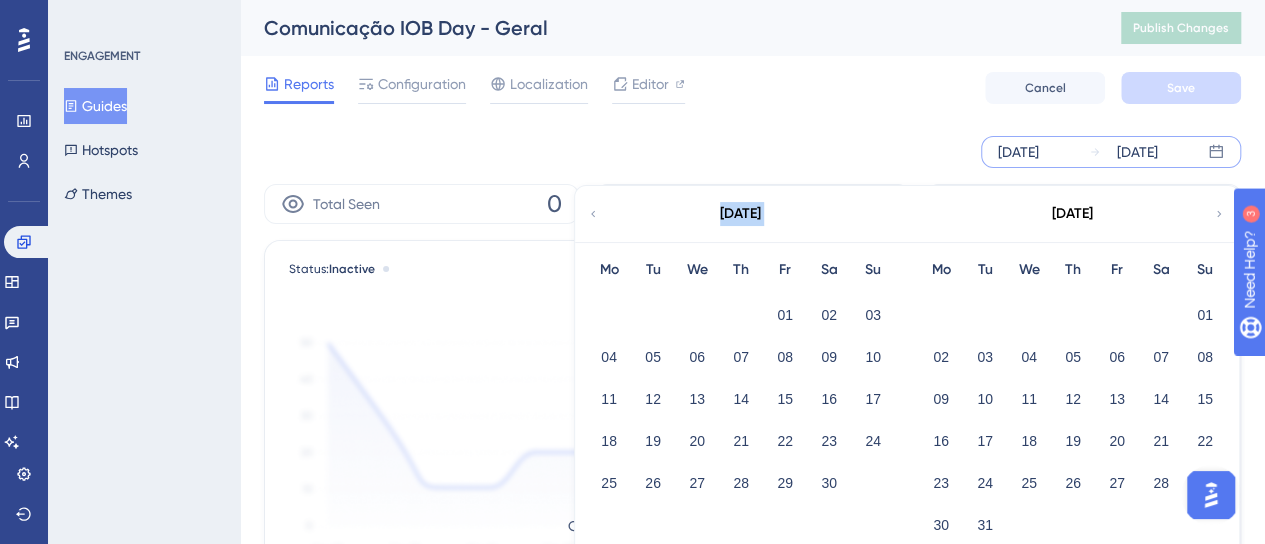 click 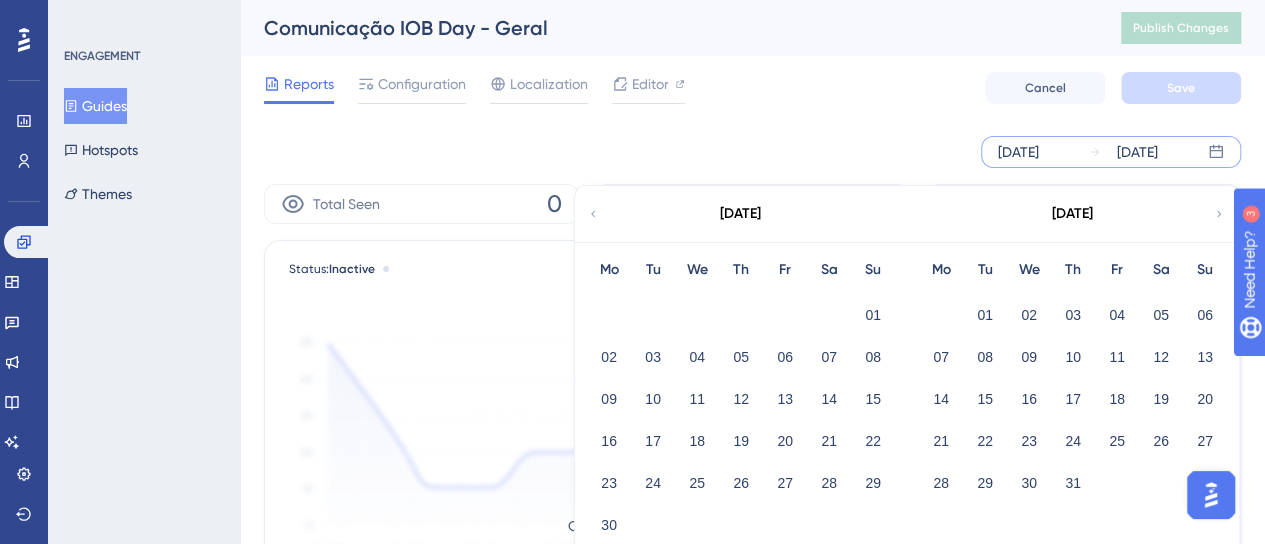 click 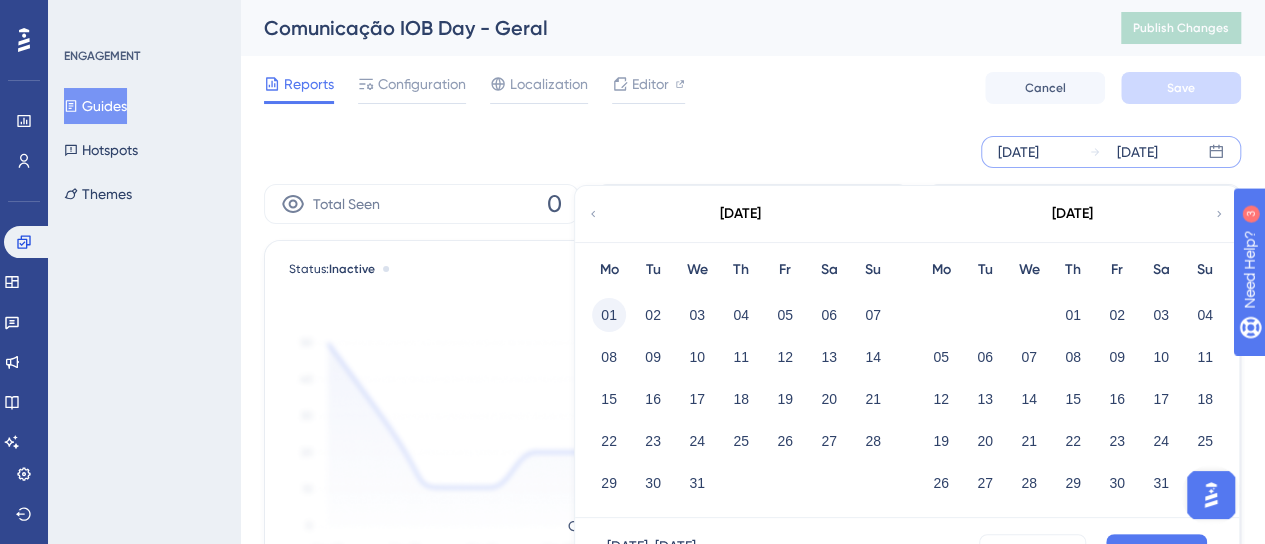 click on "01" at bounding box center [609, 315] 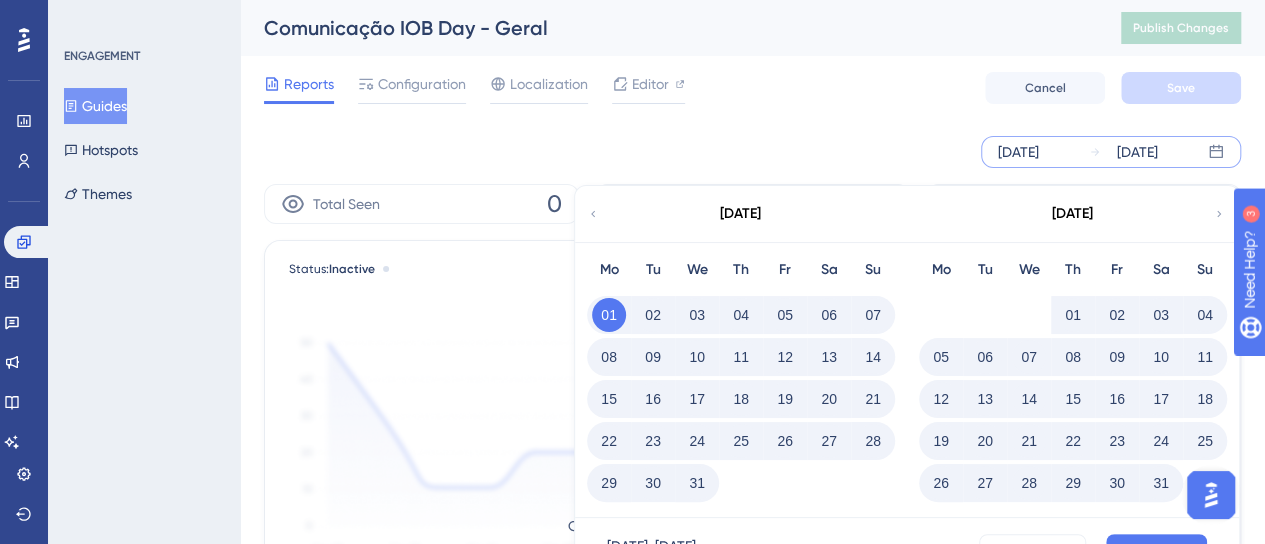 scroll, scrollTop: 300, scrollLeft: 0, axis: vertical 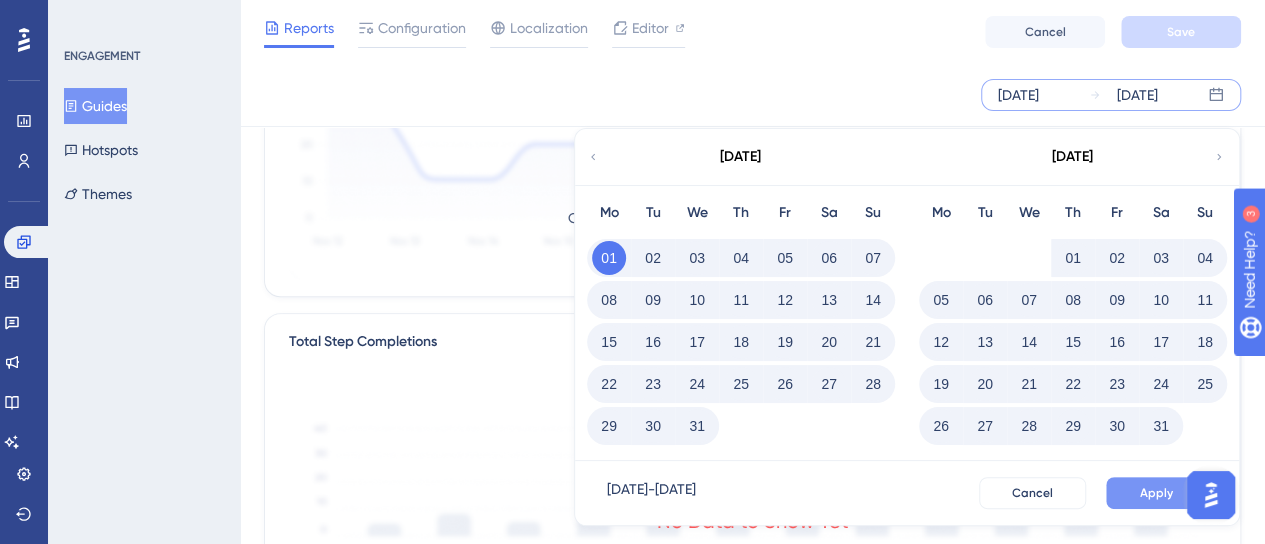click on "Apply" at bounding box center (1156, 493) 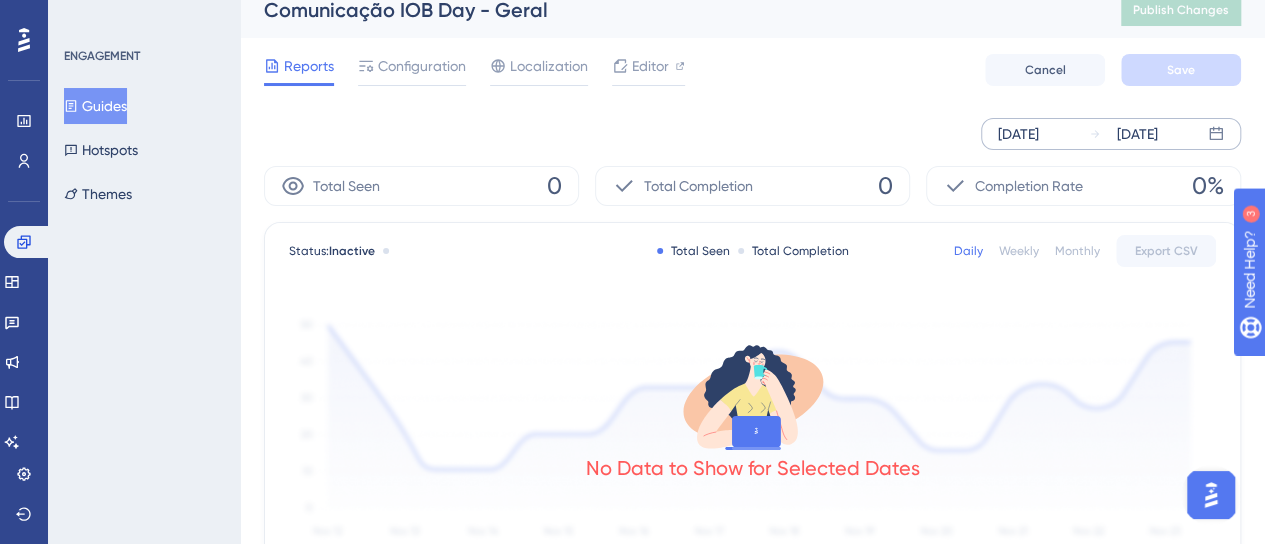scroll, scrollTop: 0, scrollLeft: 0, axis: both 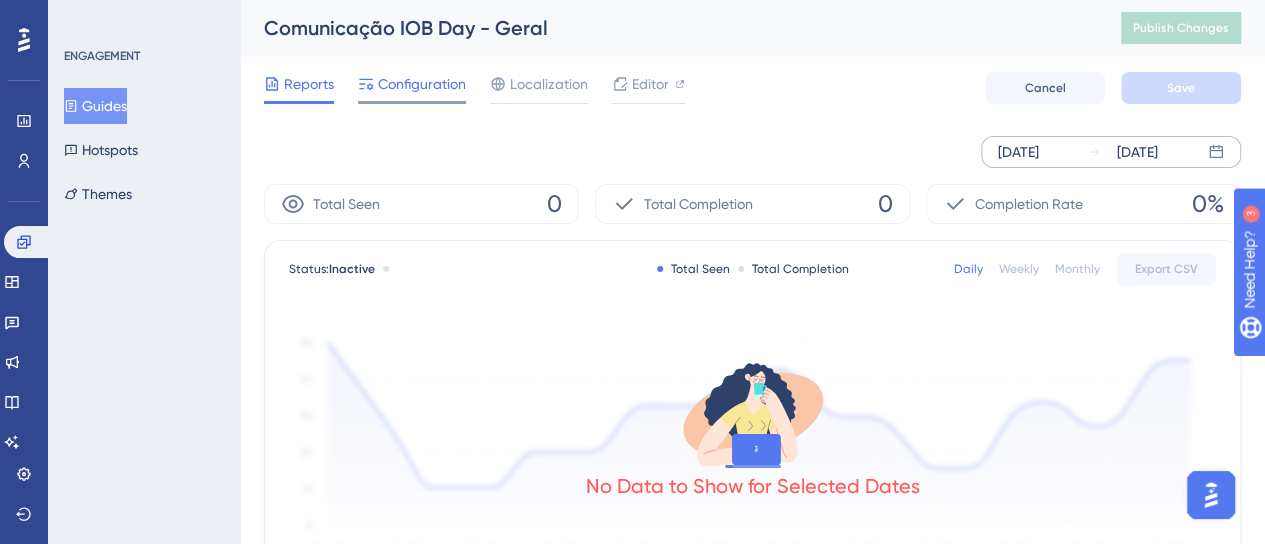 click on "Configuration" at bounding box center (422, 84) 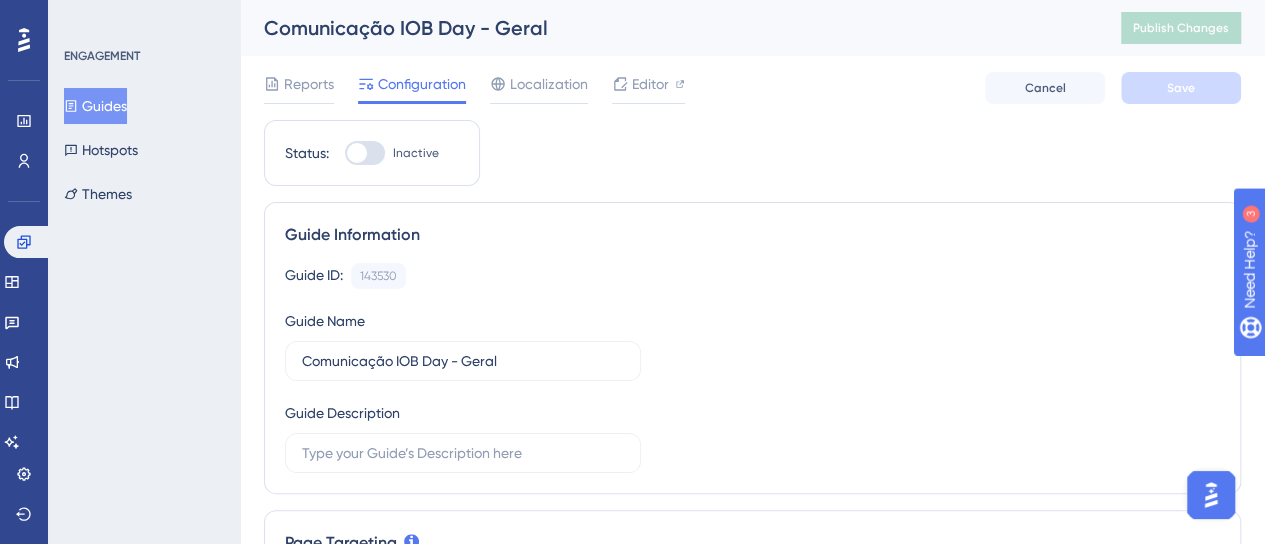 click on "Guides" at bounding box center (95, 106) 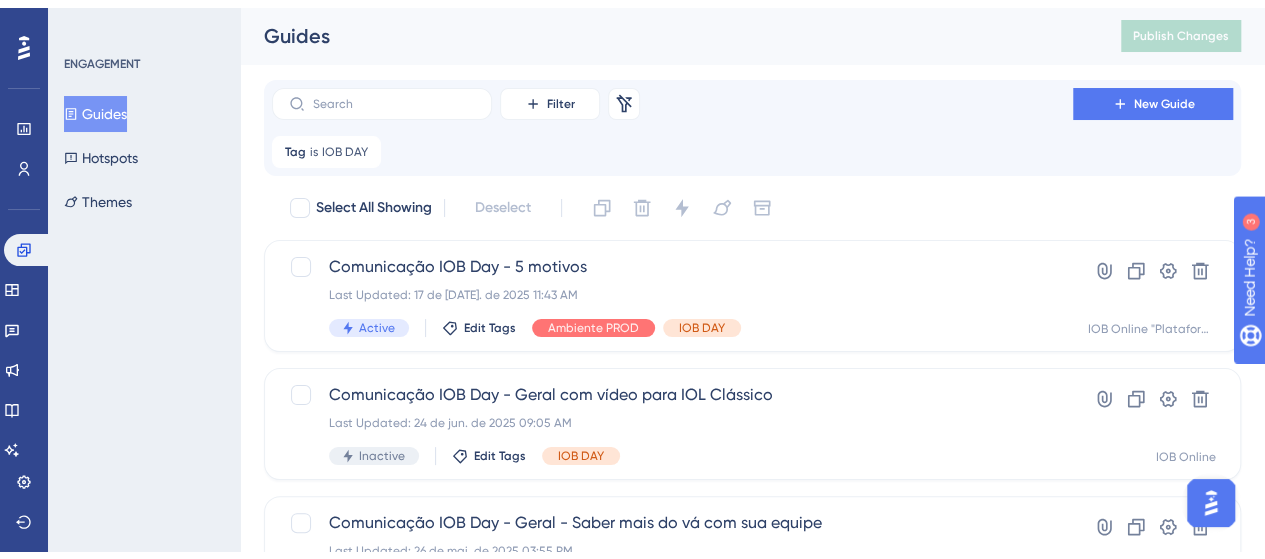 scroll, scrollTop: 1040, scrollLeft: 0, axis: vertical 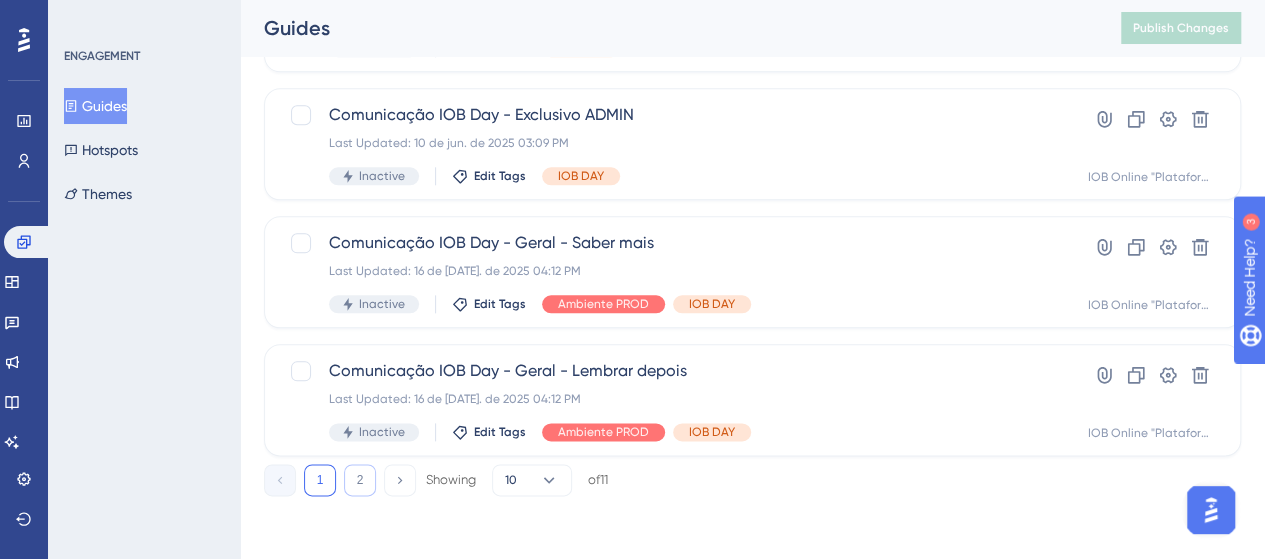 click on "2" at bounding box center [360, 480] 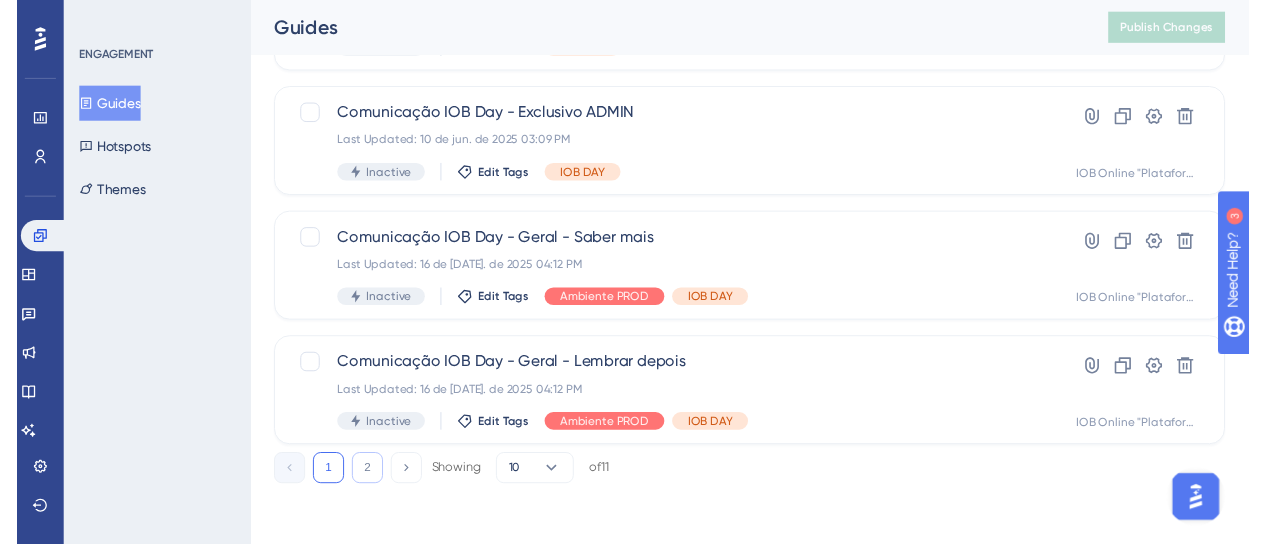 scroll, scrollTop: 0, scrollLeft: 0, axis: both 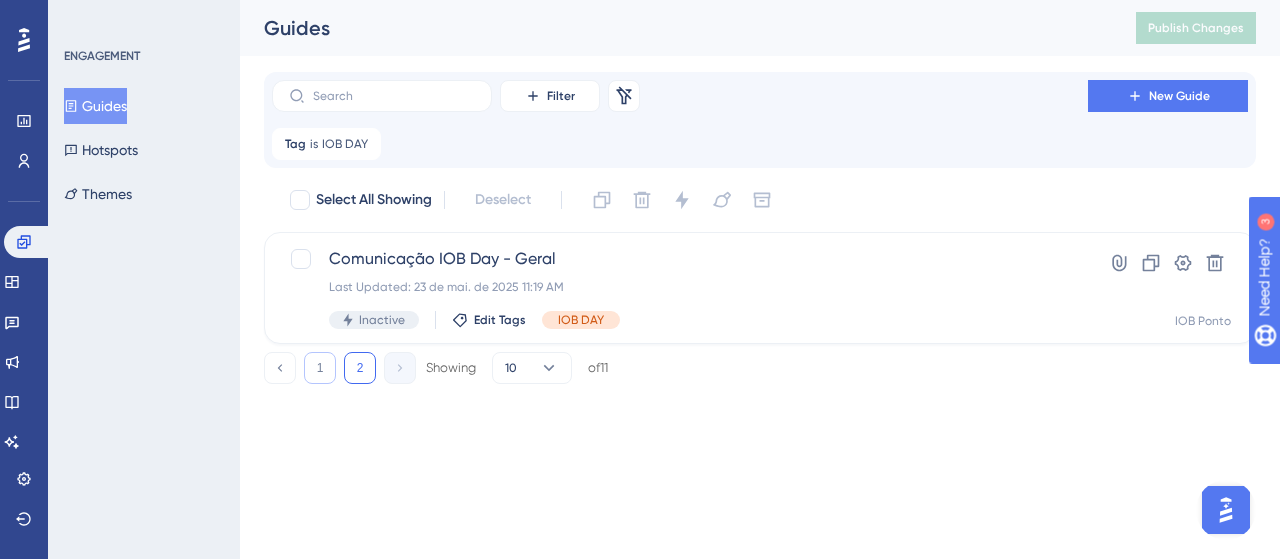 click on "1" at bounding box center [320, 368] 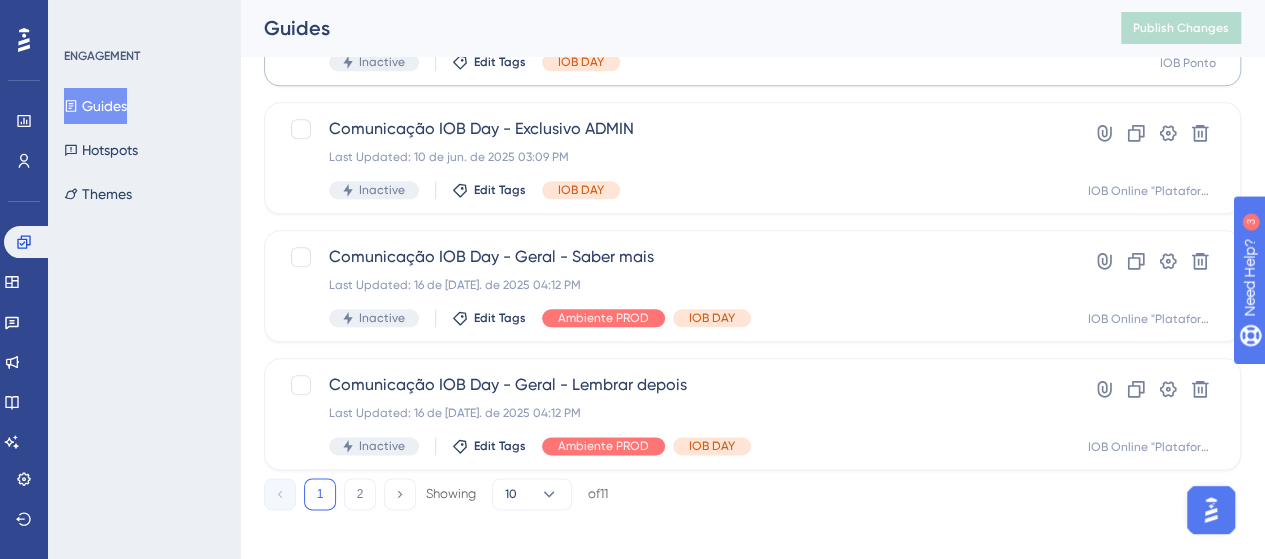 scroll, scrollTop: 1040, scrollLeft: 0, axis: vertical 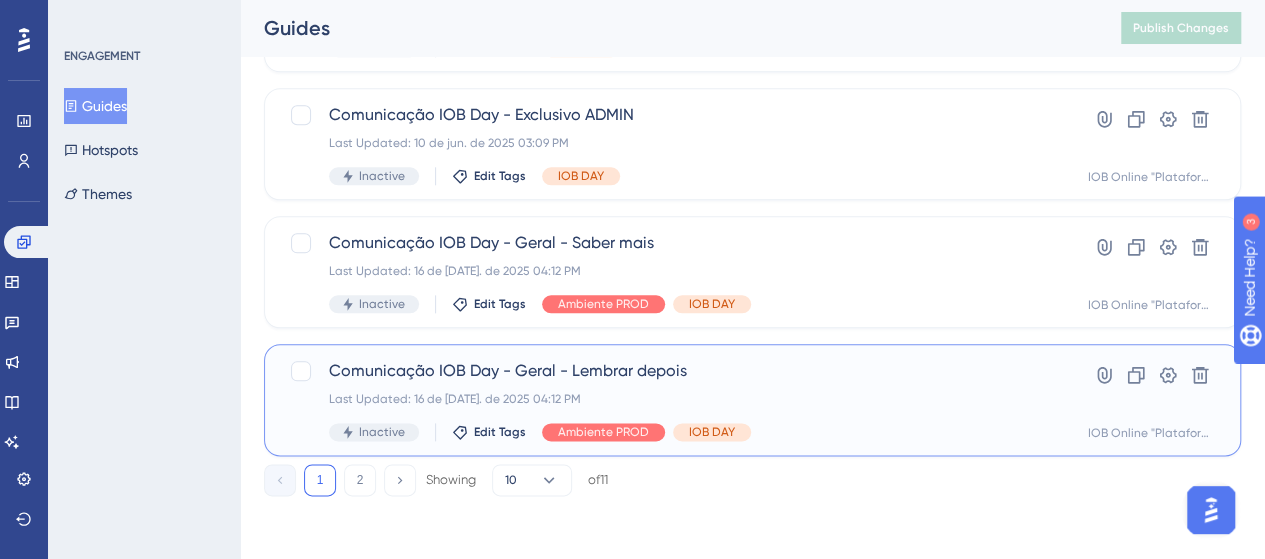 click on "Comunicação IOB Day - Geral - Lembrar depois Last Updated: 16 de [DATE]. de 2025 04:12 PM Inactive Edit Tags Ambiente PROD IOB DAY" at bounding box center [672, 400] 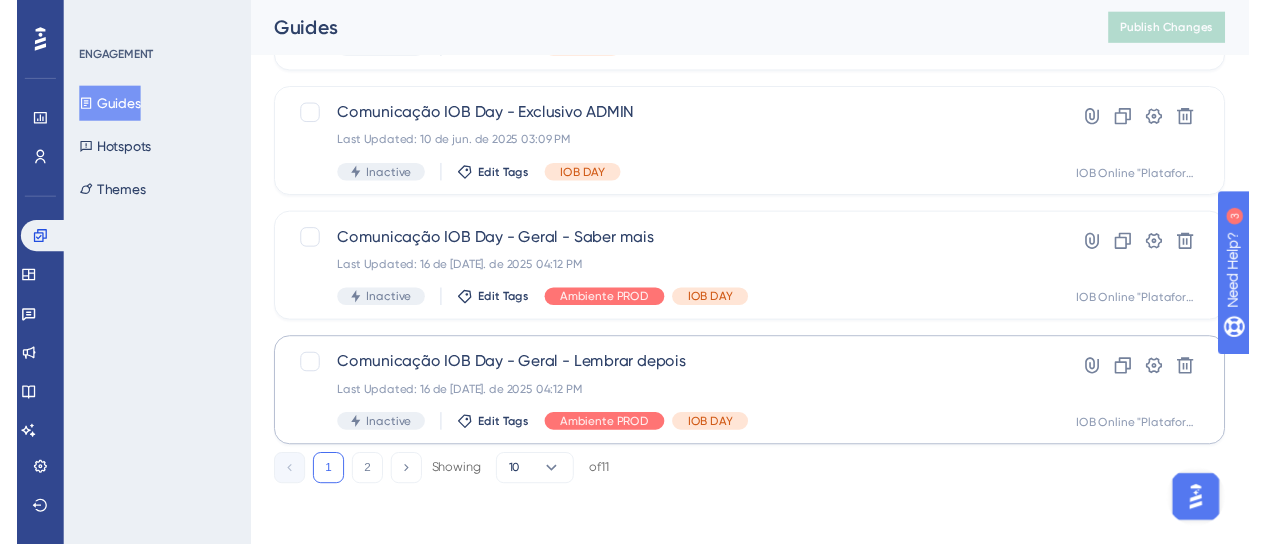 scroll, scrollTop: 0, scrollLeft: 0, axis: both 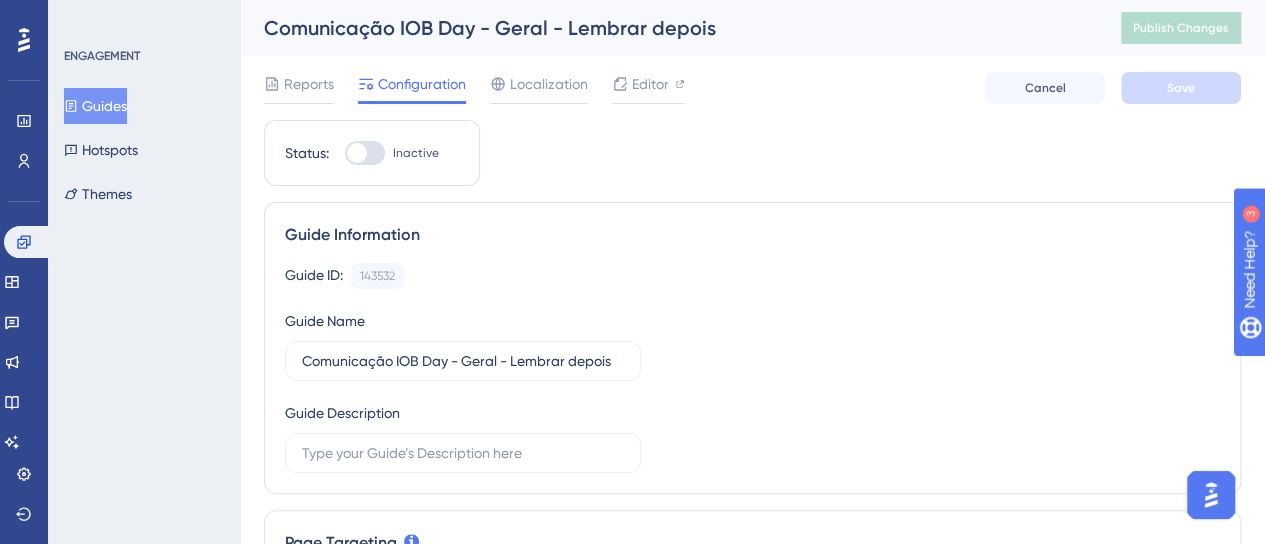 click on "Reports" at bounding box center (309, 84) 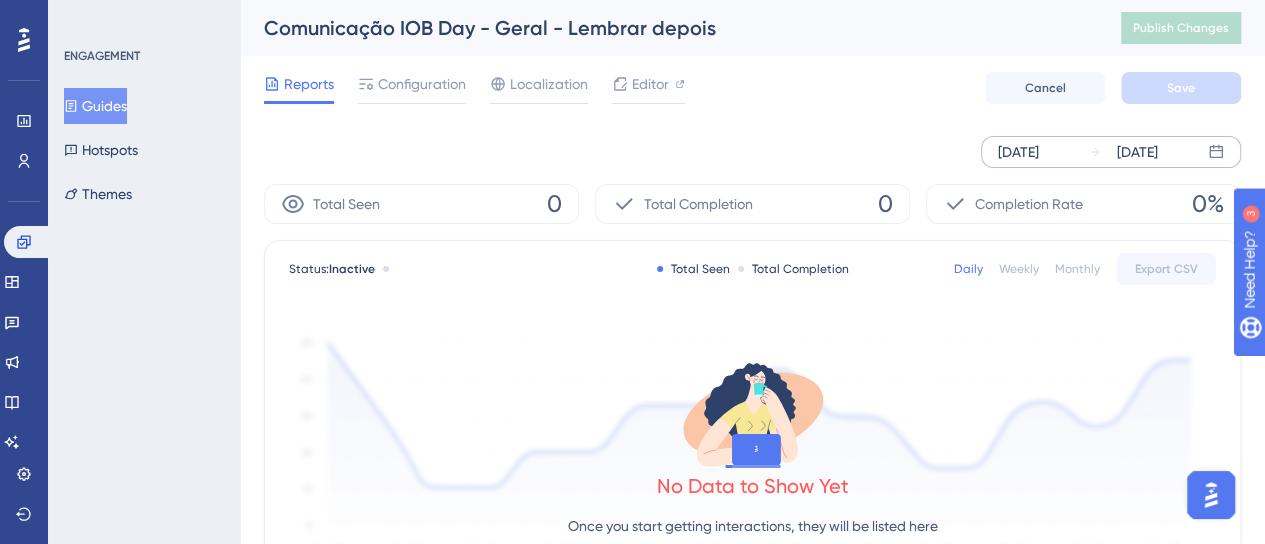 click on "[DATE] [DATE]" at bounding box center (1111, 152) 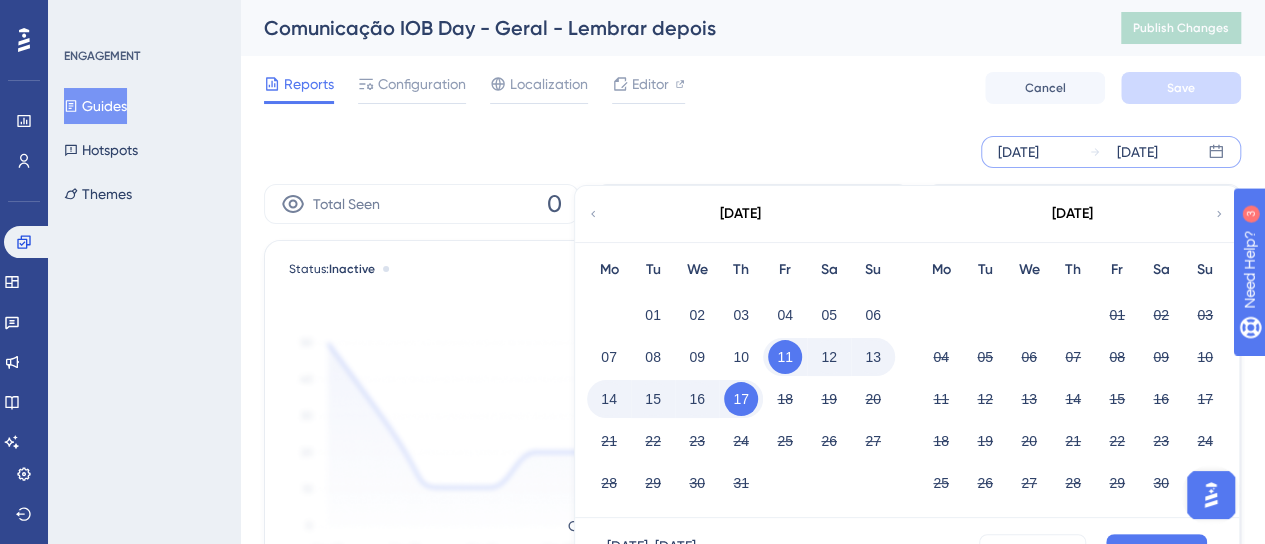 click on "[DATE]" at bounding box center [740, 214] 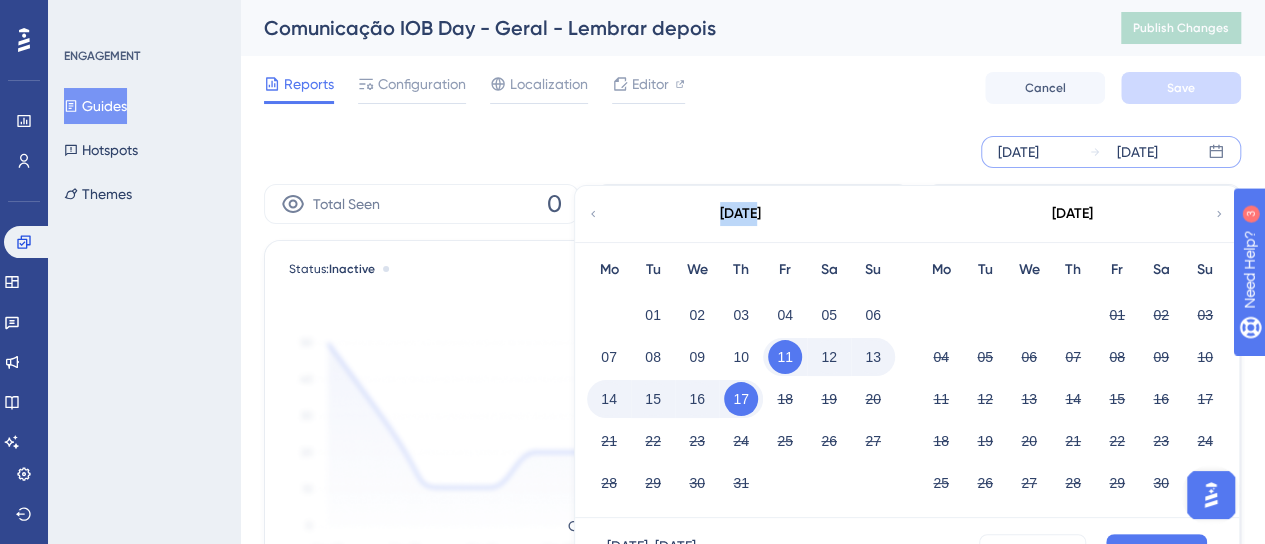 click on "[DATE]" at bounding box center [740, 214] 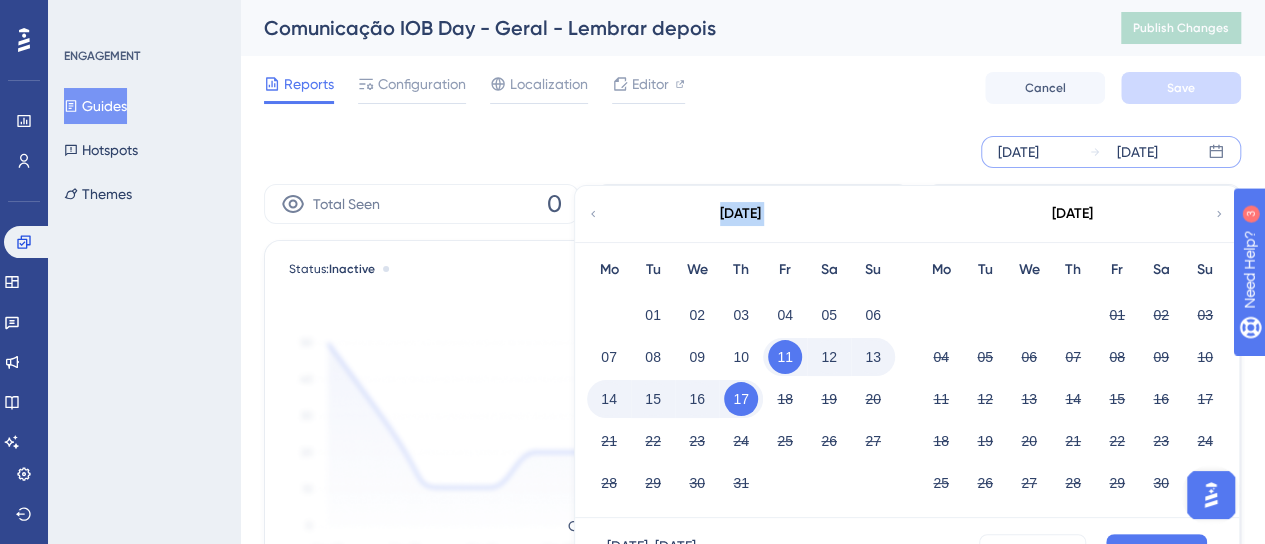 click on "[DATE]" at bounding box center [740, 214] 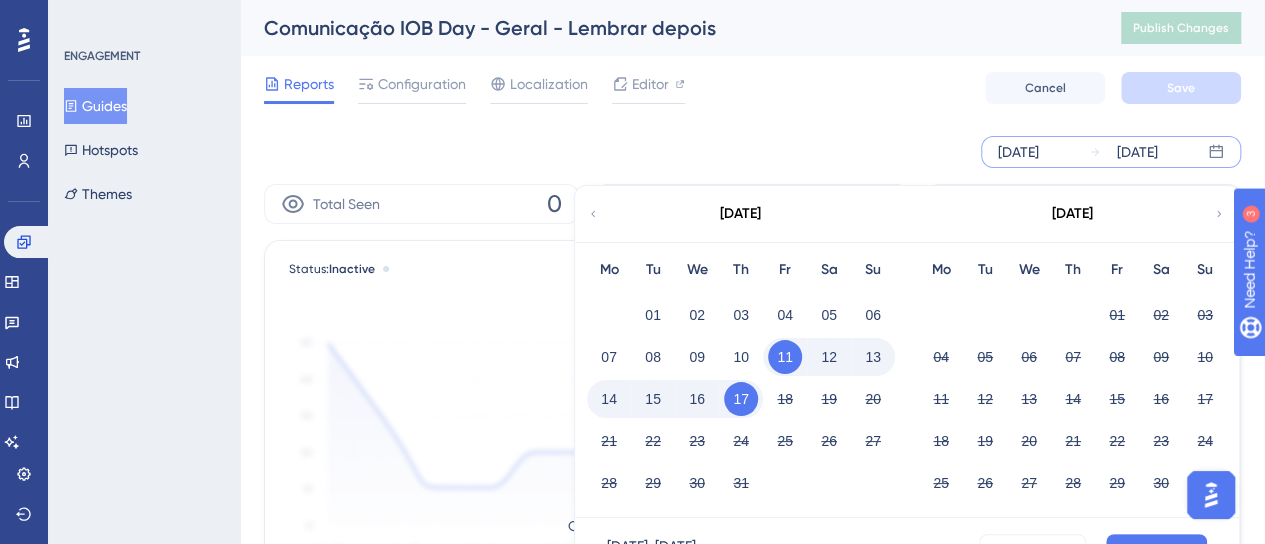 click 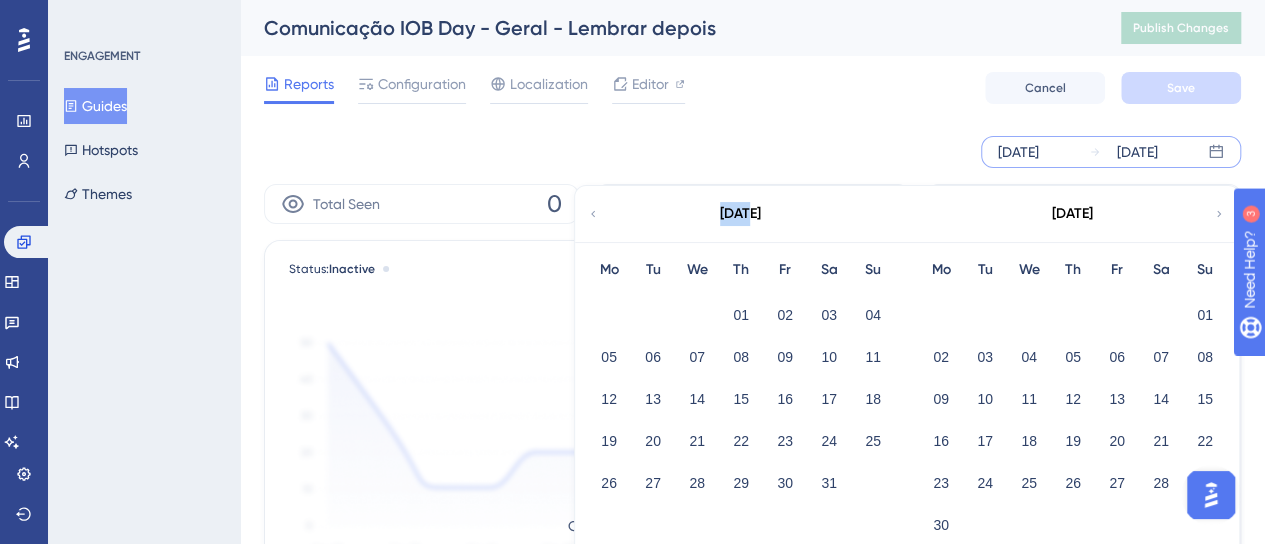 click 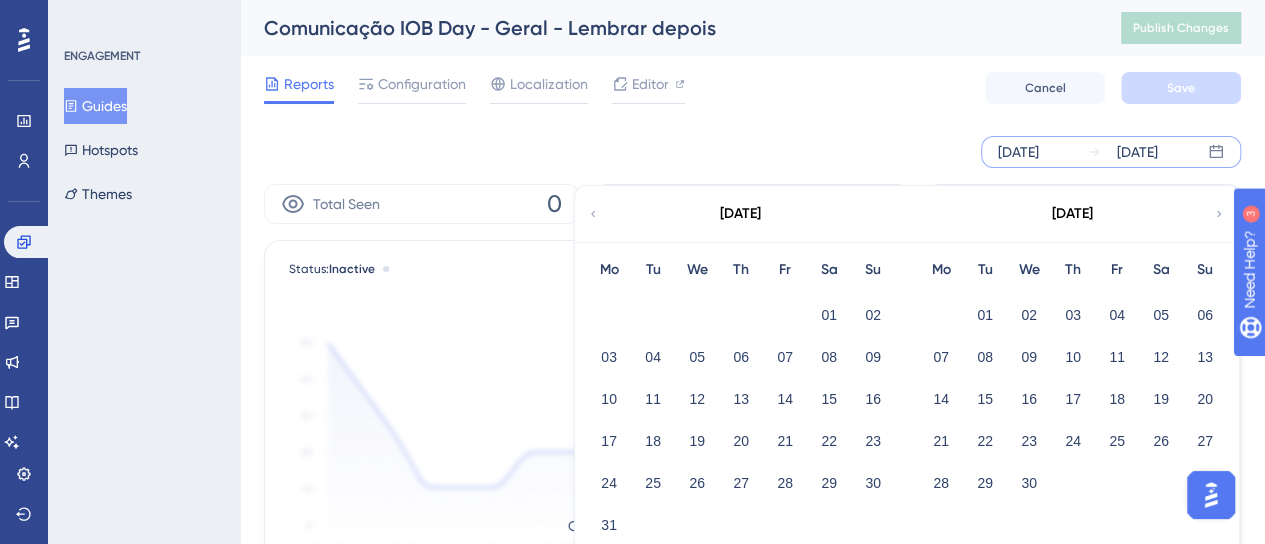 click 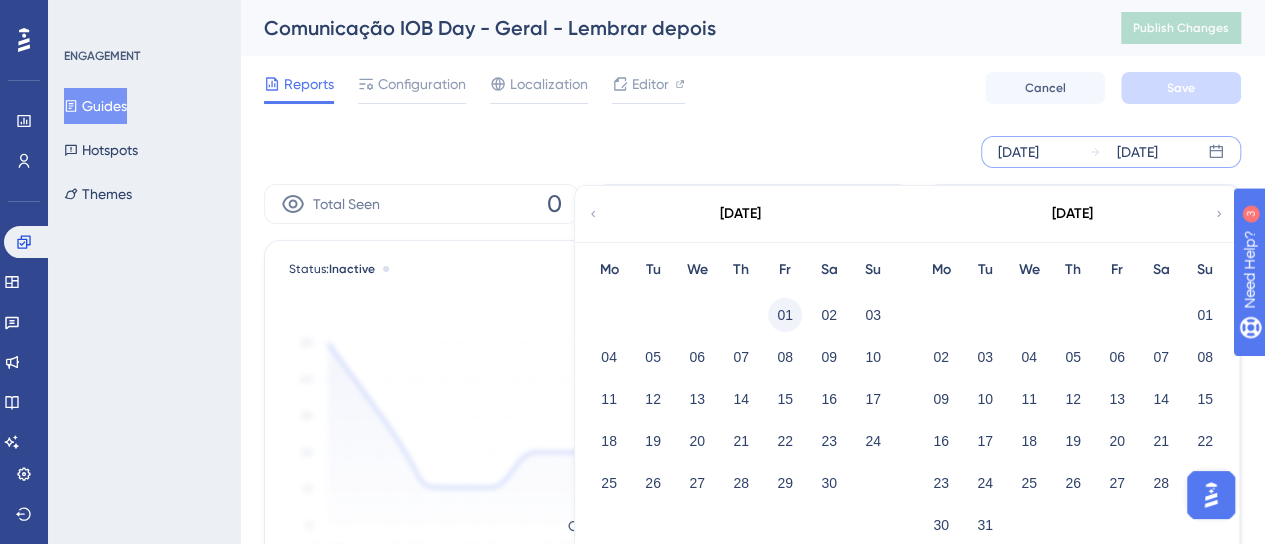 click on "01" at bounding box center (785, 315) 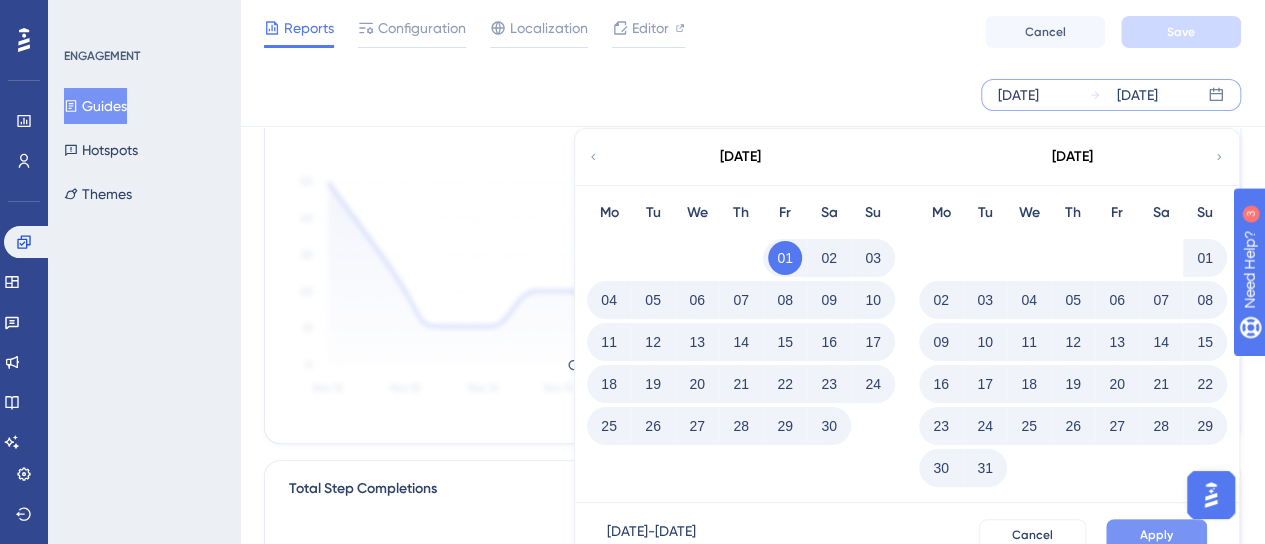 scroll, scrollTop: 200, scrollLeft: 0, axis: vertical 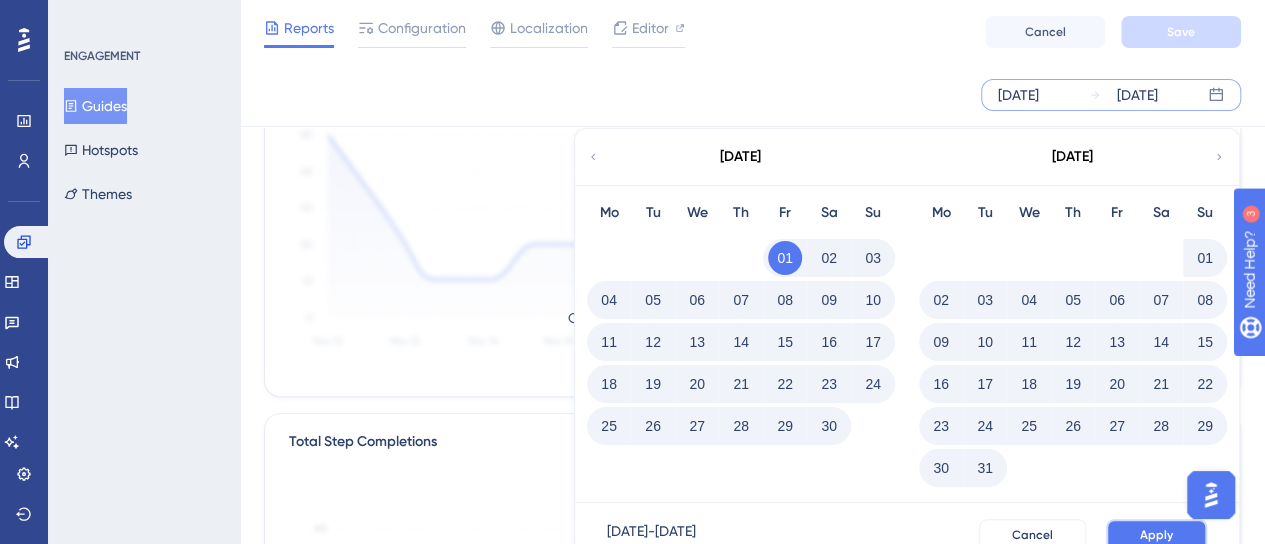 click on "Apply" at bounding box center (1156, 535) 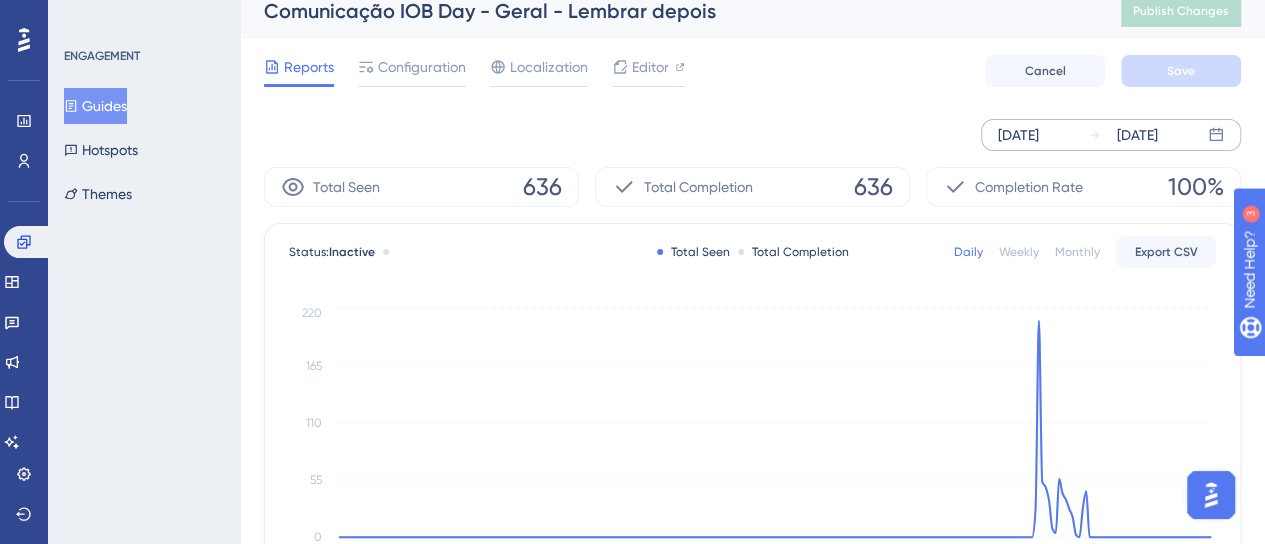 scroll, scrollTop: 0, scrollLeft: 0, axis: both 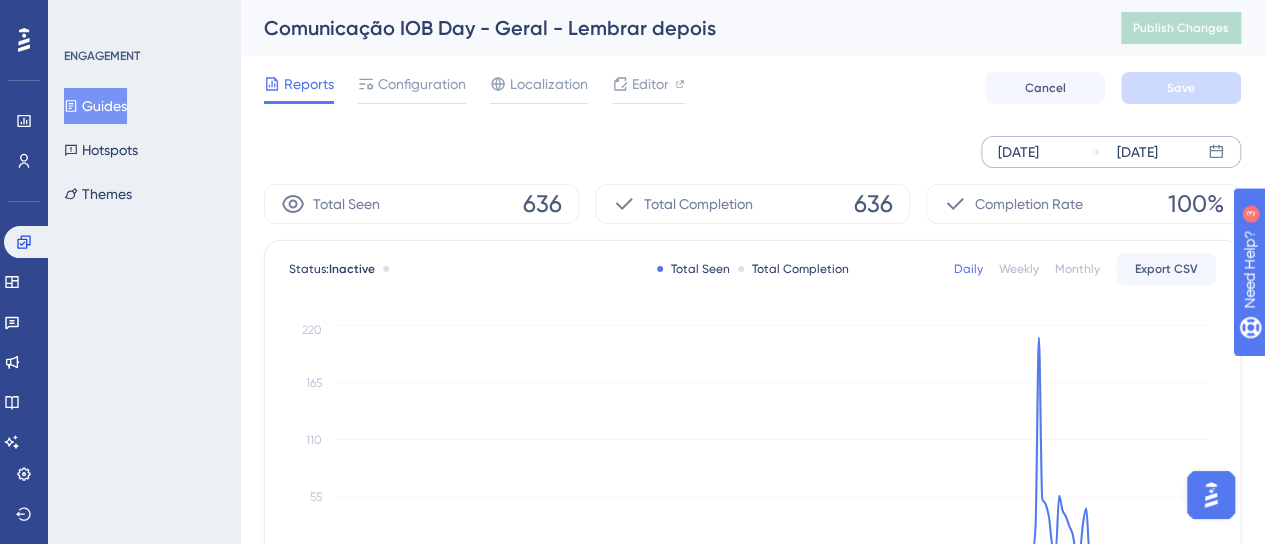 drag, startPoint x: 122, startPoint y: 107, endPoint x: 116, endPoint y: 89, distance: 18.973665 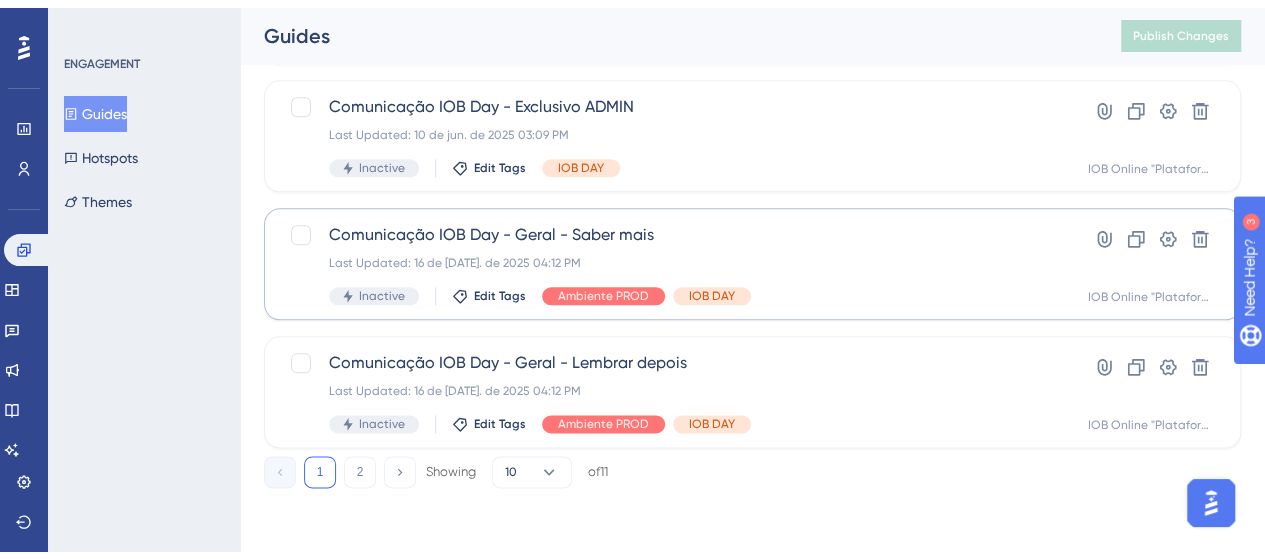 scroll, scrollTop: 1040, scrollLeft: 0, axis: vertical 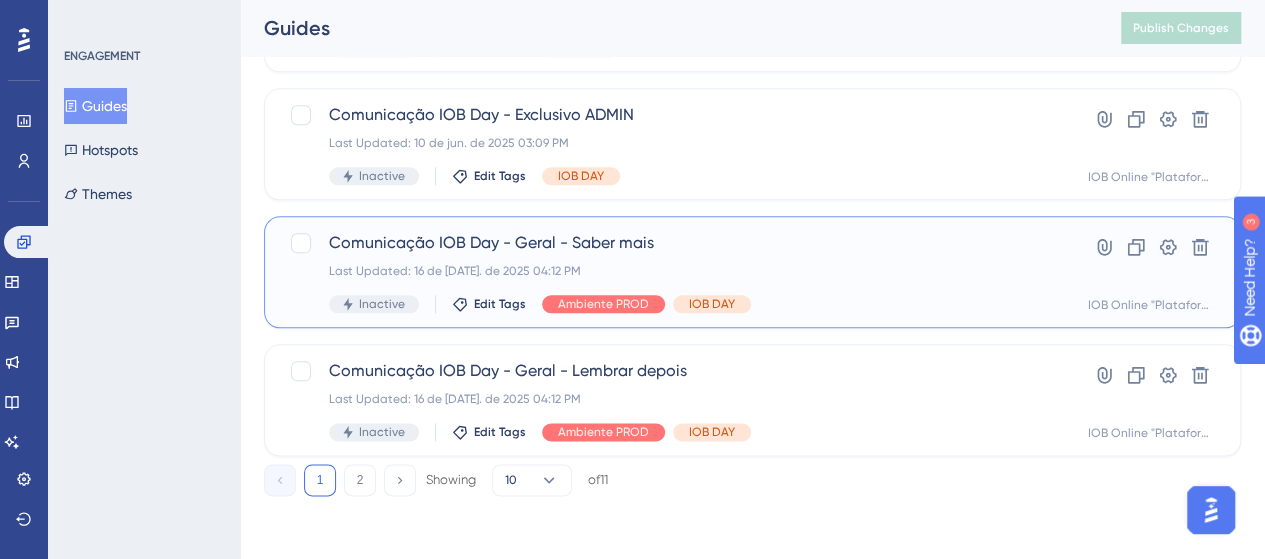 click on "Last Updated: 16 de [DATE]. de 2025 04:12 PM" at bounding box center (672, 271) 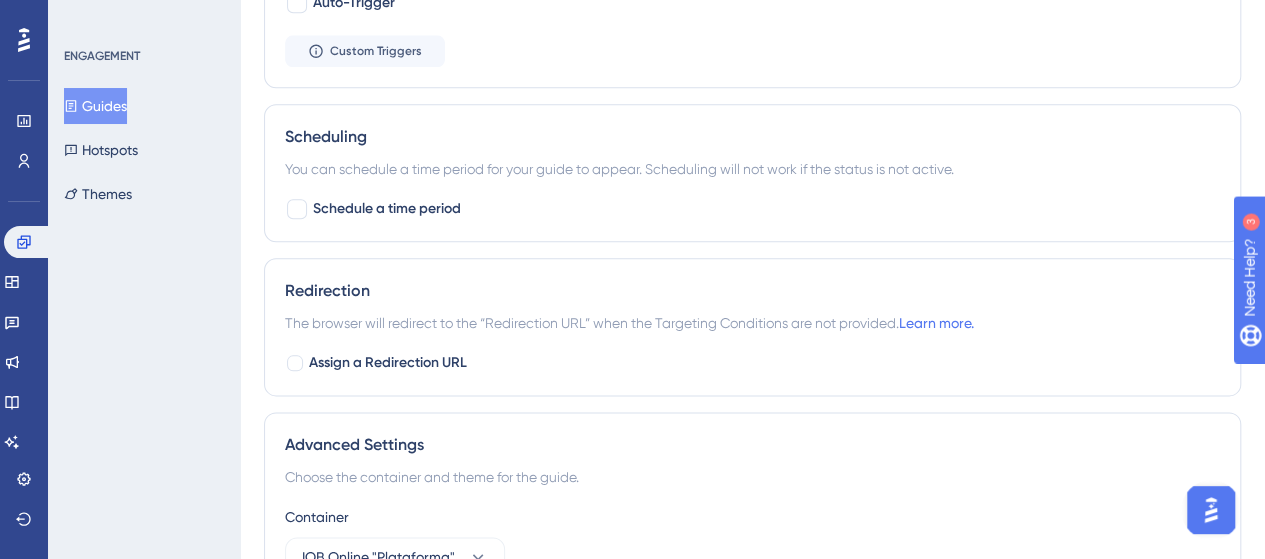 click on "Reports" at bounding box center (309, -956) 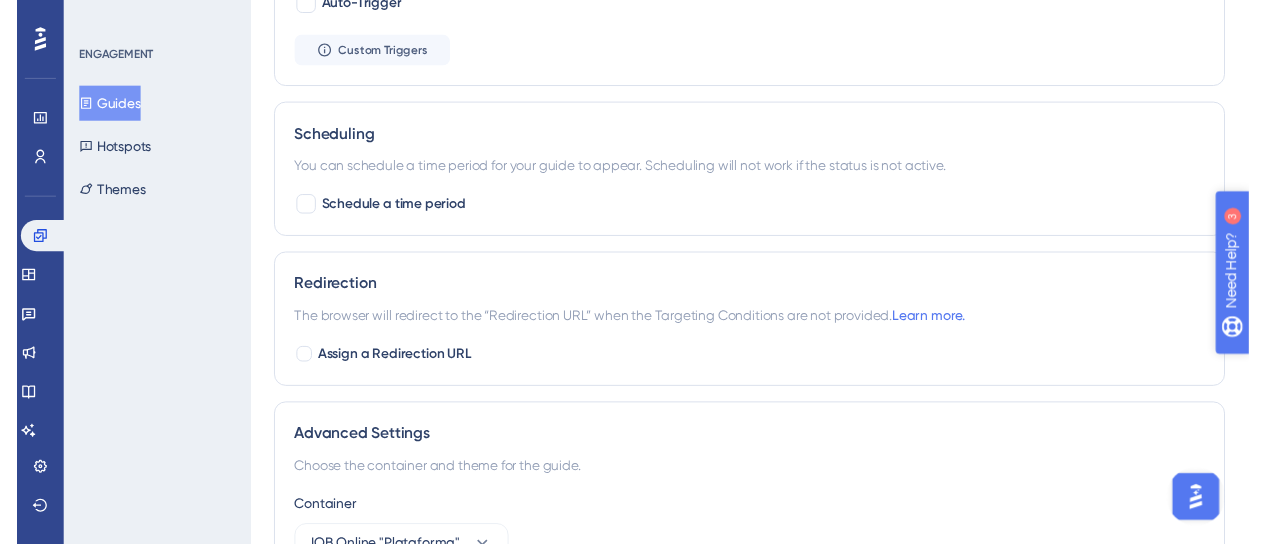 scroll, scrollTop: 0, scrollLeft: 0, axis: both 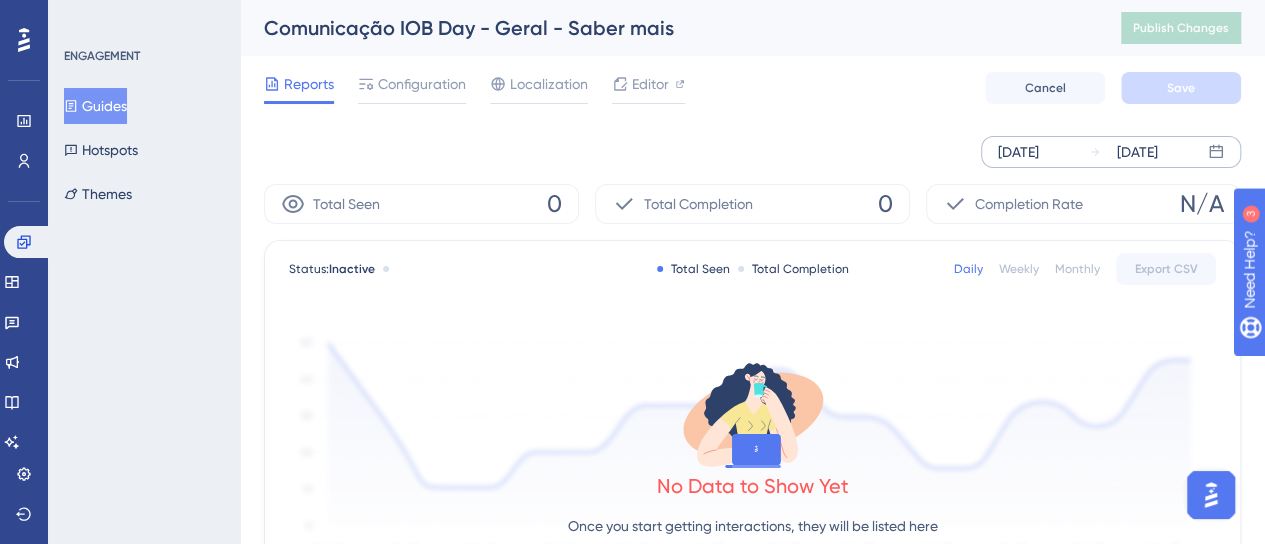 click on "[DATE]" at bounding box center [1123, 152] 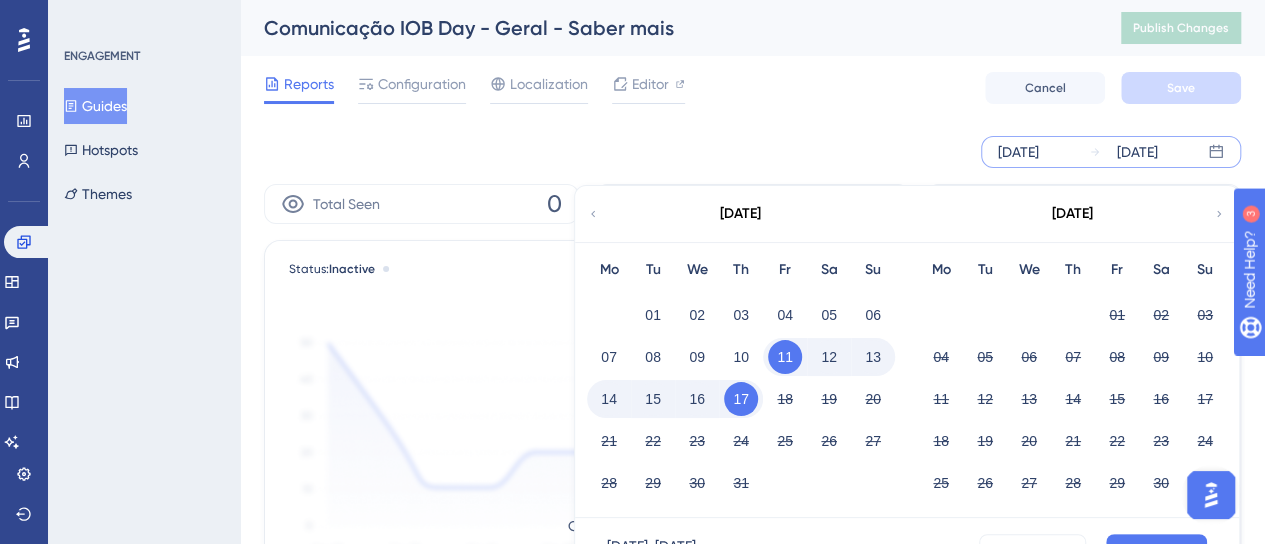 click 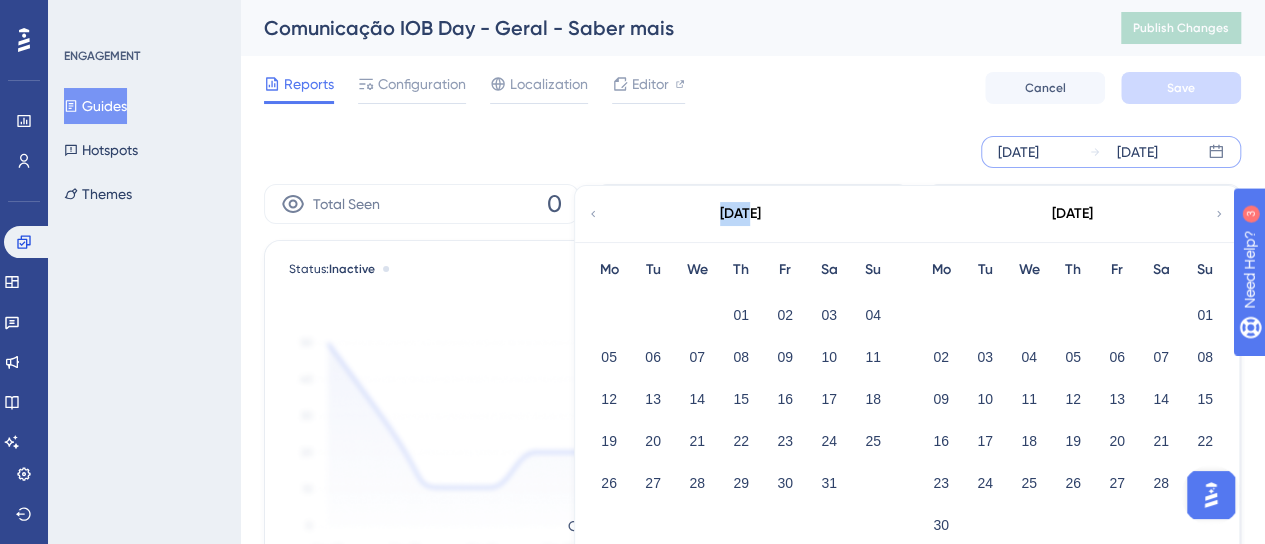 click 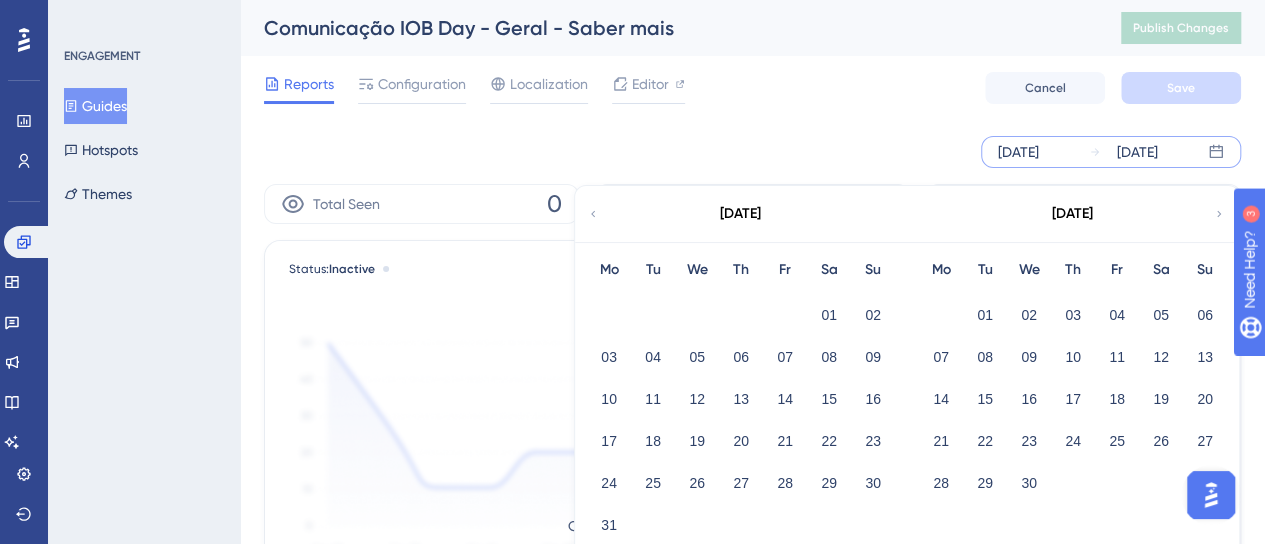 click 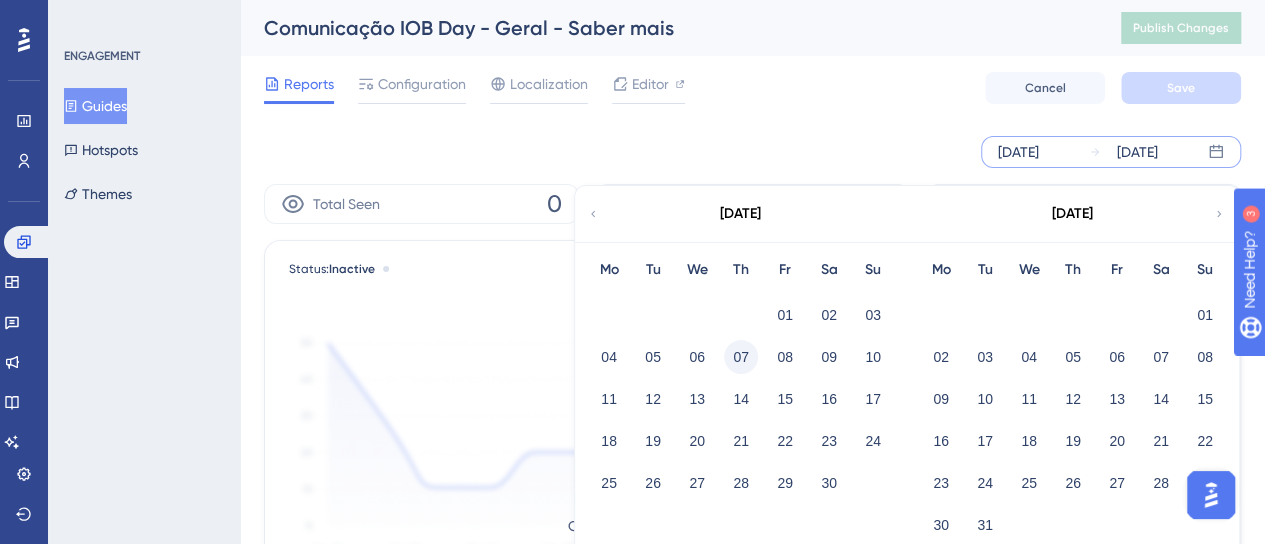 click on "07" at bounding box center (741, 357) 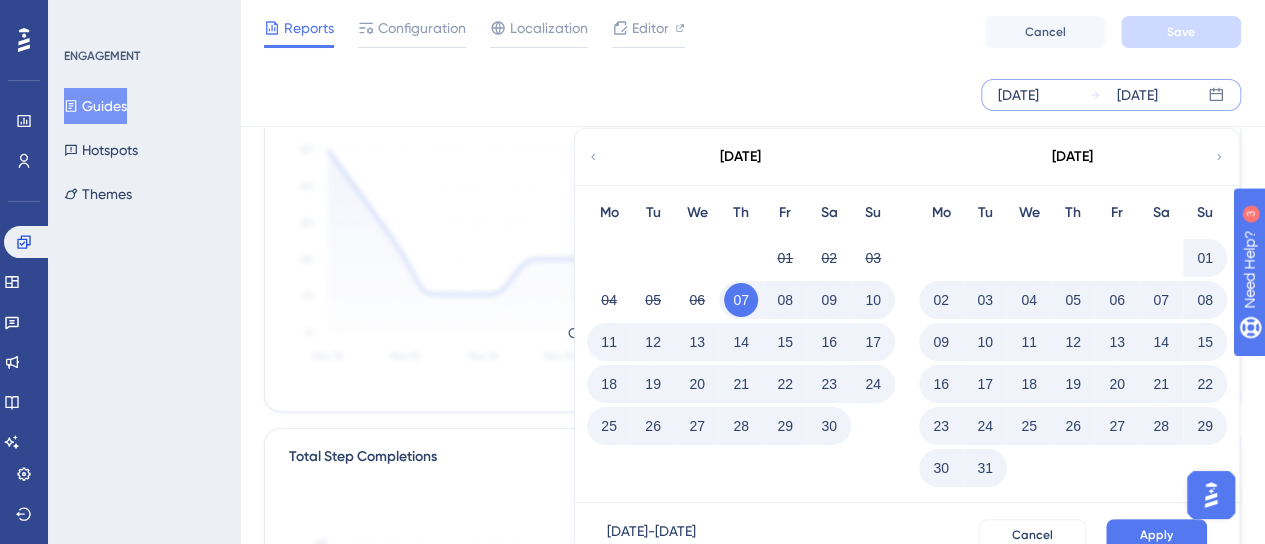 scroll, scrollTop: 200, scrollLeft: 0, axis: vertical 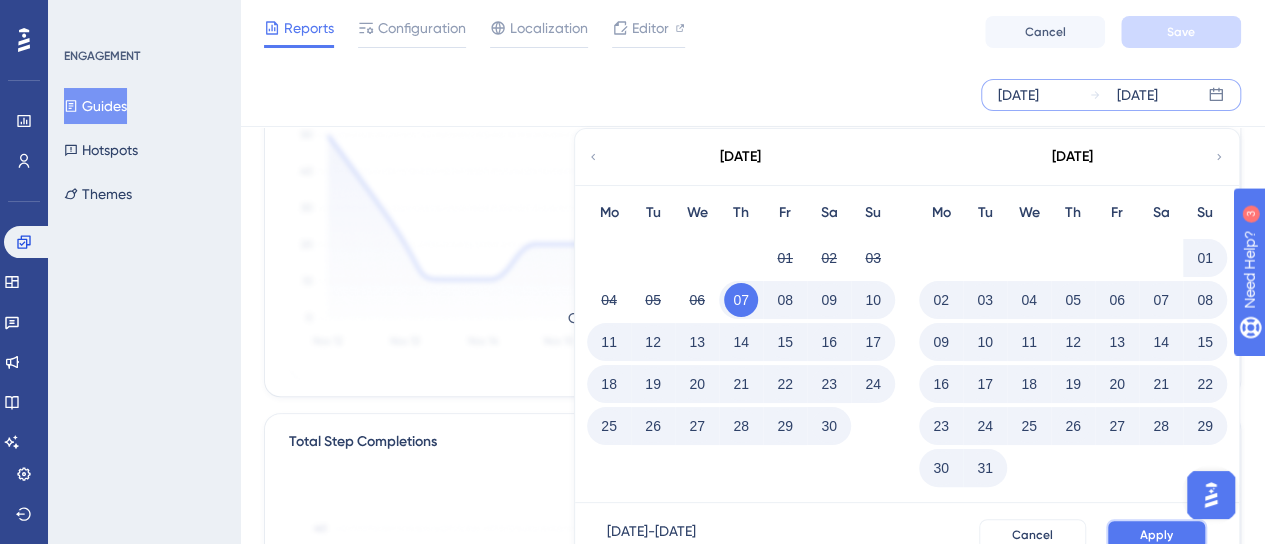click on "Apply" at bounding box center (1156, 535) 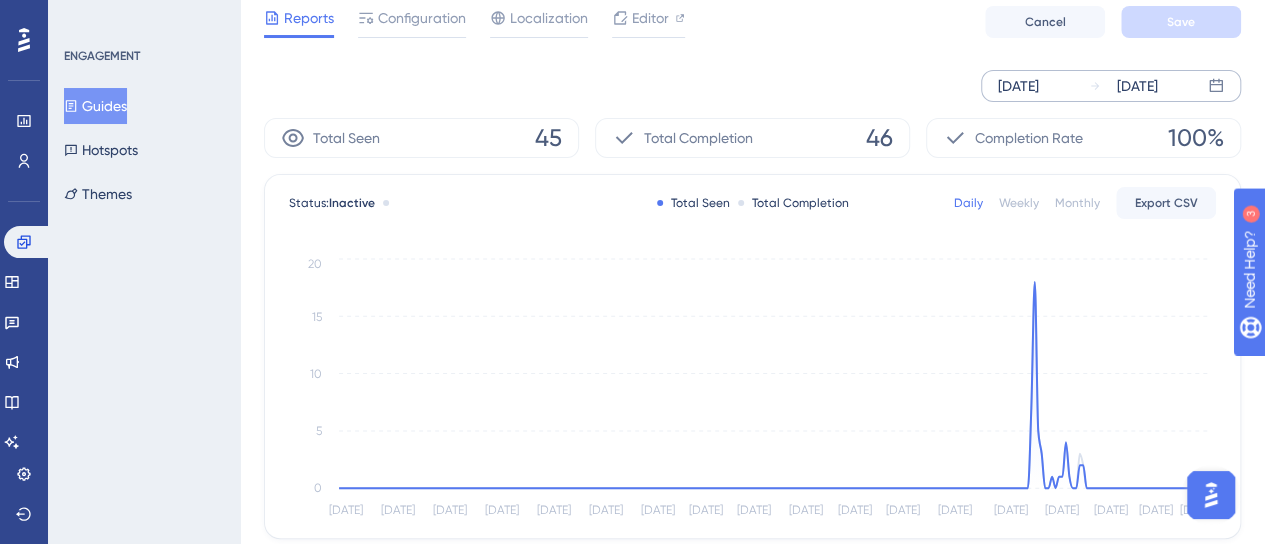 scroll, scrollTop: 0, scrollLeft: 0, axis: both 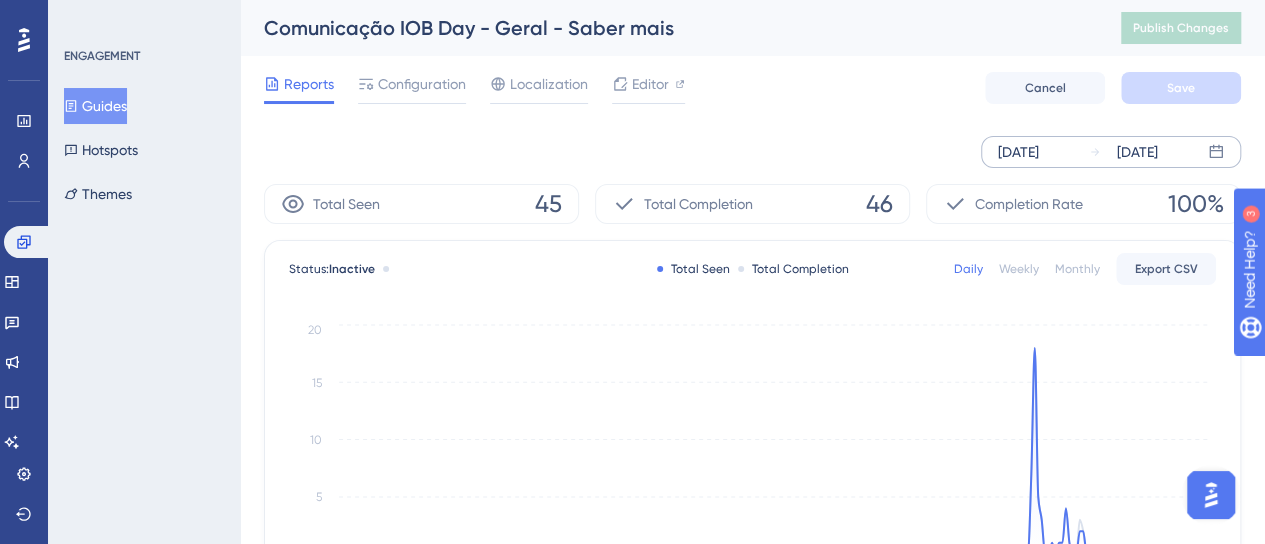 drag, startPoint x: 108, startPoint y: 104, endPoint x: 124, endPoint y: 111, distance: 17.464249 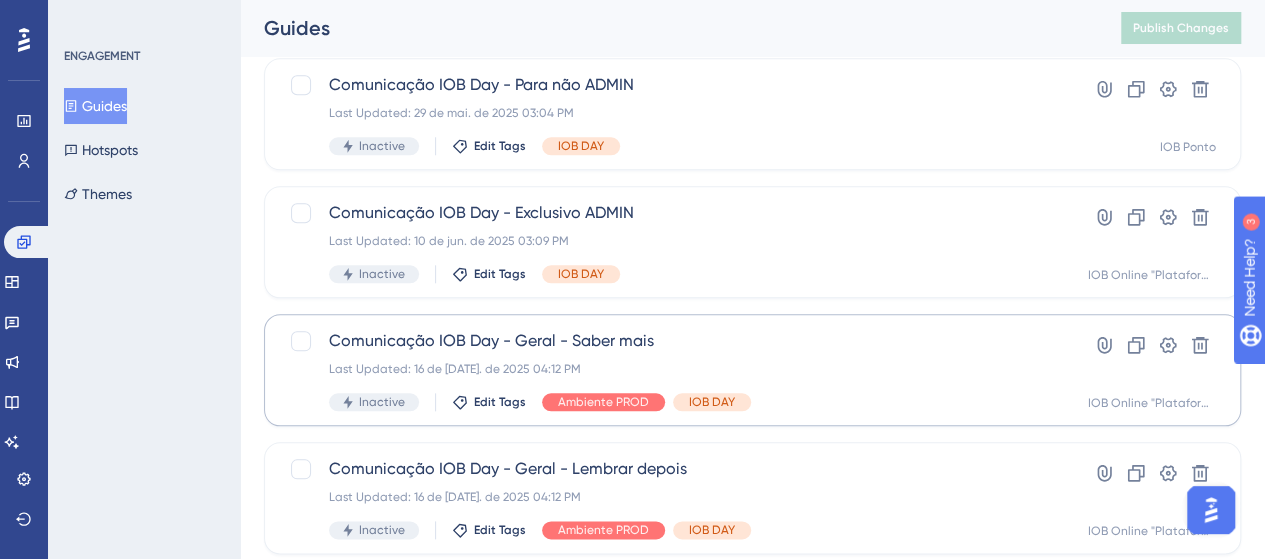 scroll, scrollTop: 940, scrollLeft: 0, axis: vertical 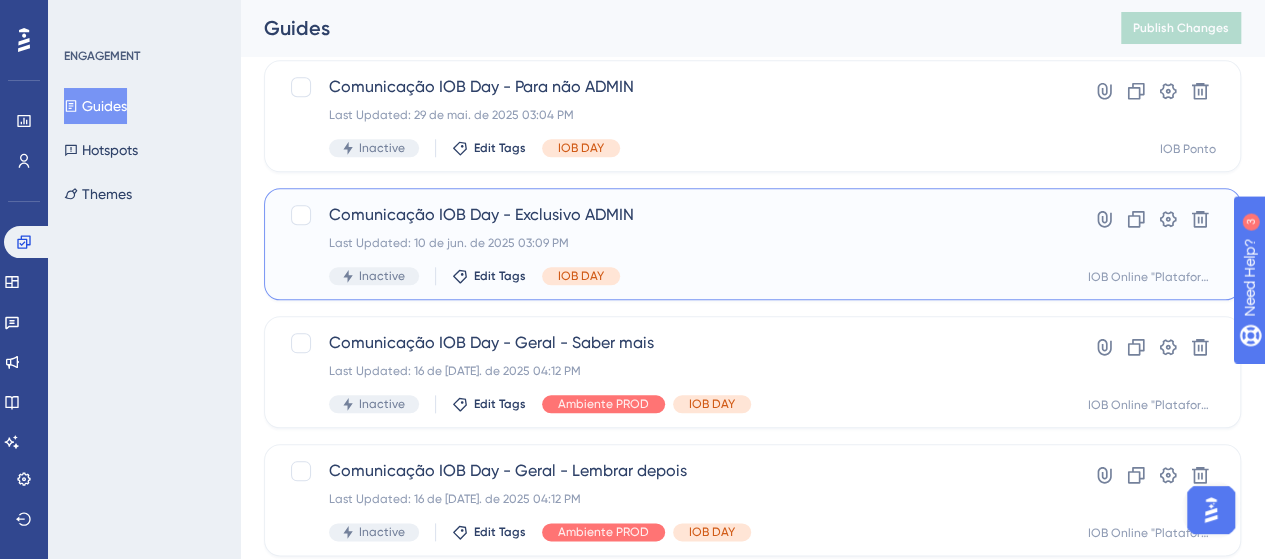 click on "Last Updated: 10 de jun. de 2025 03:09 PM" at bounding box center [672, 243] 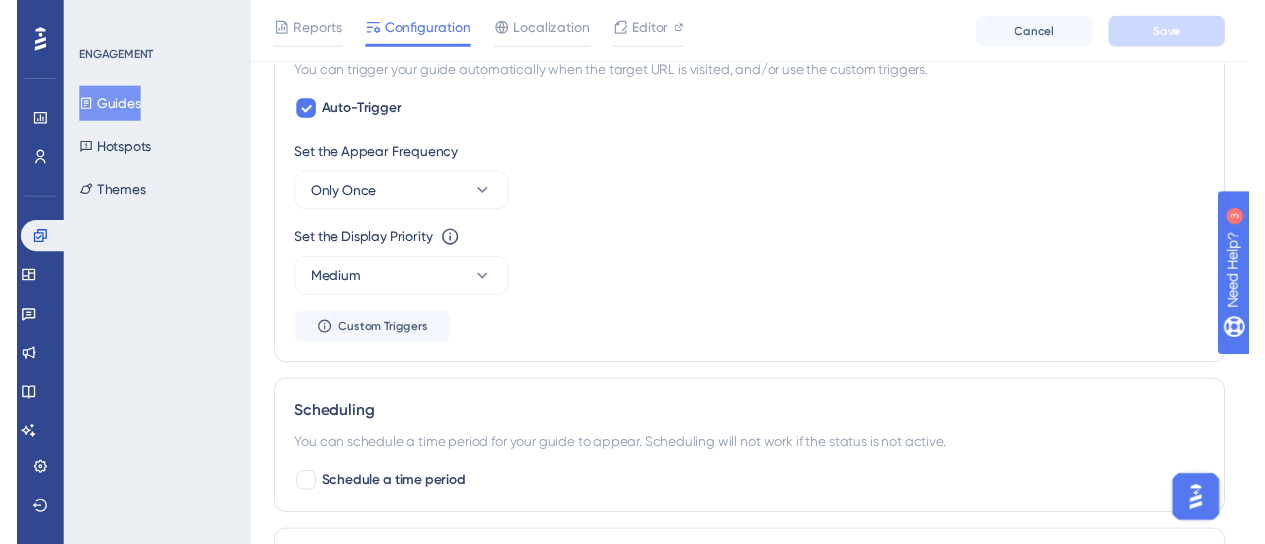 scroll, scrollTop: 0, scrollLeft: 0, axis: both 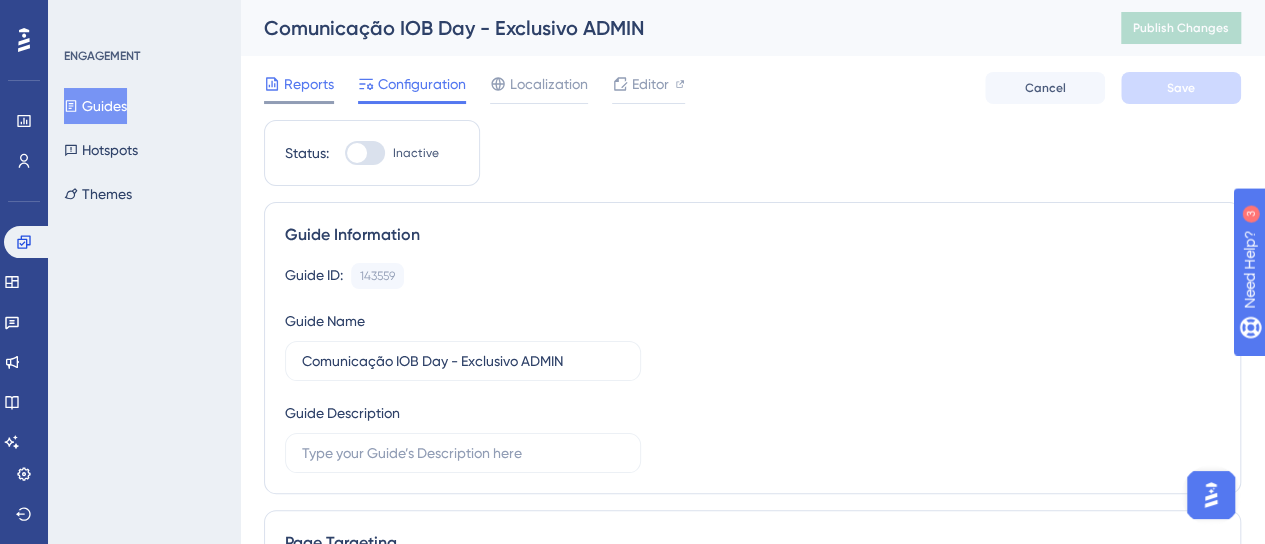 click on "Reports" at bounding box center [309, 84] 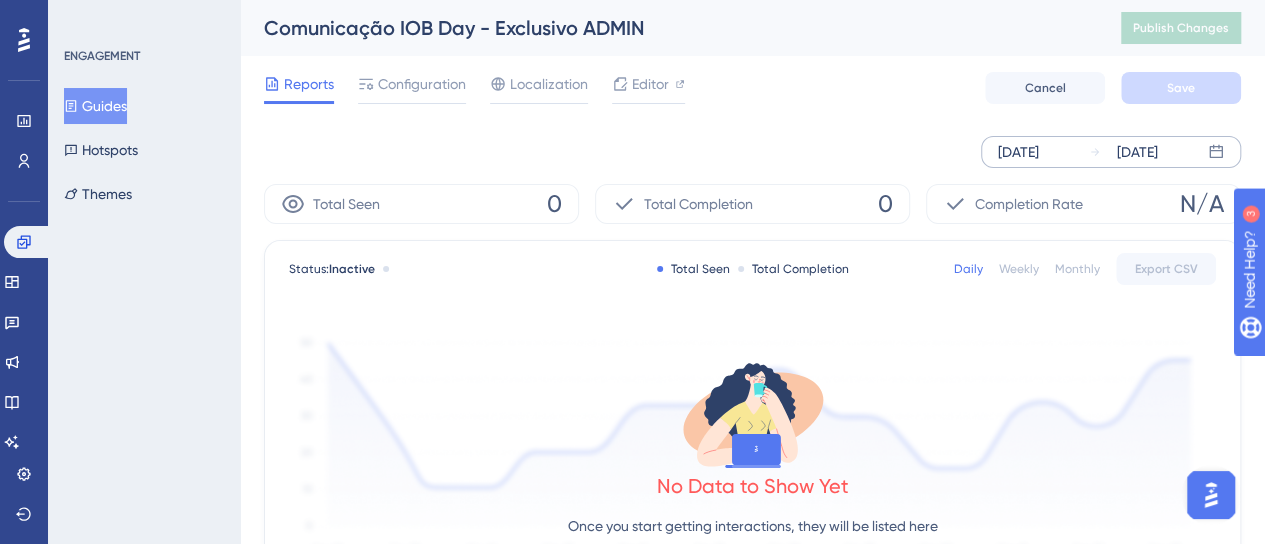 click on "[DATE]" at bounding box center (1018, 152) 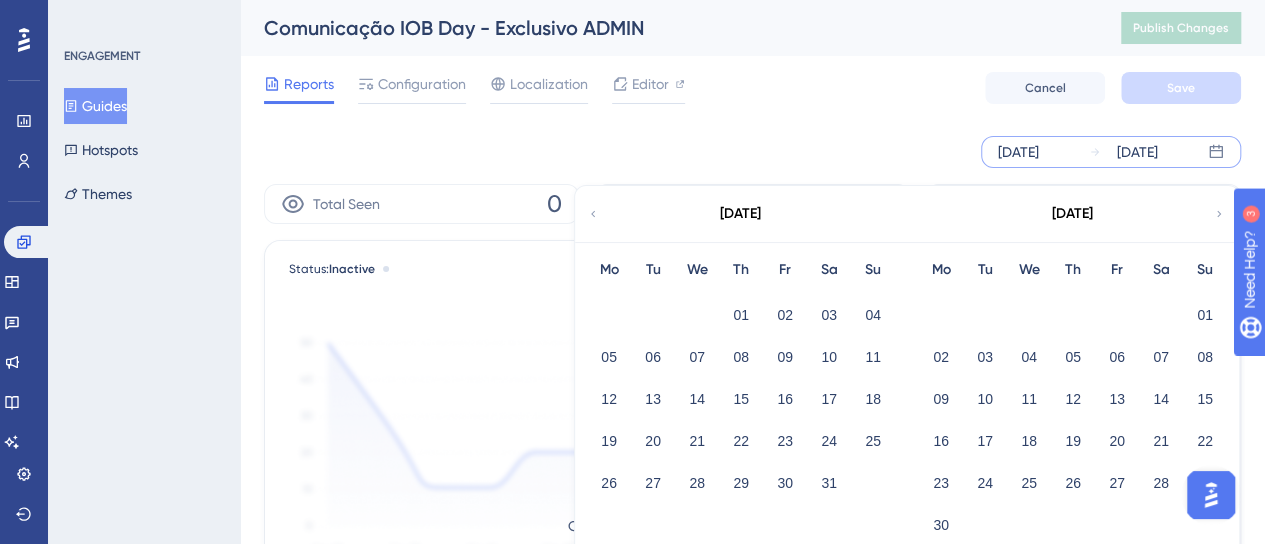 click 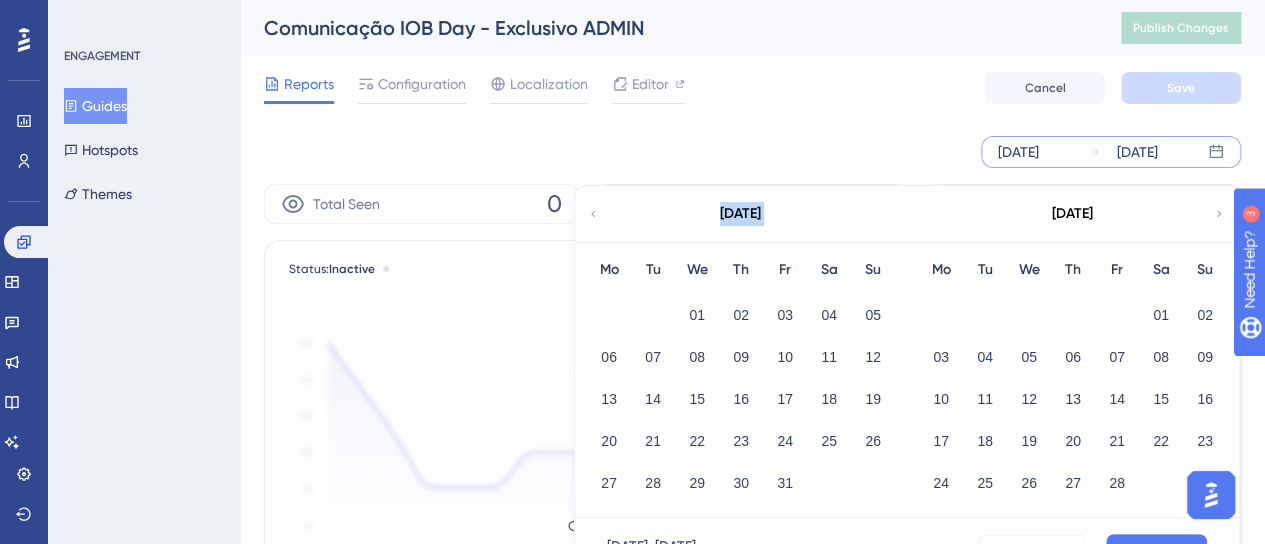 click 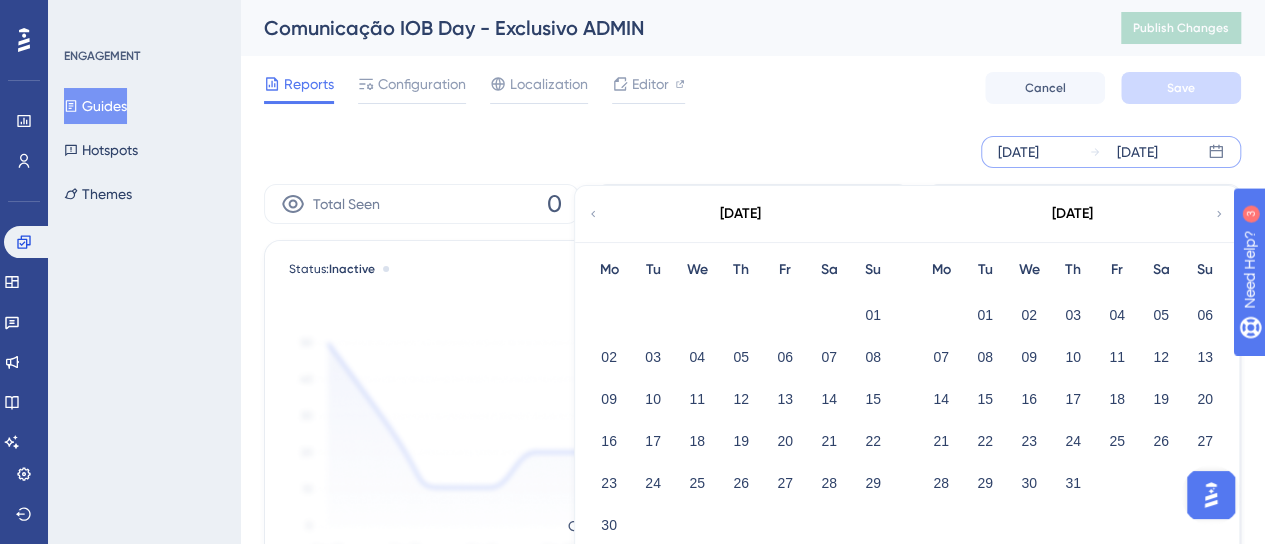 click on "01" at bounding box center (741, 313) 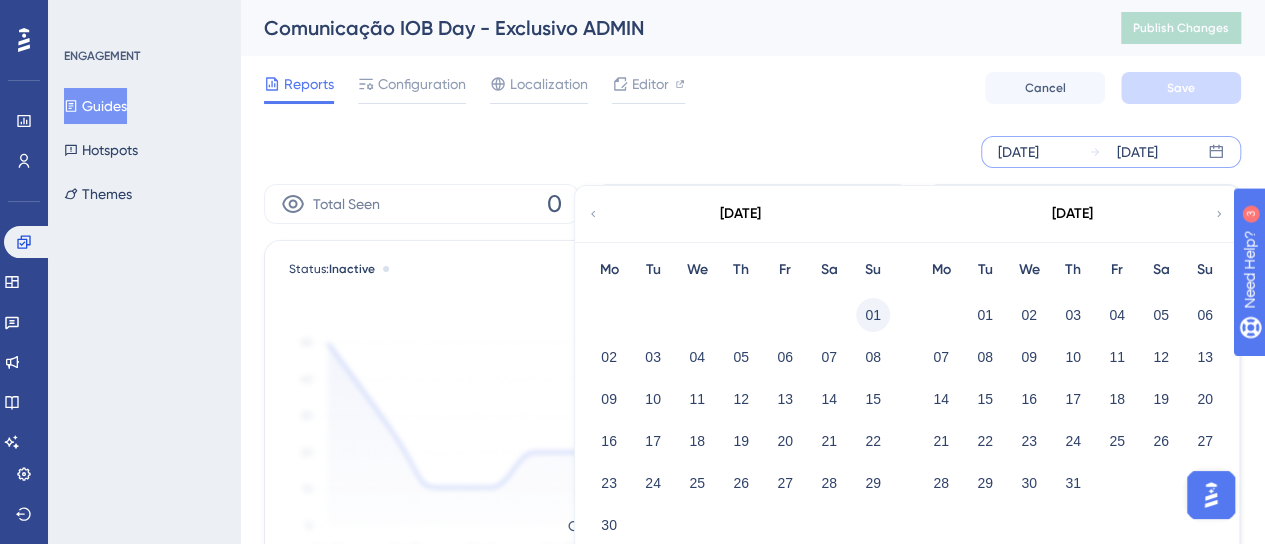 click on "01" at bounding box center [873, 315] 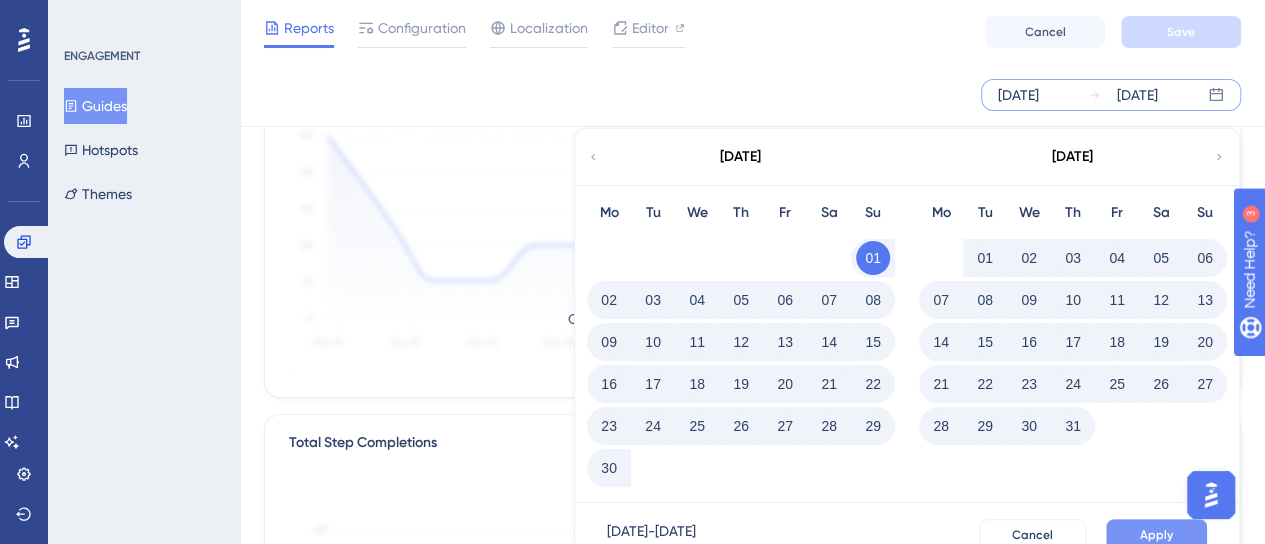 scroll, scrollTop: 200, scrollLeft: 0, axis: vertical 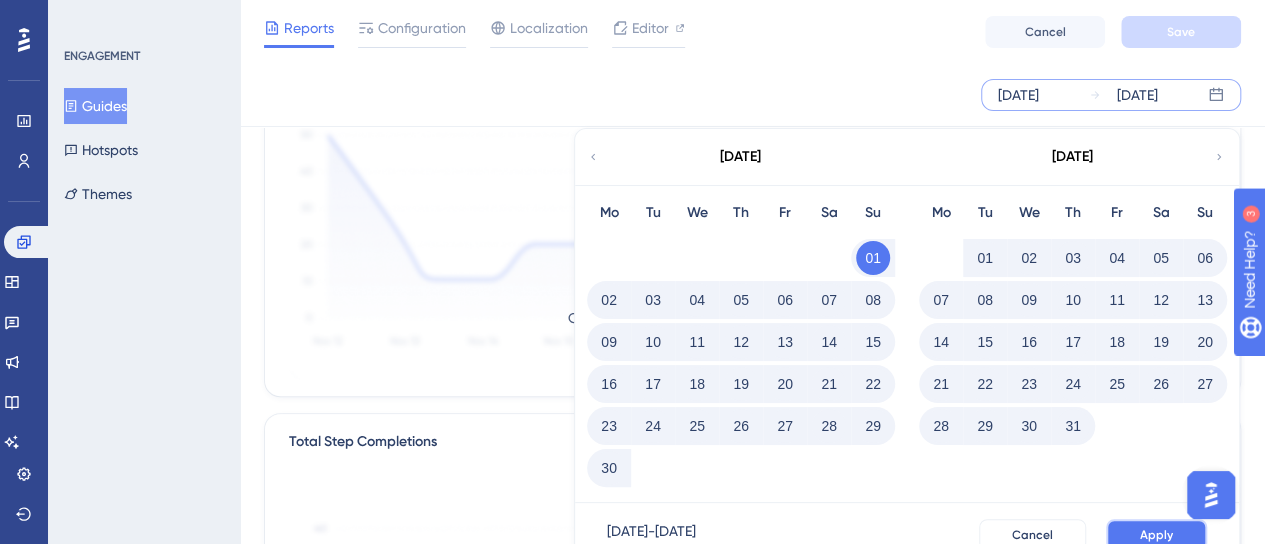 click on "Apply" at bounding box center [1156, 535] 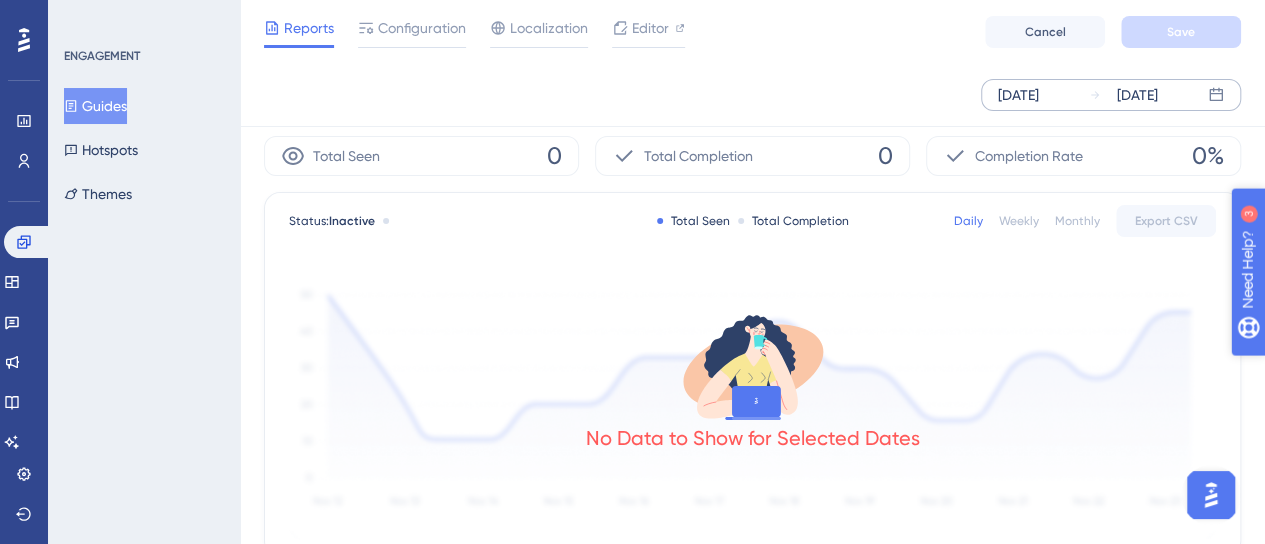 scroll, scrollTop: 0, scrollLeft: 0, axis: both 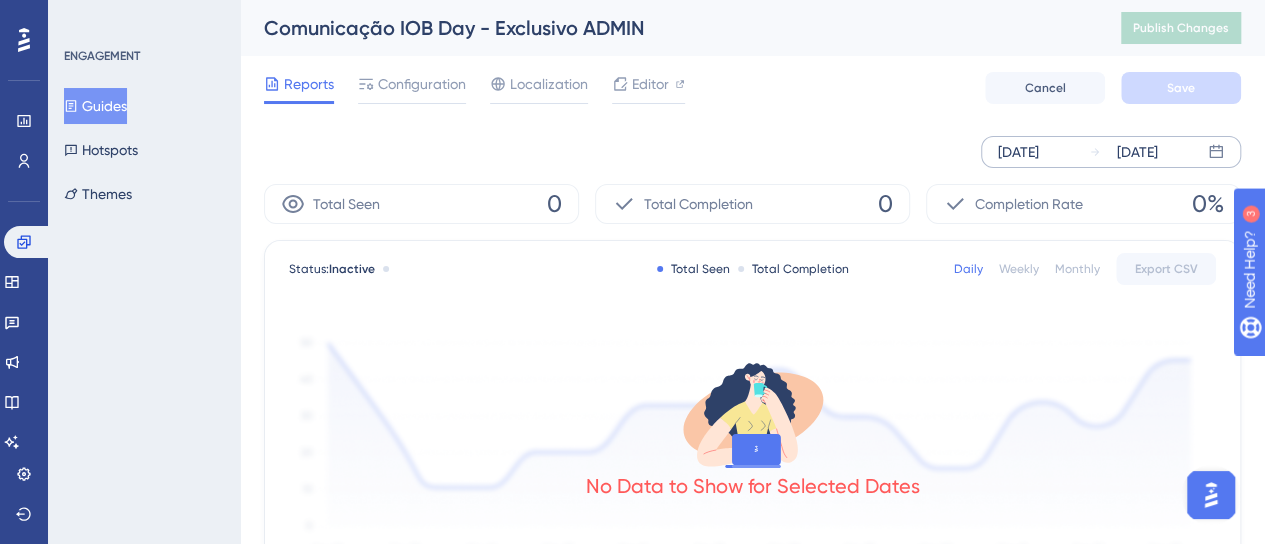 click on "Reports" at bounding box center [309, 84] 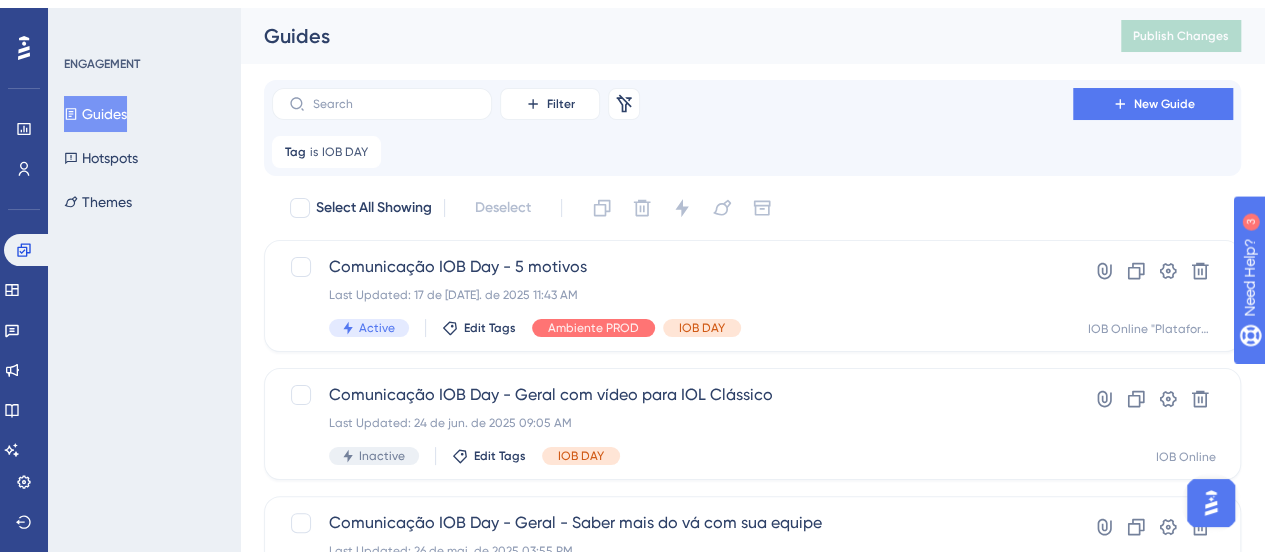 scroll, scrollTop: 900, scrollLeft: 0, axis: vertical 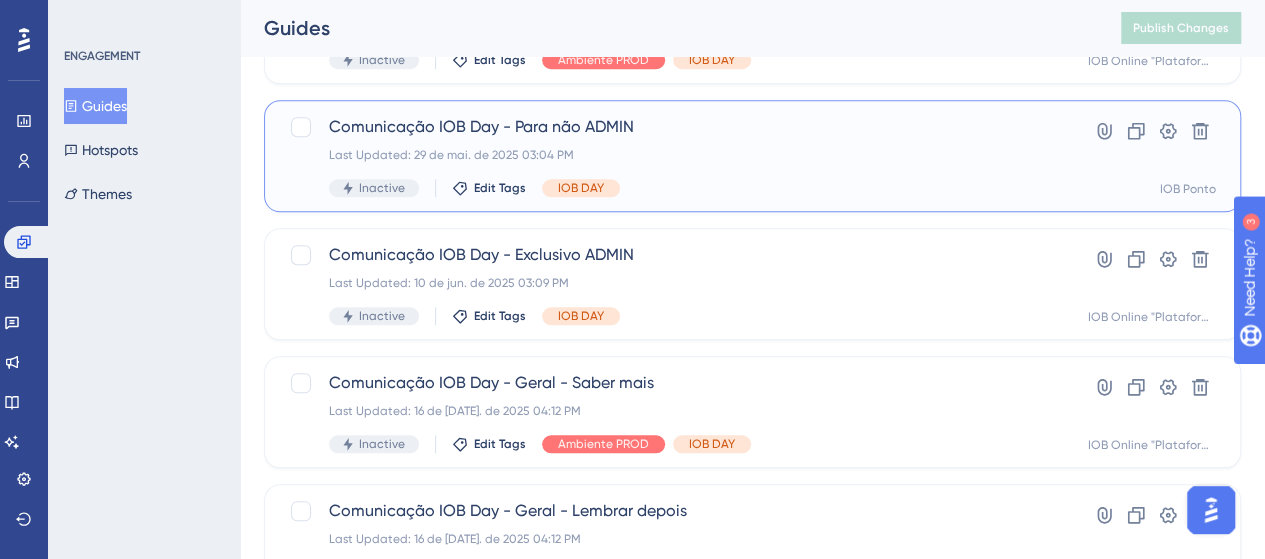 click on "Comunicação IOB Day - Para não ADMIN" at bounding box center (672, 127) 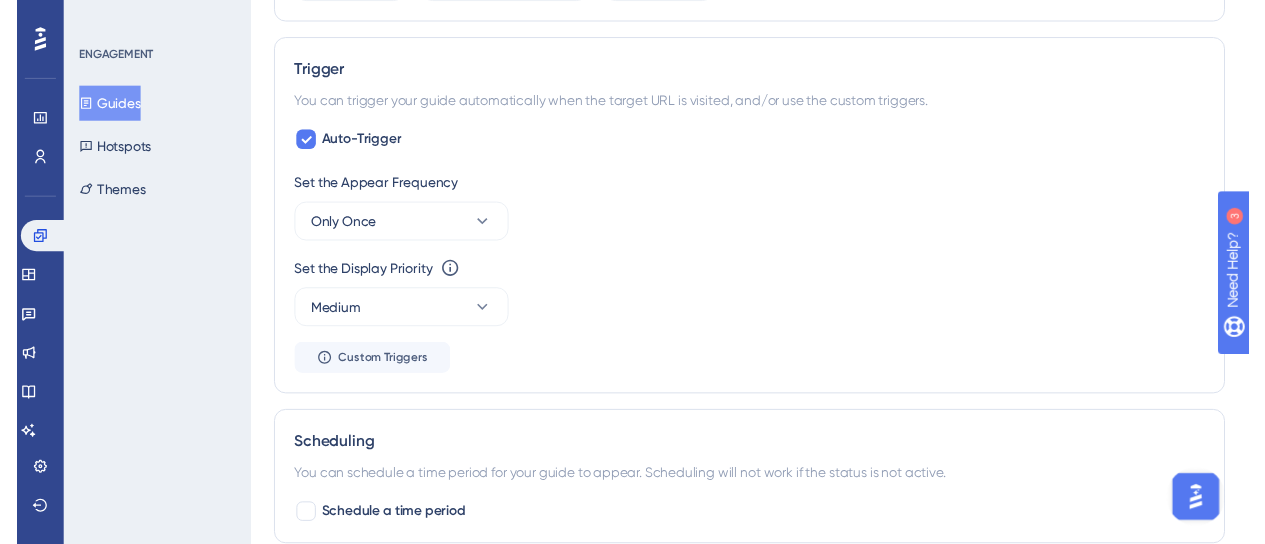 scroll, scrollTop: 0, scrollLeft: 0, axis: both 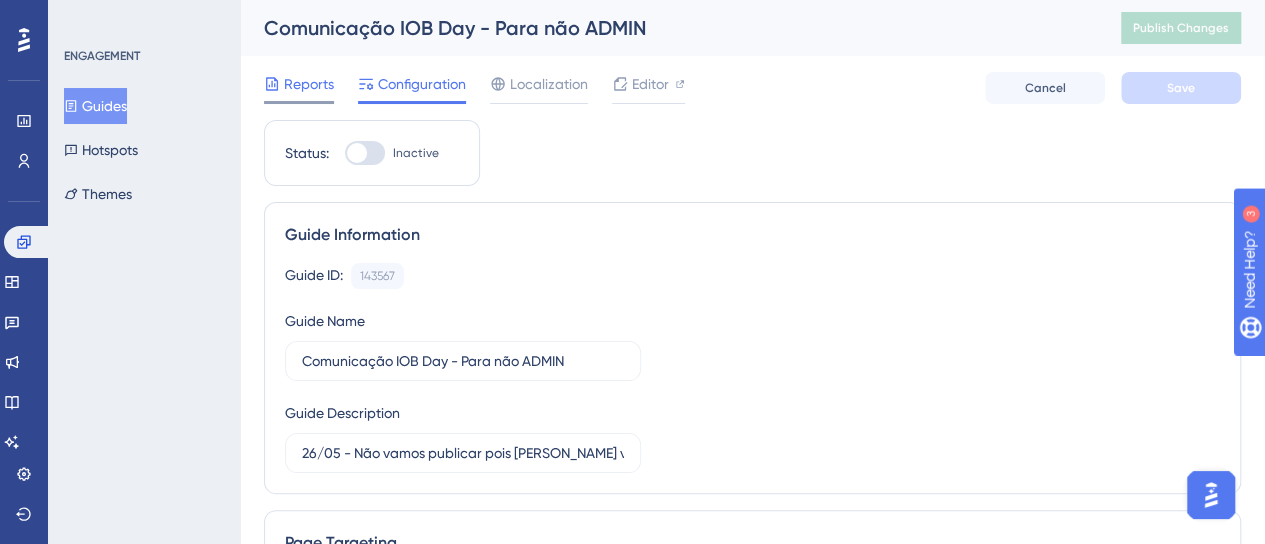 click on "Reports" at bounding box center (299, 84) 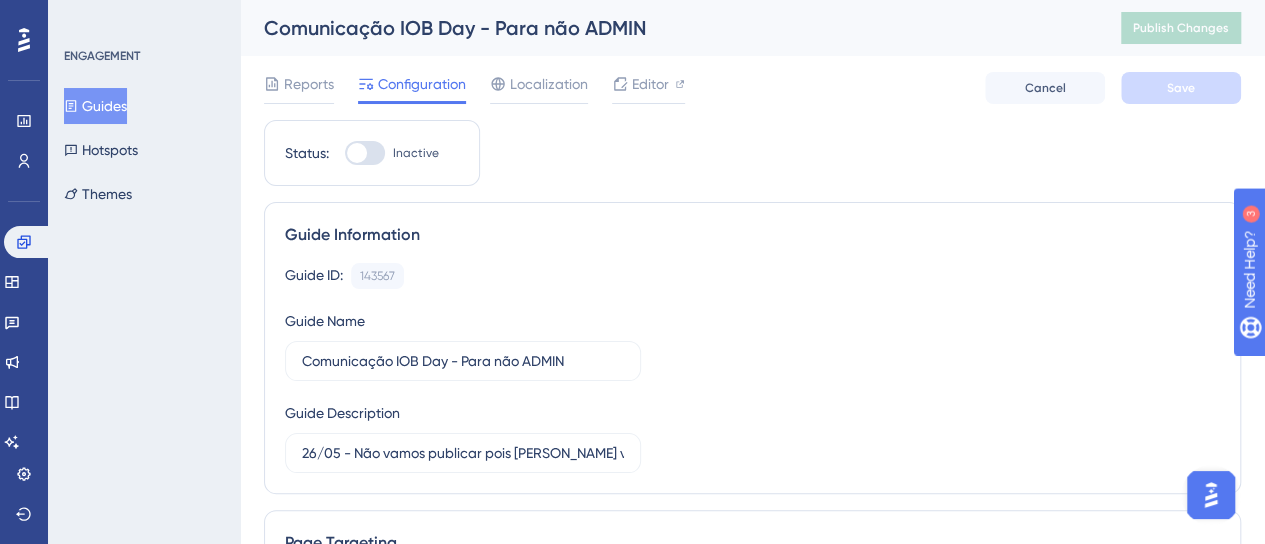 click on "Reports" at bounding box center (299, 88) 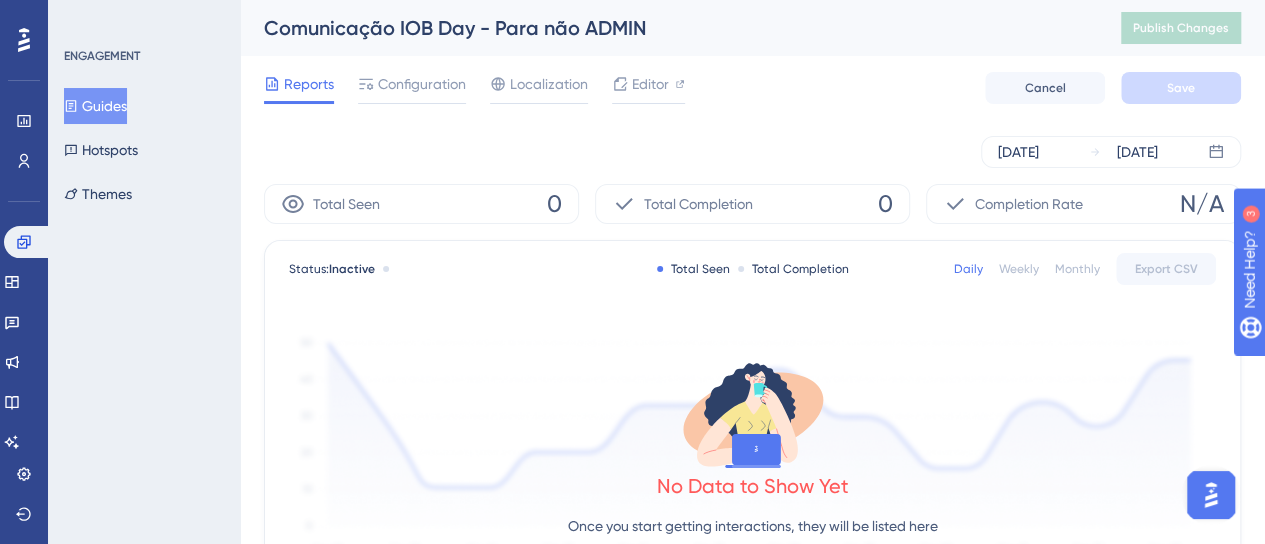 click on "[DATE]" at bounding box center [1018, 152] 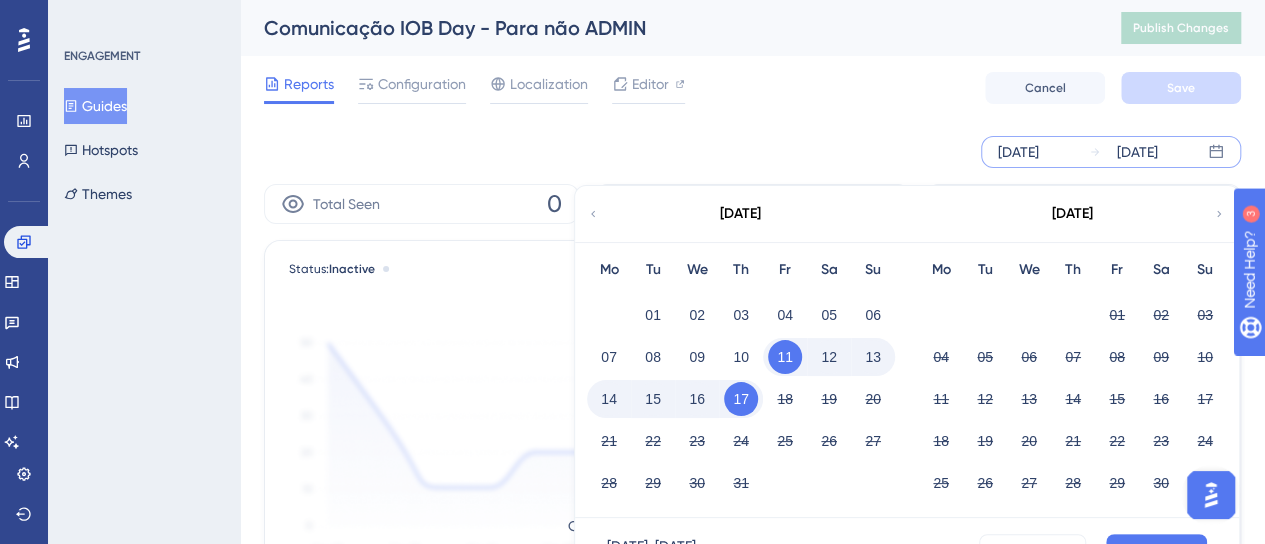click 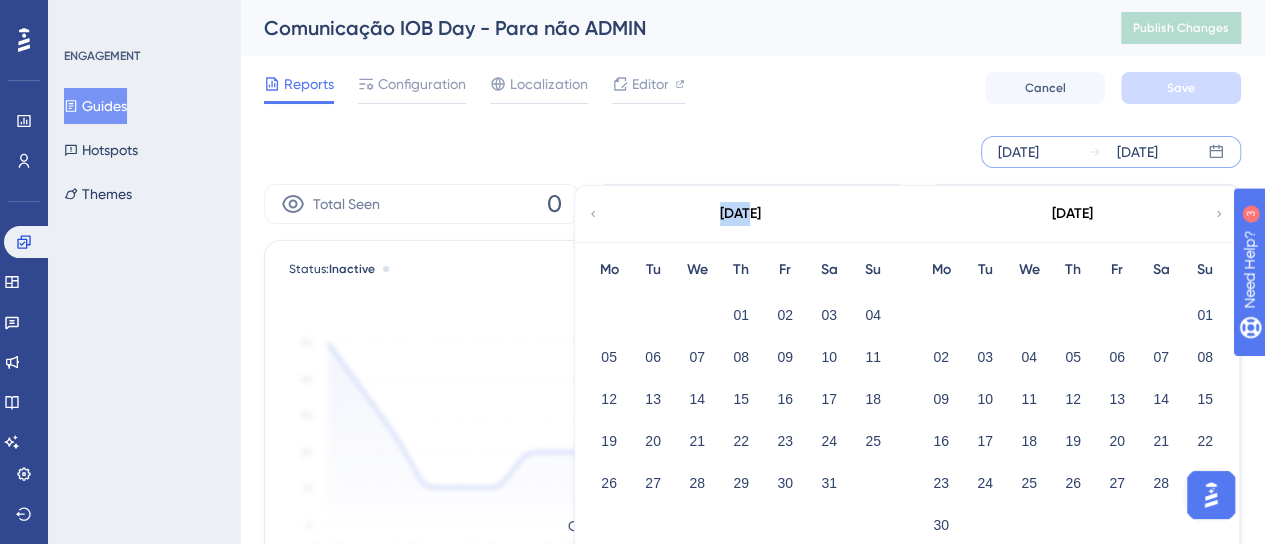 click 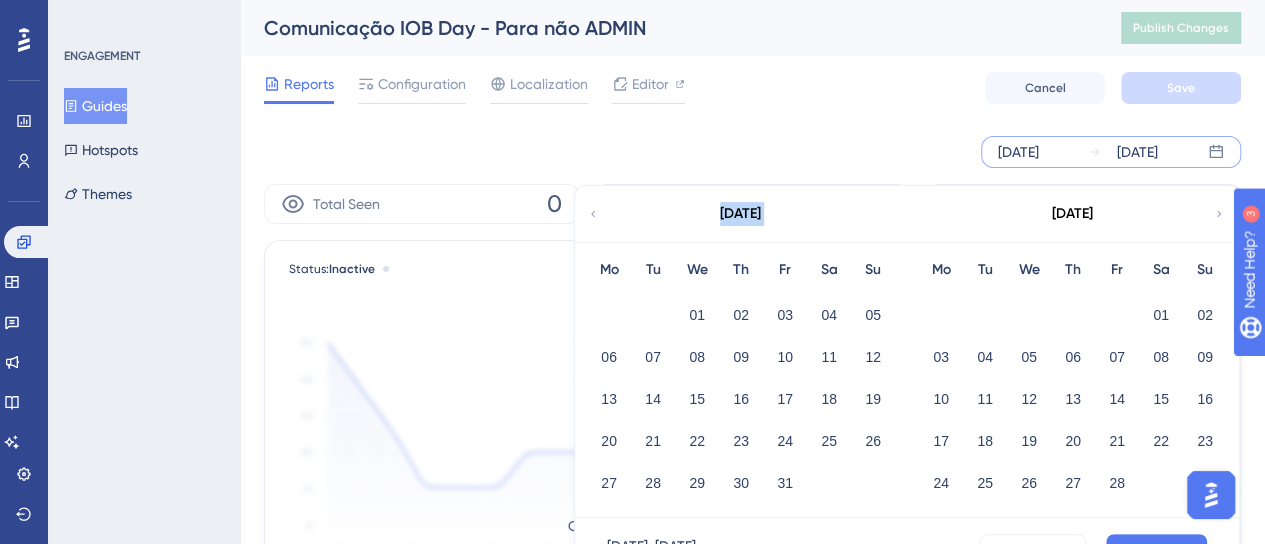 click 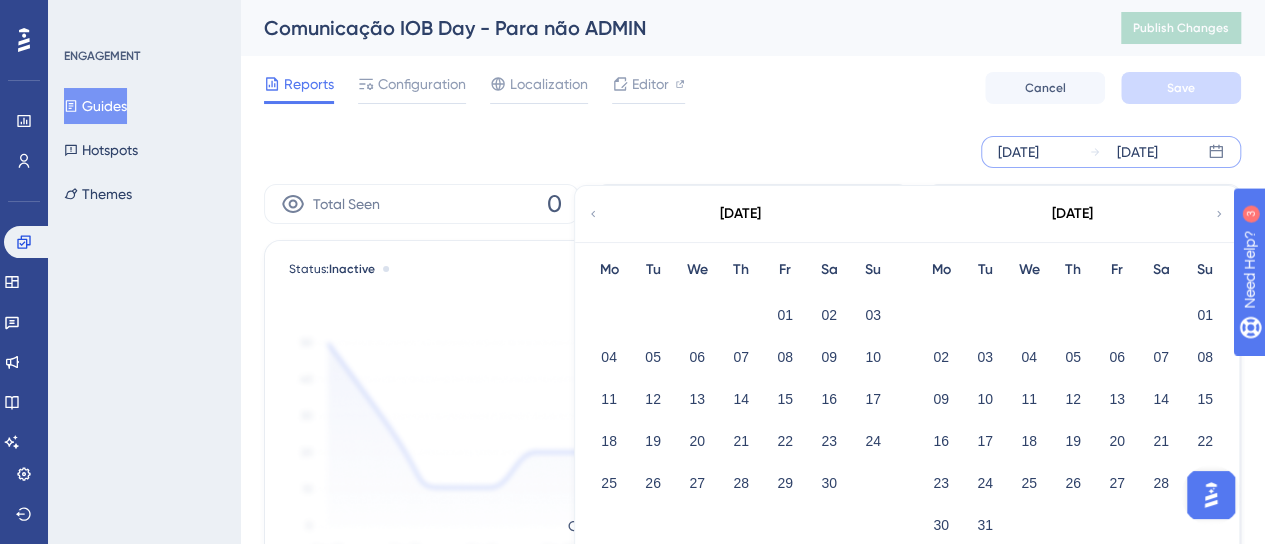 click 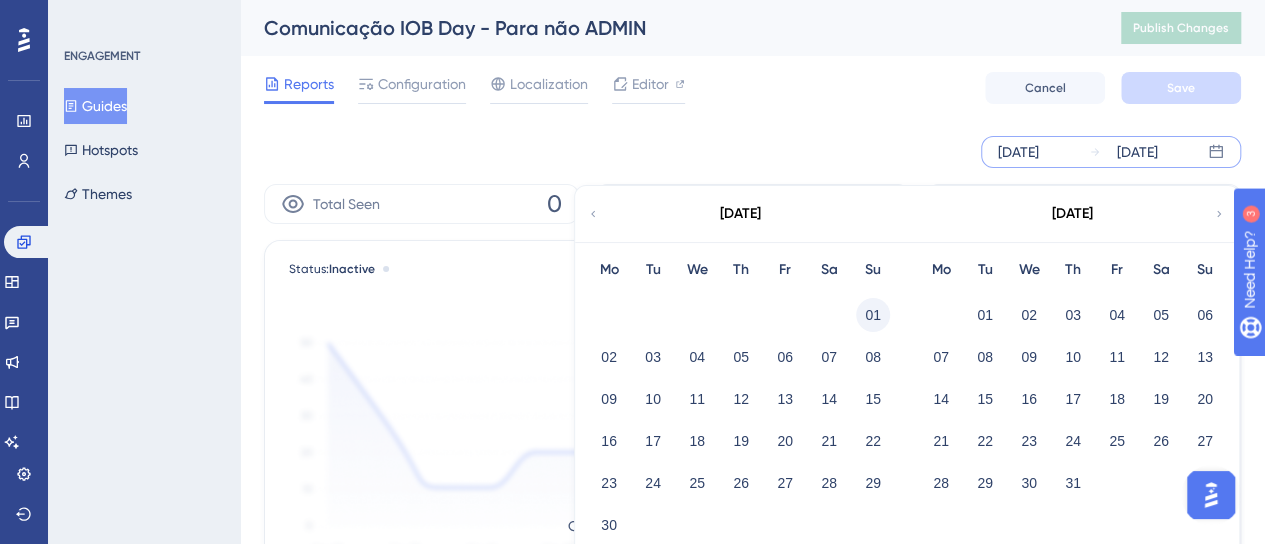 click on "01" at bounding box center (873, 315) 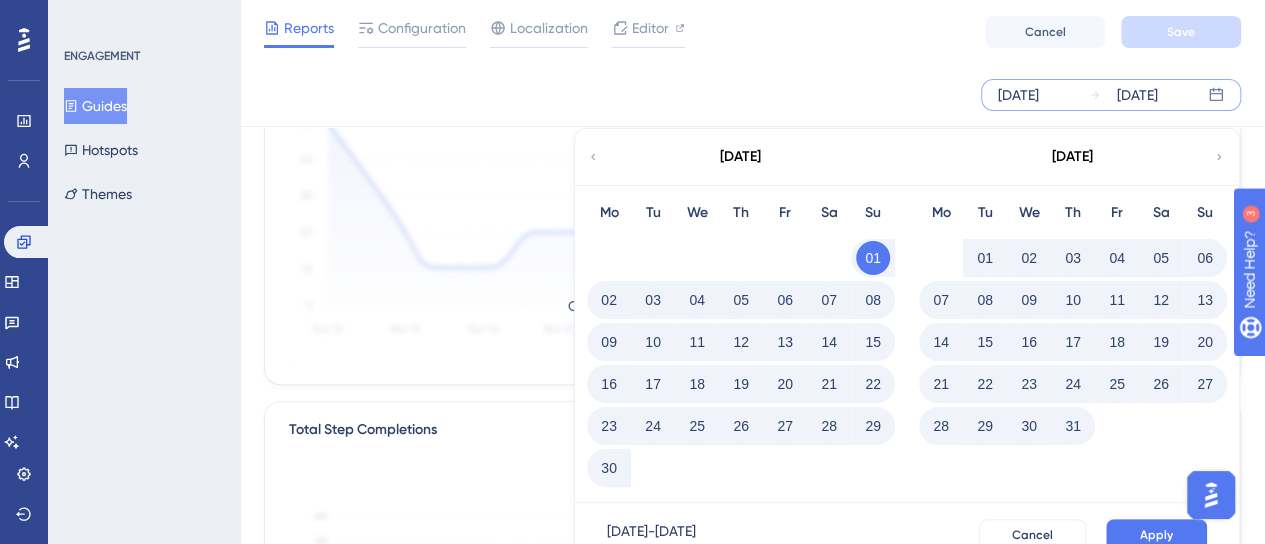 scroll, scrollTop: 300, scrollLeft: 0, axis: vertical 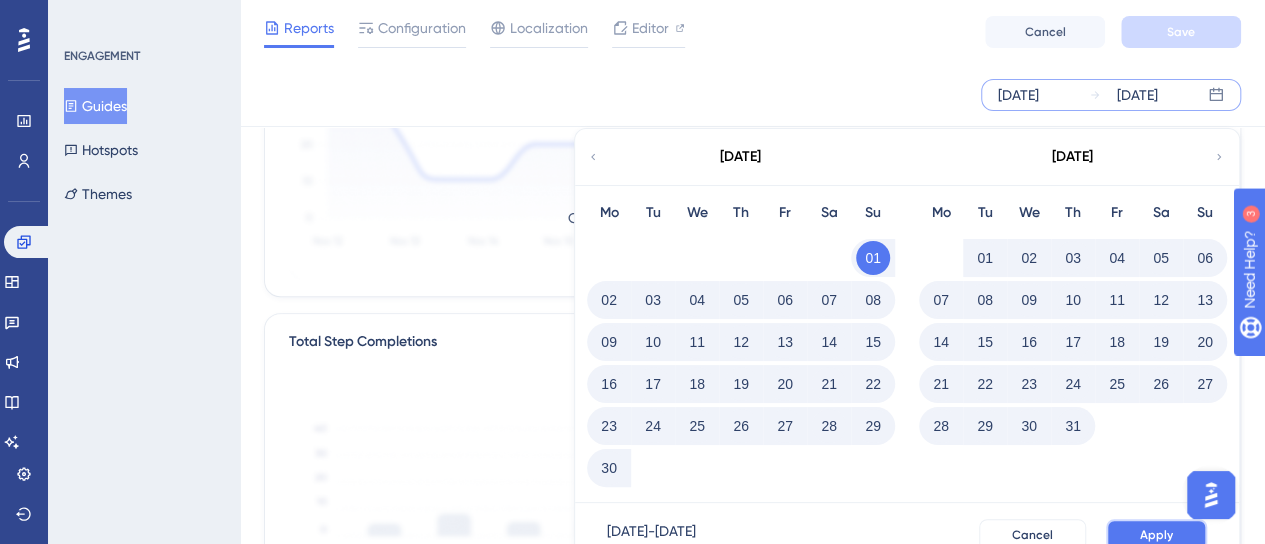 click on "Apply" at bounding box center [1156, 535] 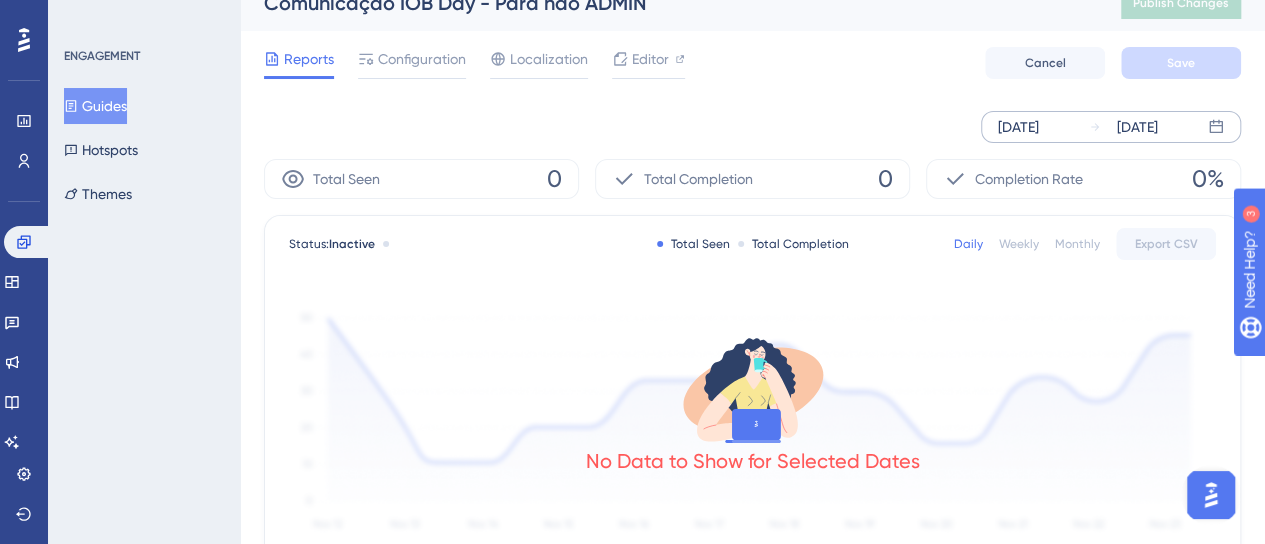 scroll, scrollTop: 0, scrollLeft: 0, axis: both 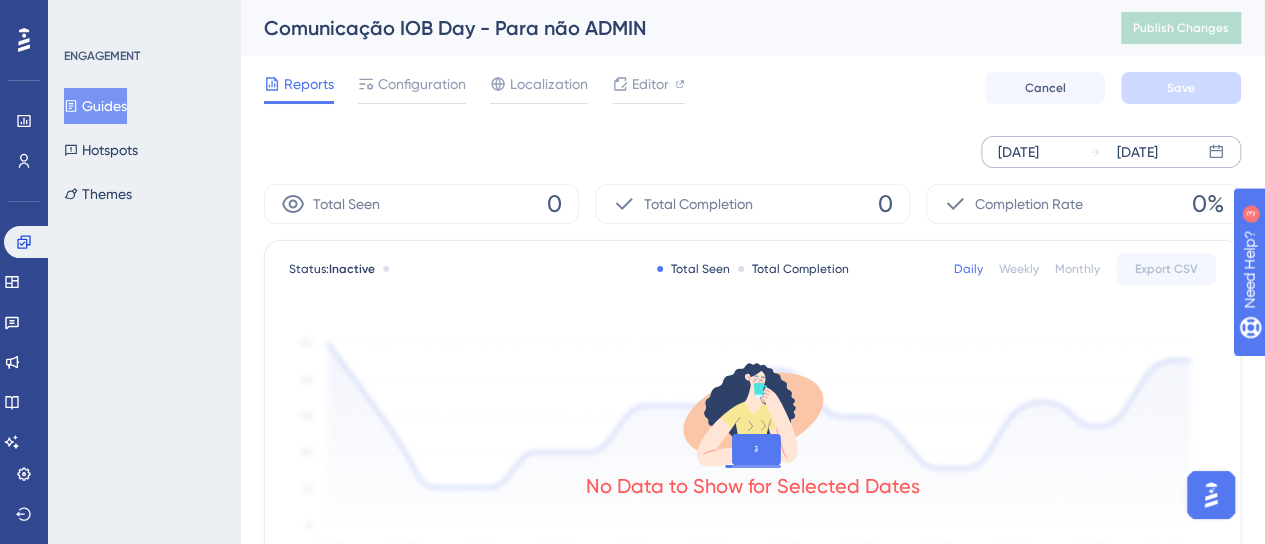 click on "Guides" at bounding box center [95, 106] 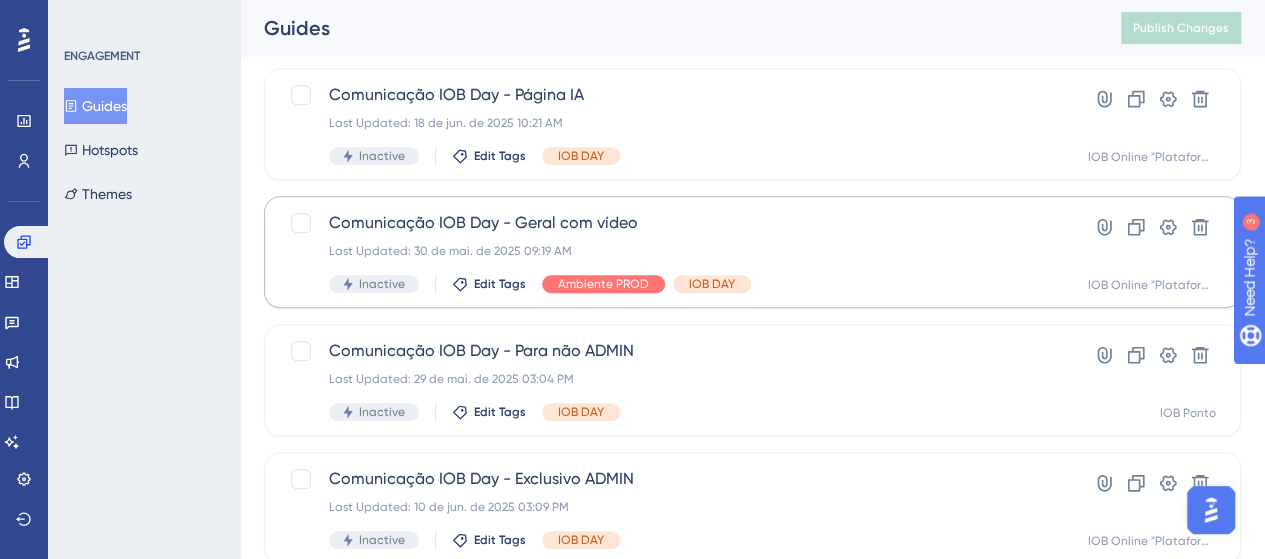scroll, scrollTop: 600, scrollLeft: 0, axis: vertical 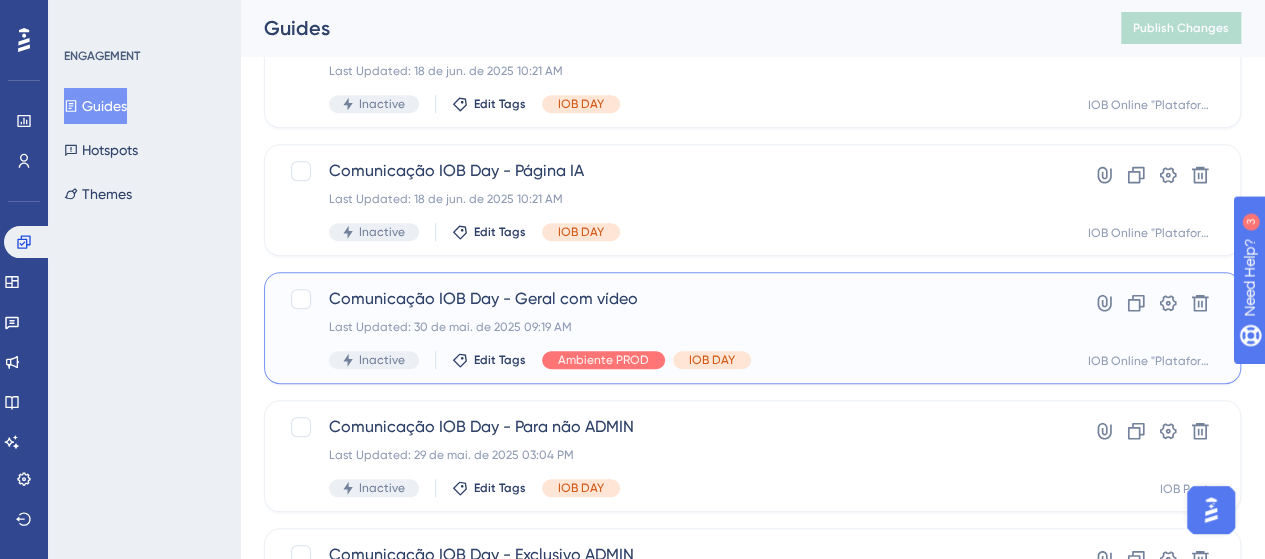 click on "Comunicação IOB Day - Geral com vídeo Last Updated: 30 de mai. de 2025 09:19 AM Inactive Edit Tags Ambiente PROD IOB DAY" at bounding box center [672, 328] 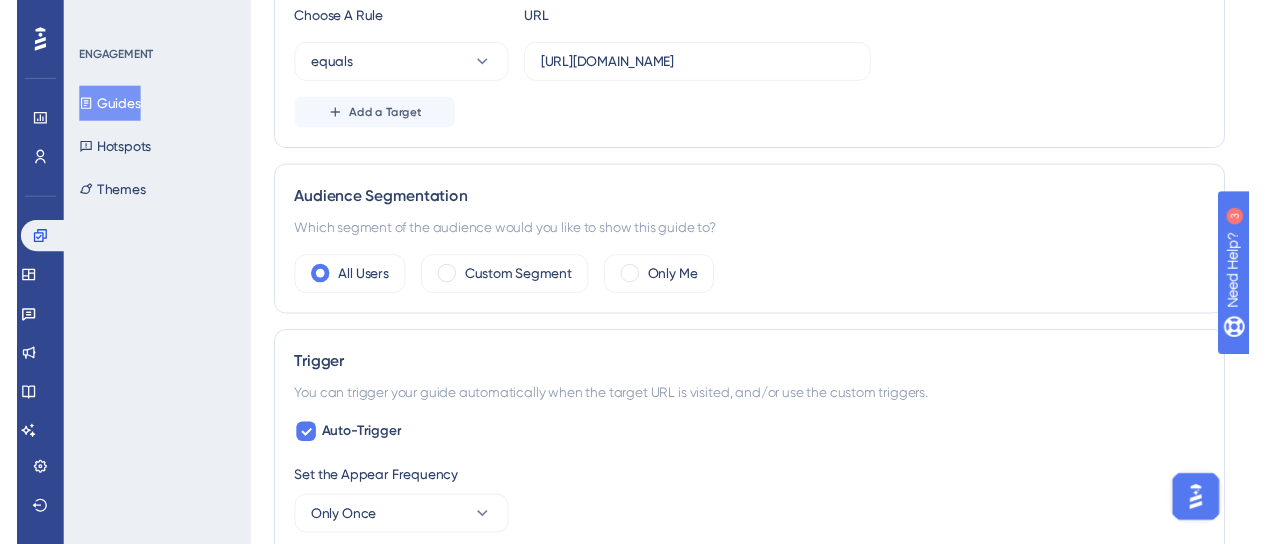 scroll, scrollTop: 0, scrollLeft: 0, axis: both 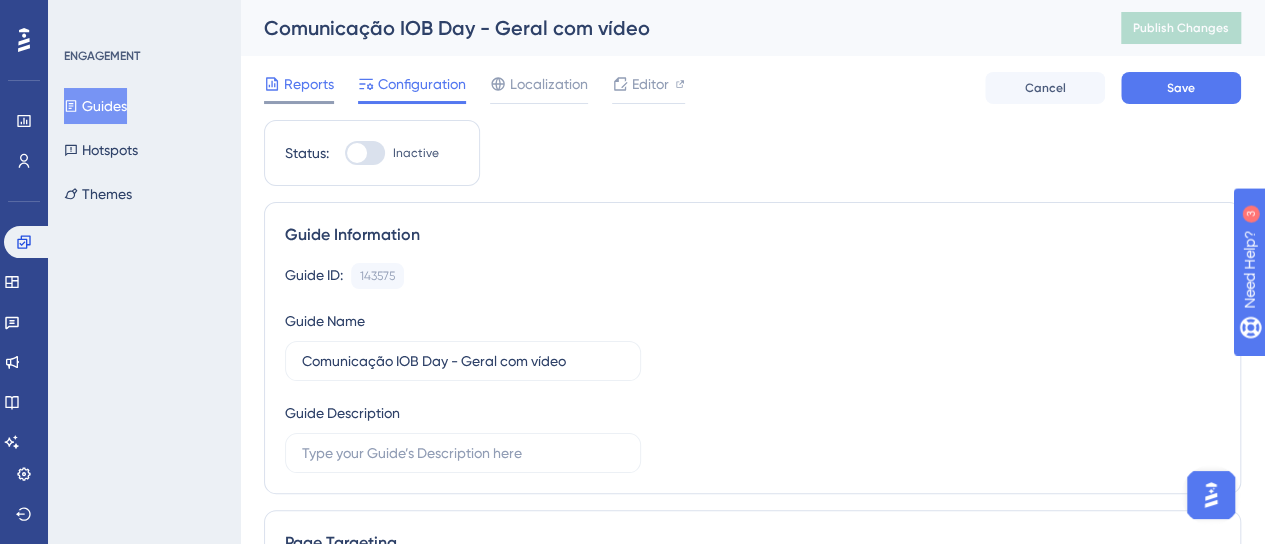 click on "Reports" at bounding box center [309, 84] 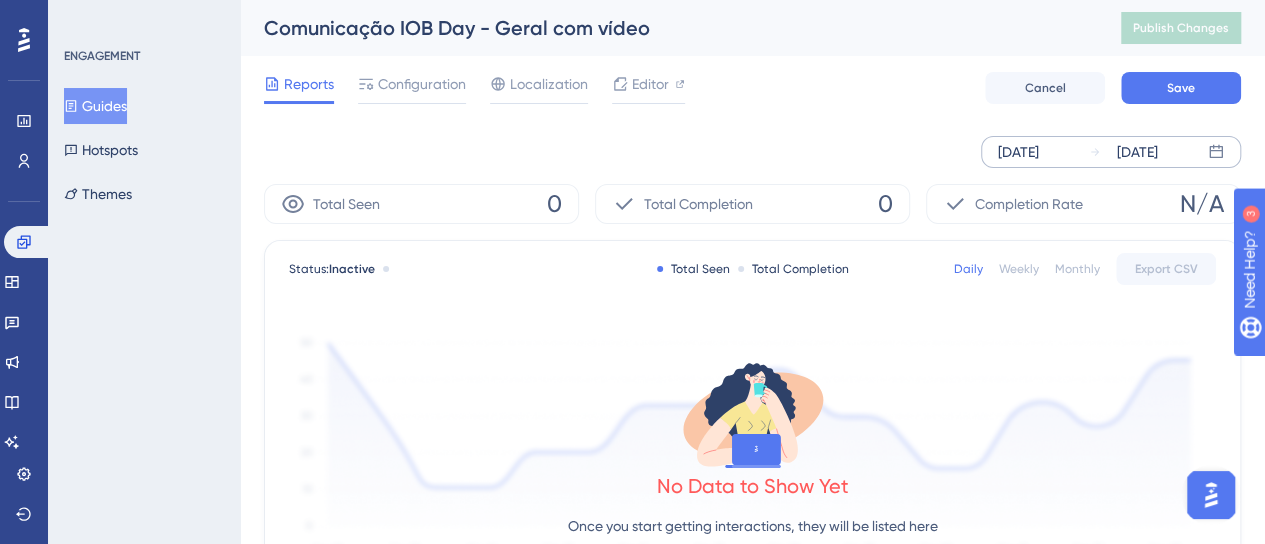 click on "[DATE] [DATE]" at bounding box center (1111, 152) 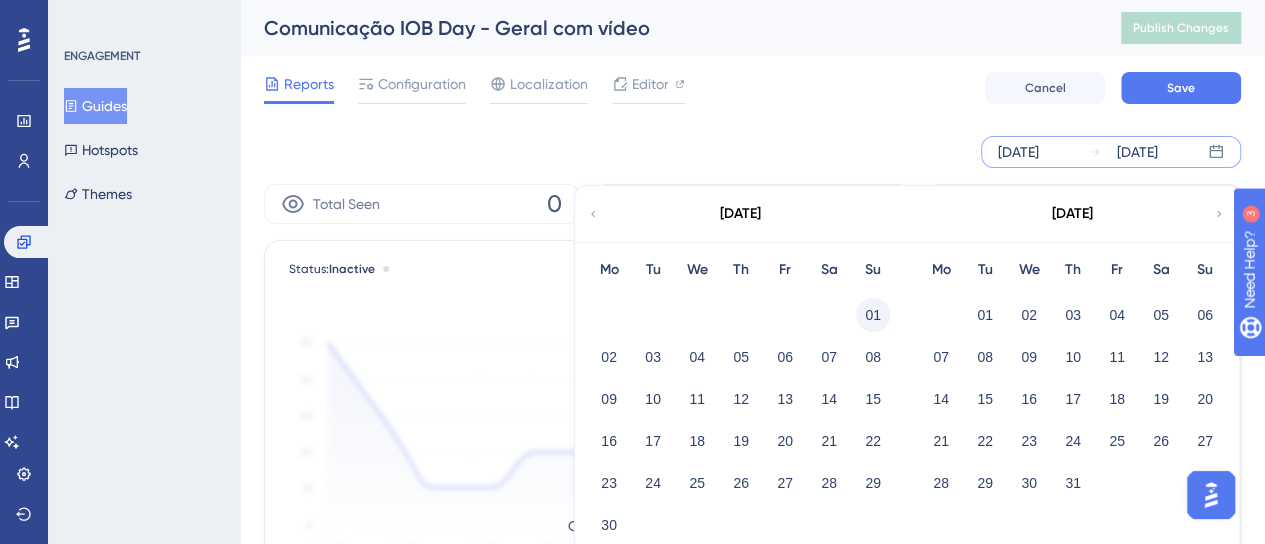 click on "01" at bounding box center [873, 315] 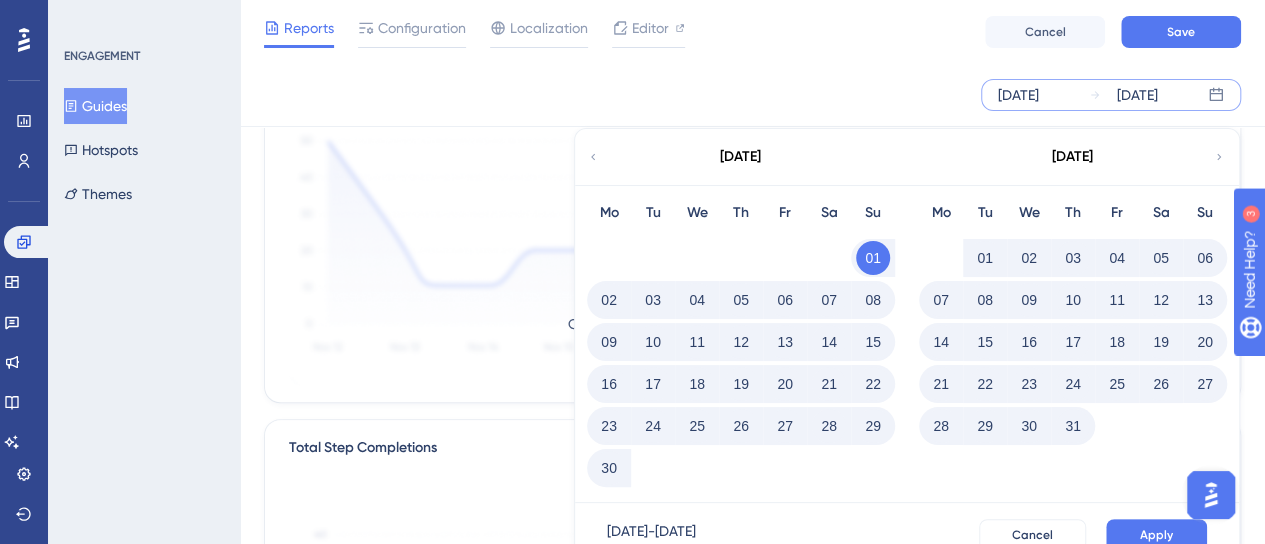 scroll, scrollTop: 200, scrollLeft: 0, axis: vertical 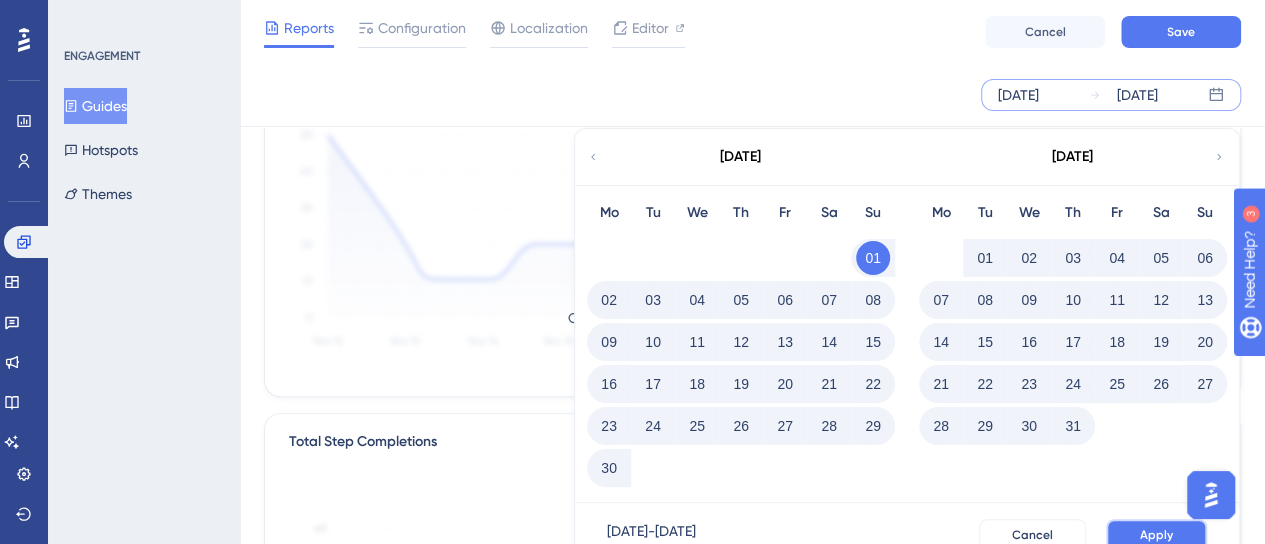 click on "Apply" at bounding box center (1156, 535) 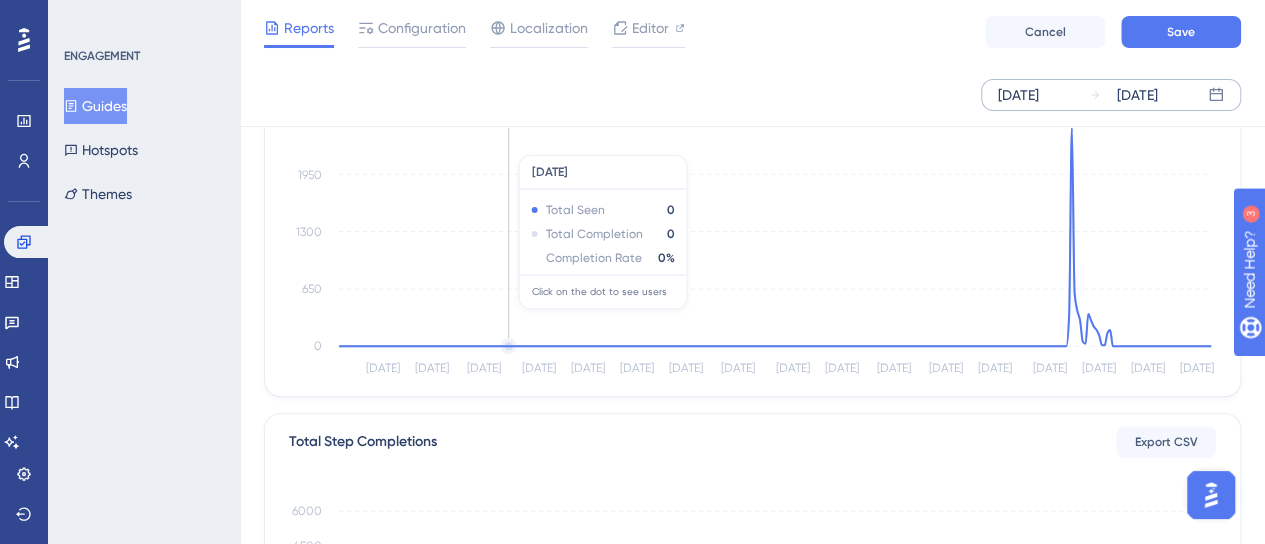 scroll, scrollTop: 0, scrollLeft: 0, axis: both 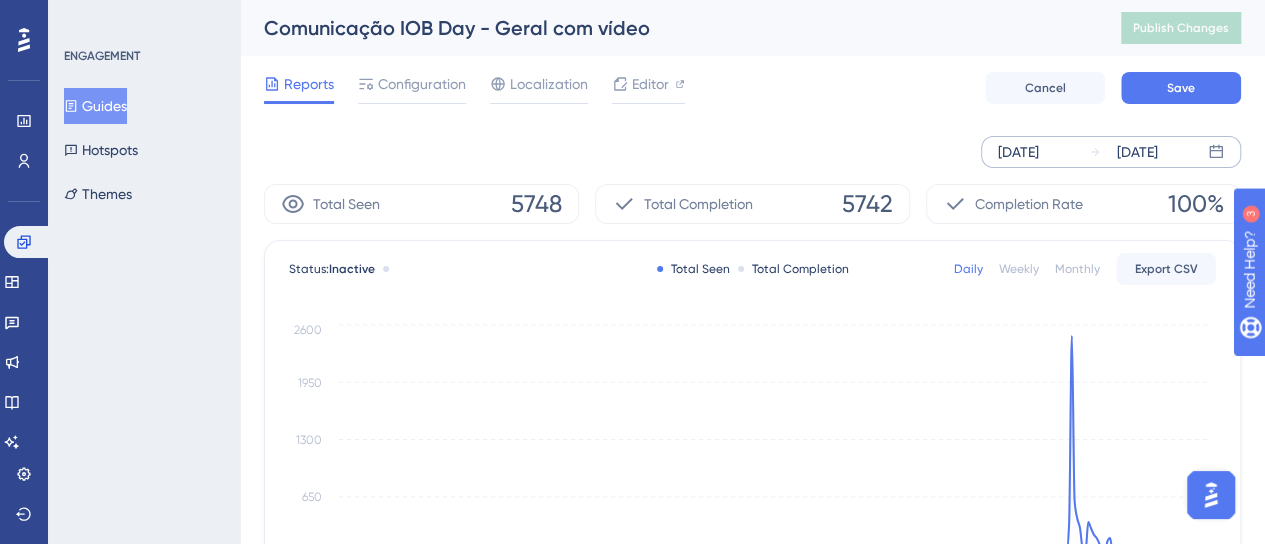 click on "Guides" at bounding box center (95, 106) 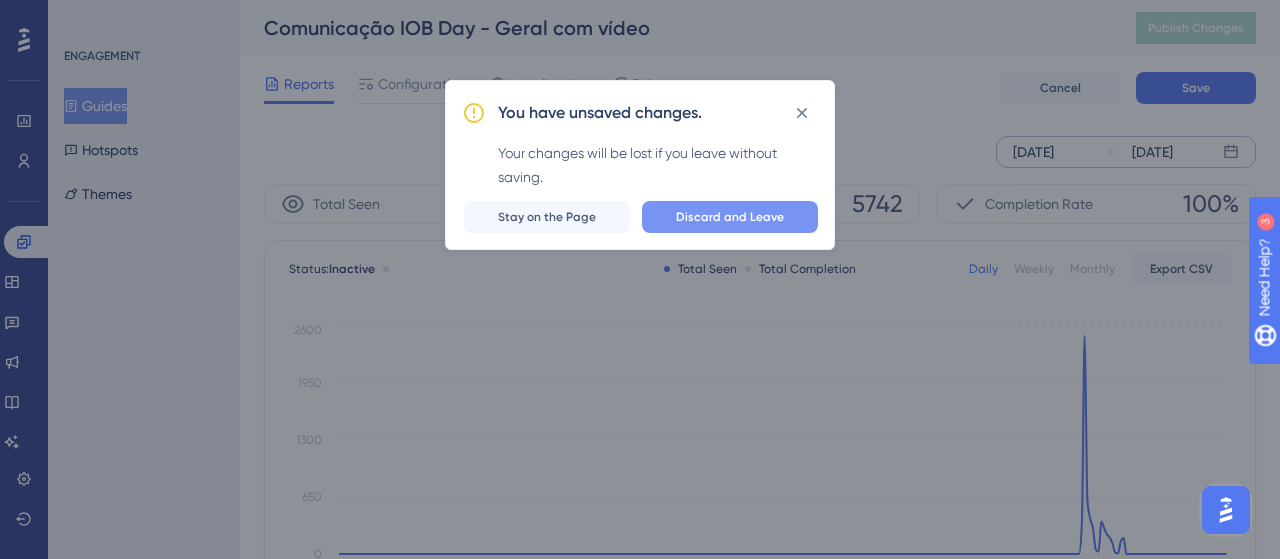 click on "Discard and Leave" at bounding box center [730, 217] 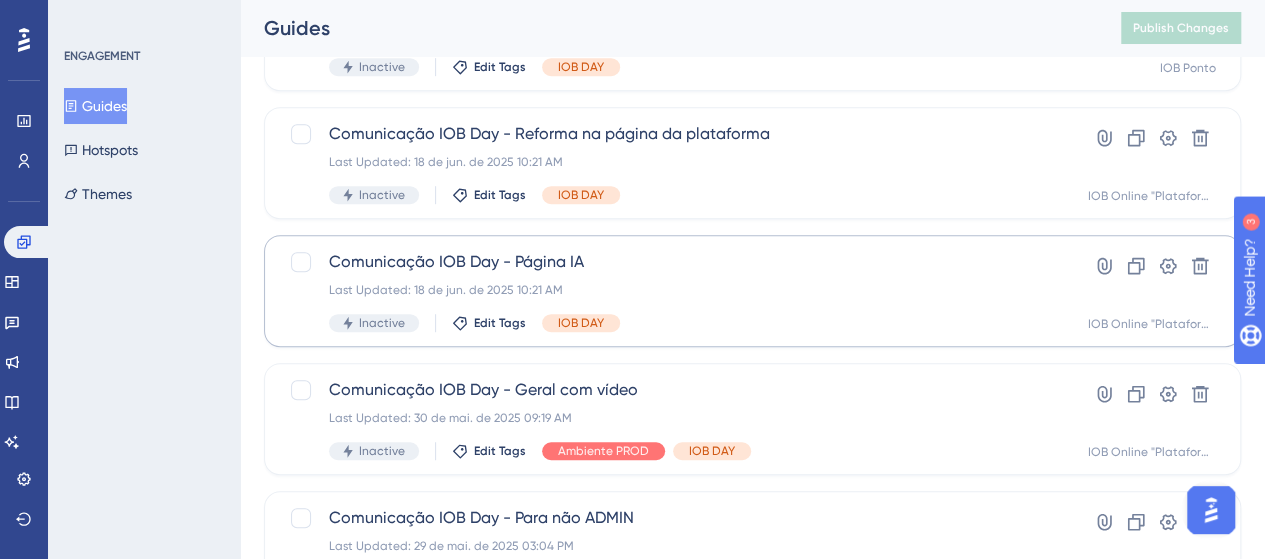 scroll, scrollTop: 500, scrollLeft: 0, axis: vertical 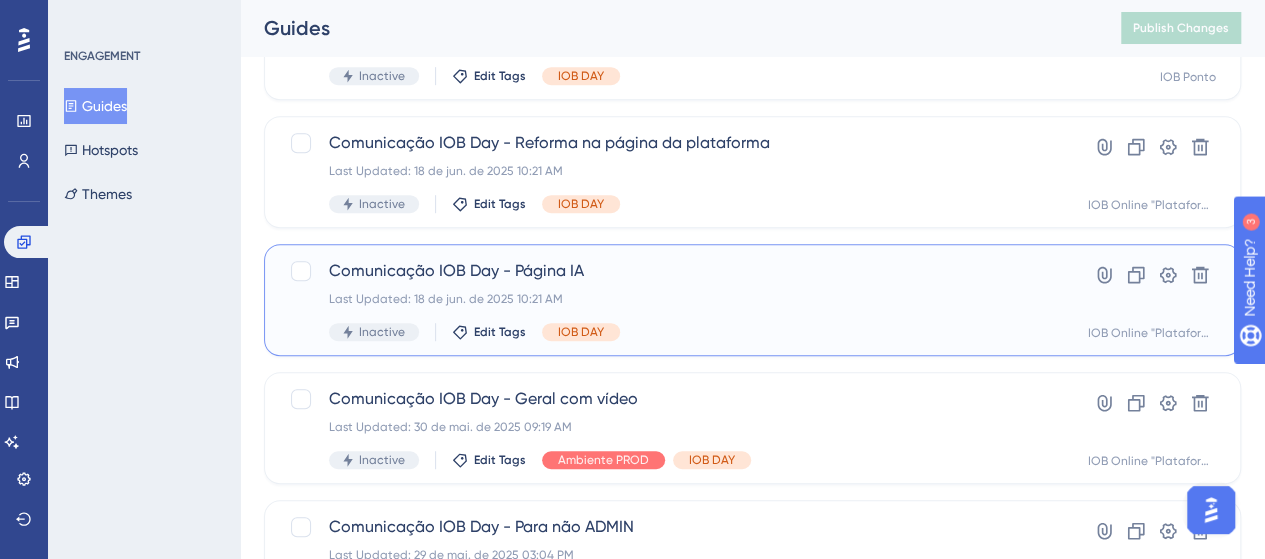 click on "Comunicação IOB Day - Página IA Last Updated: 18 de jun. de 2025 10:21 AM Inactive Edit Tags IOB DAY" at bounding box center [672, 300] 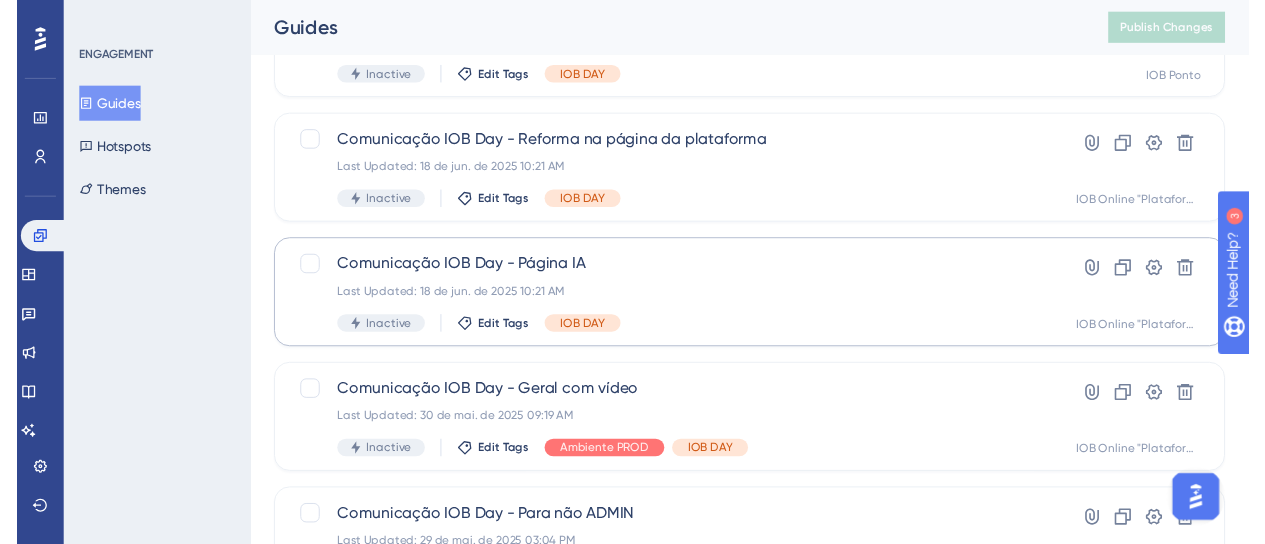 scroll, scrollTop: 0, scrollLeft: 0, axis: both 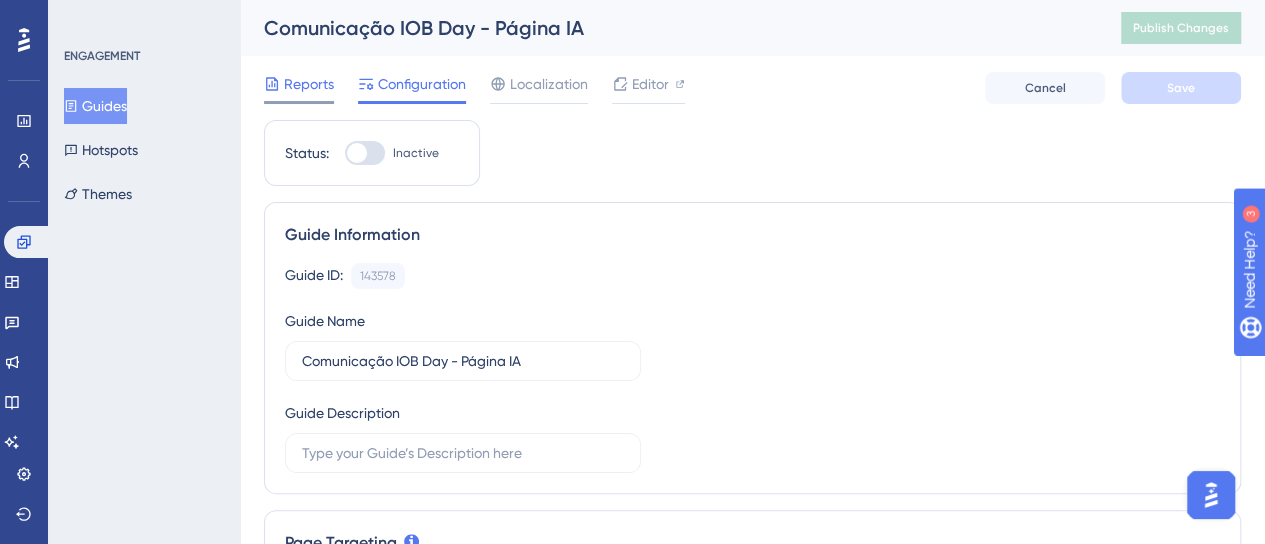 click on "Reports" at bounding box center [309, 84] 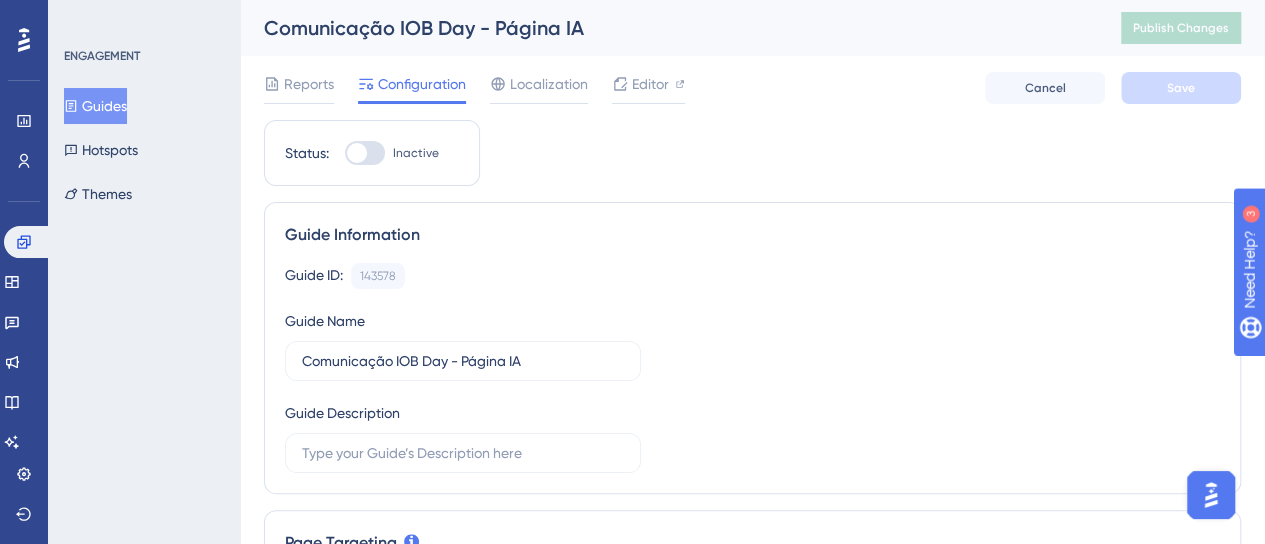 click on "Reports" at bounding box center [309, 84] 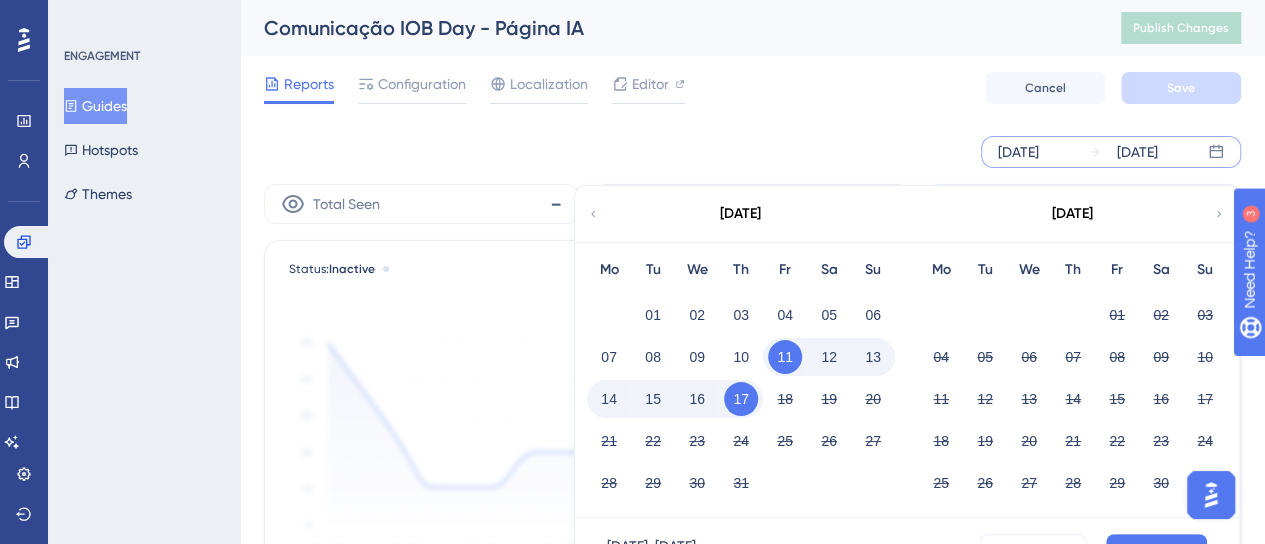 click 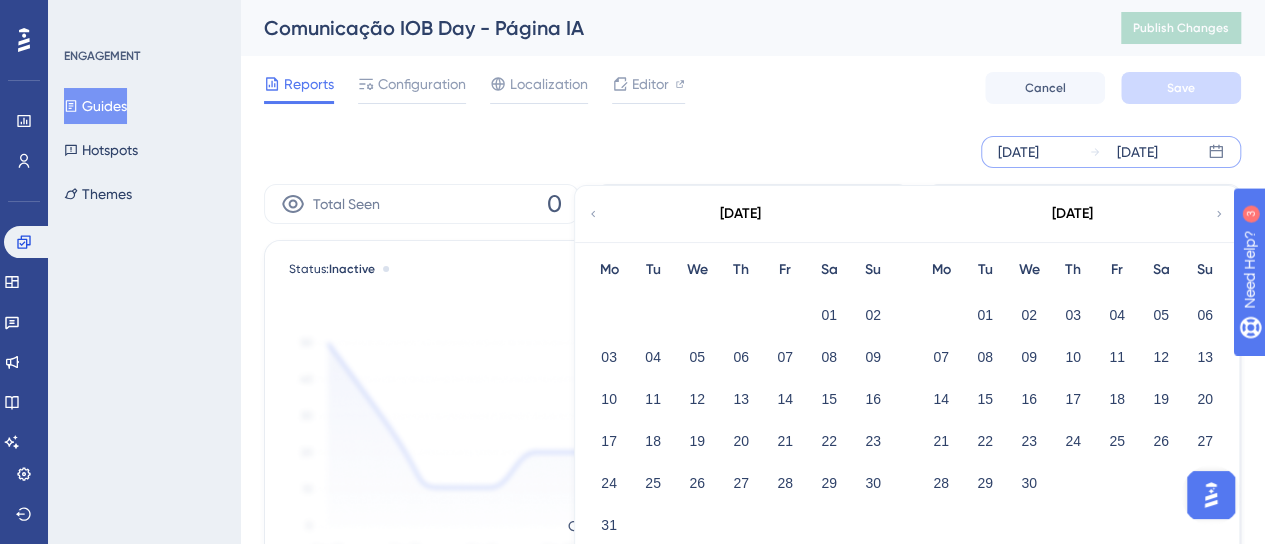 click 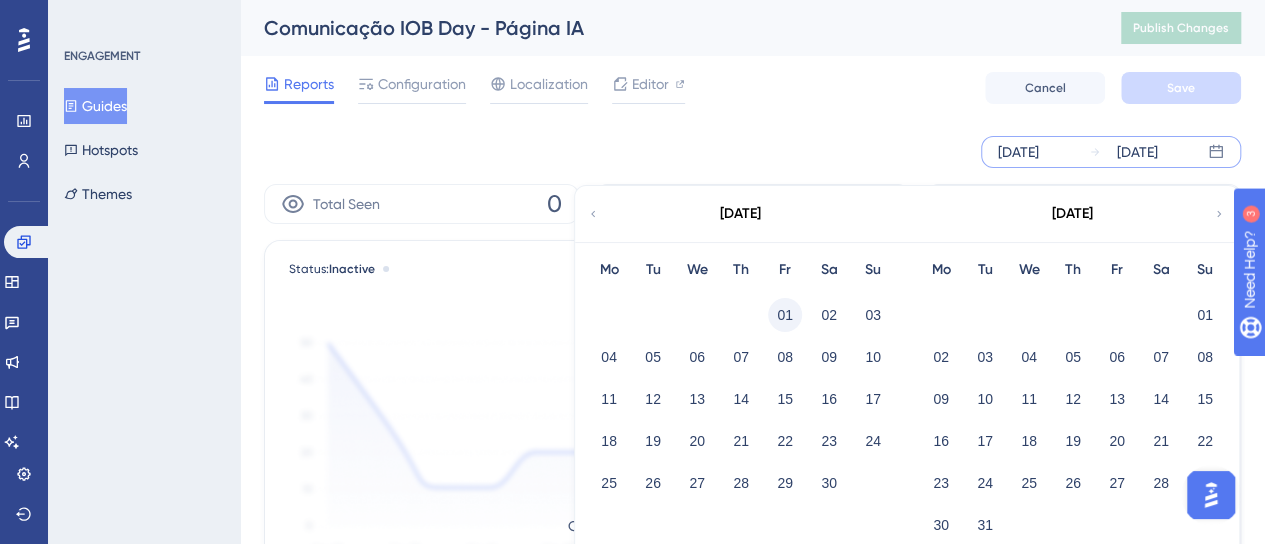 click on "01" at bounding box center (785, 315) 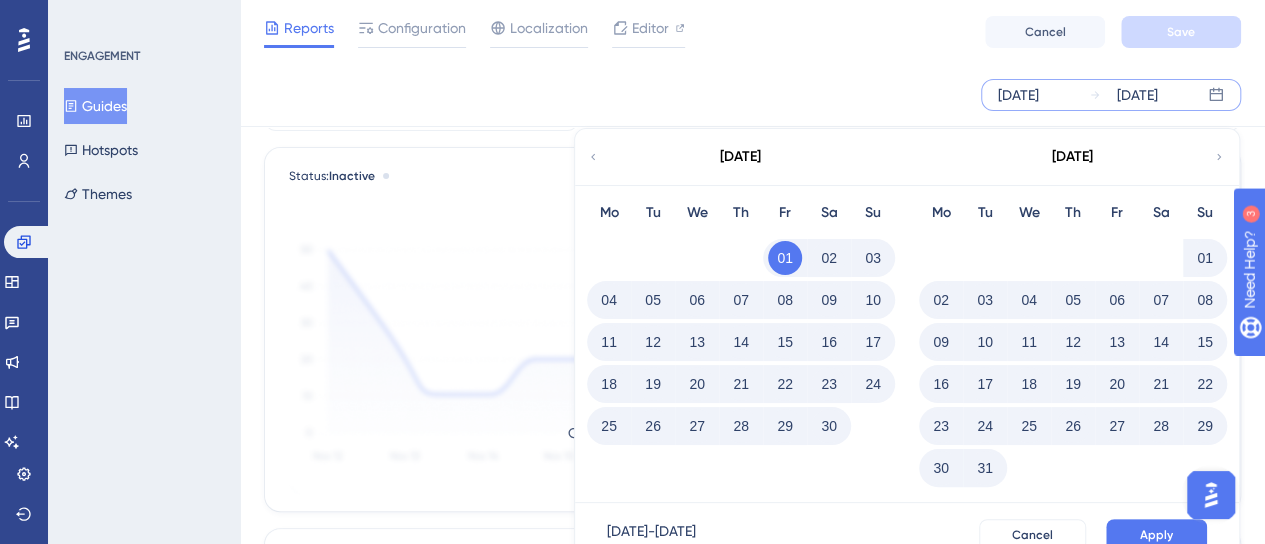scroll, scrollTop: 200, scrollLeft: 0, axis: vertical 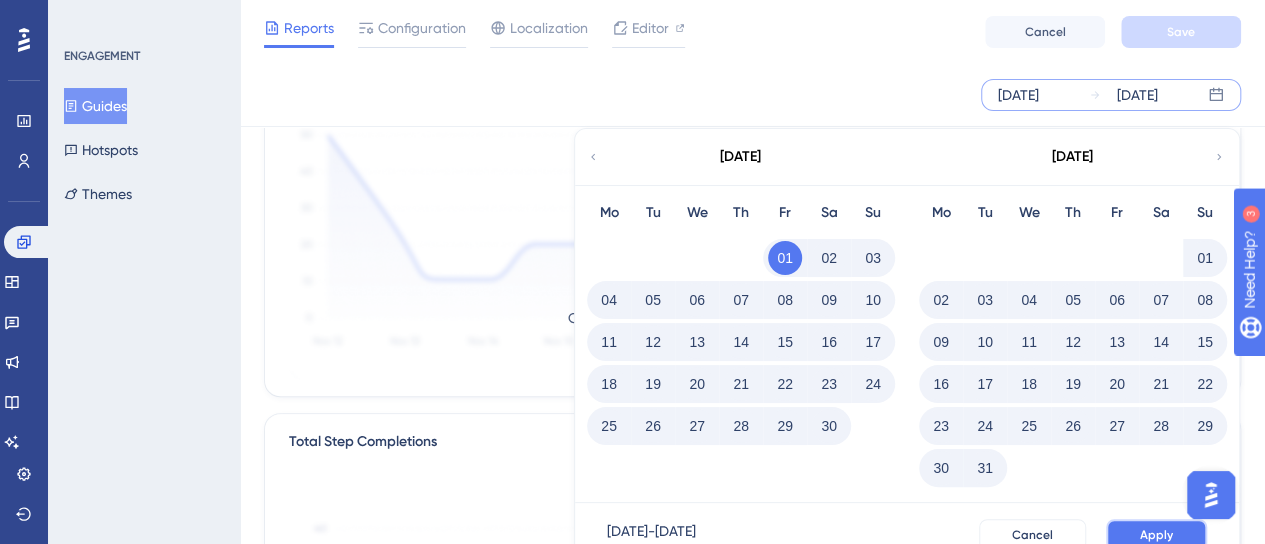 click on "Apply" at bounding box center [1156, 535] 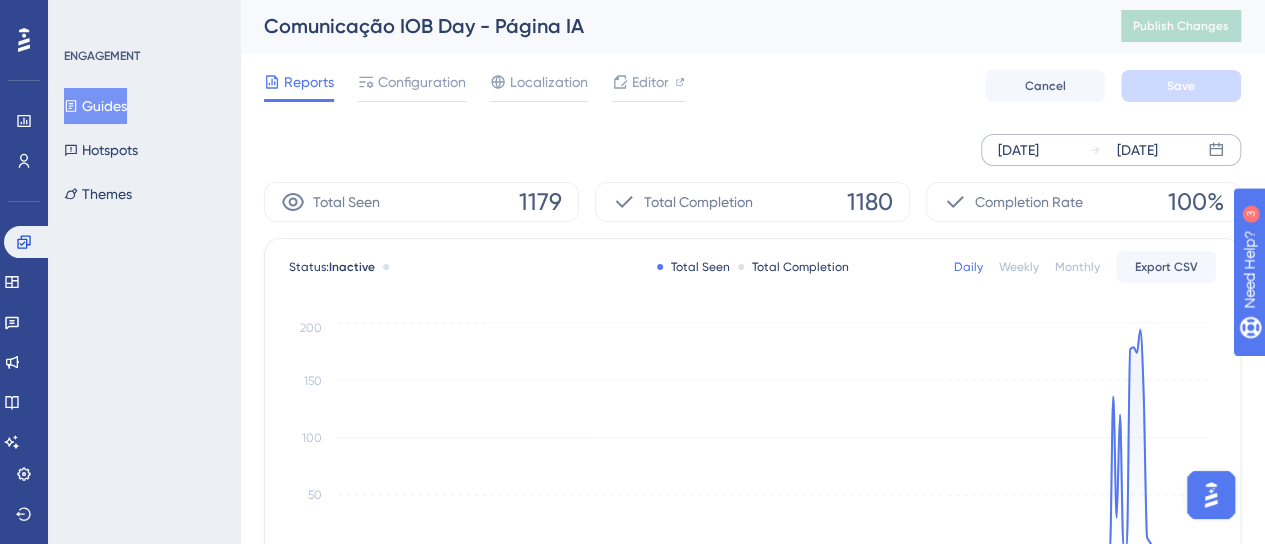 scroll, scrollTop: 0, scrollLeft: 0, axis: both 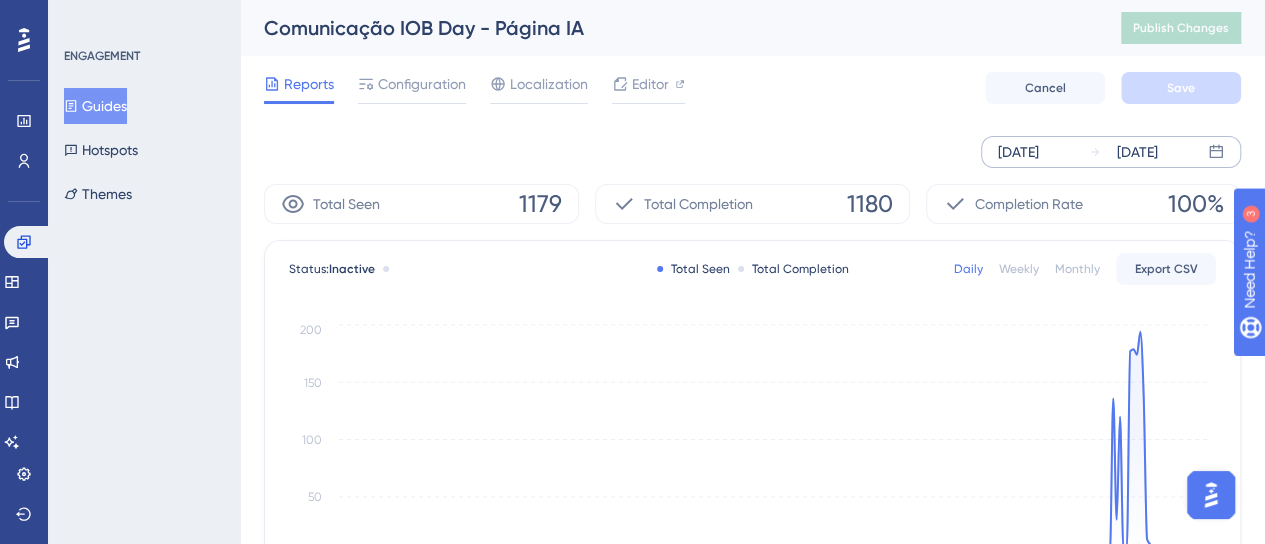 click on "Guides" at bounding box center [95, 106] 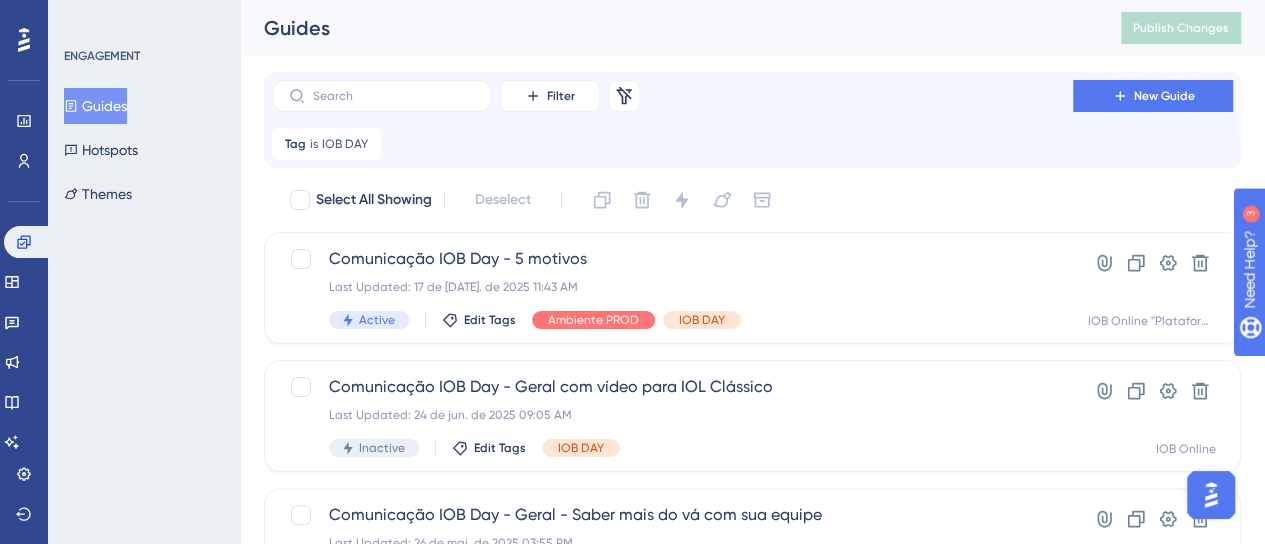 click on "Comunicação IOB Day - Reforma na página da plataforma Last Updated: 18 de jun. de 2025 10:21 AM Inactive Edit Tags IOB DAY" at bounding box center [672, 672] 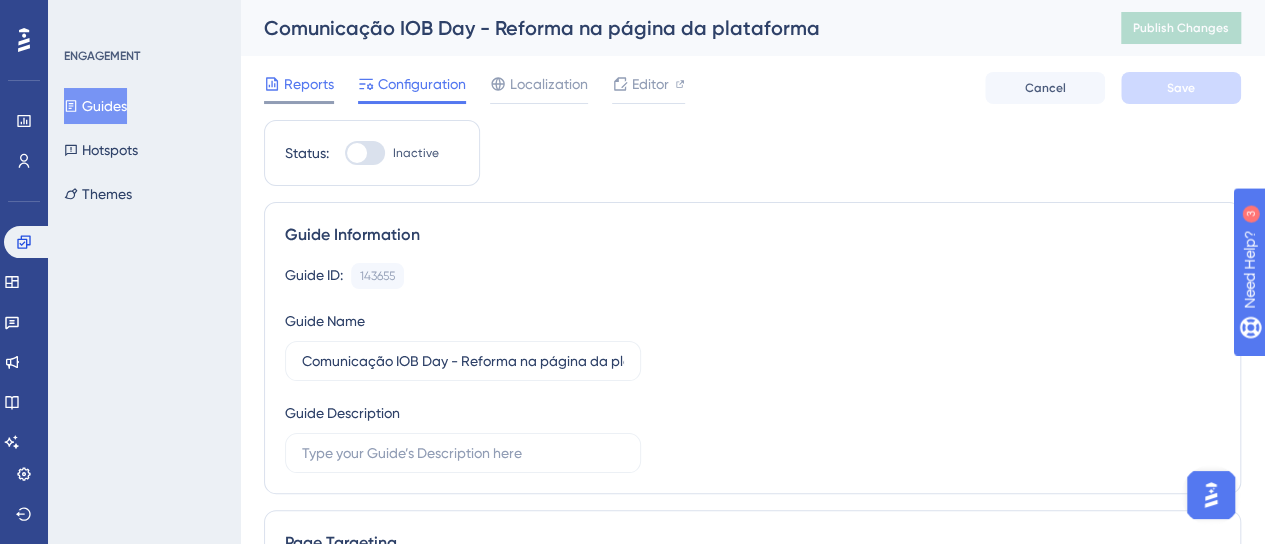 click on "Reports" at bounding box center [309, 84] 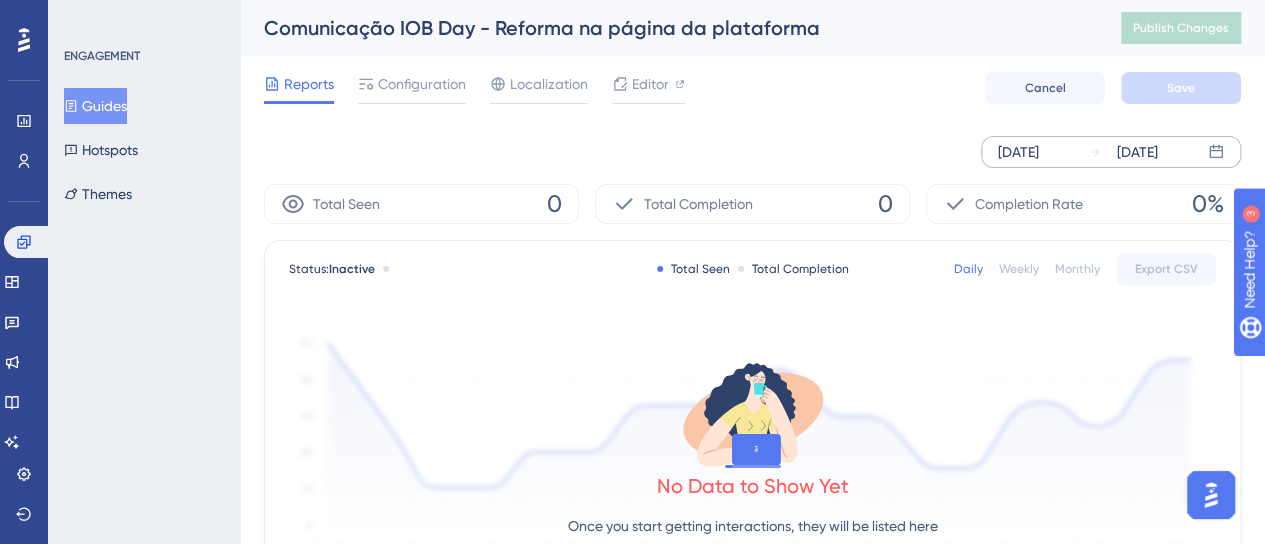 click on "[DATE] [DATE]" at bounding box center (1111, 152) 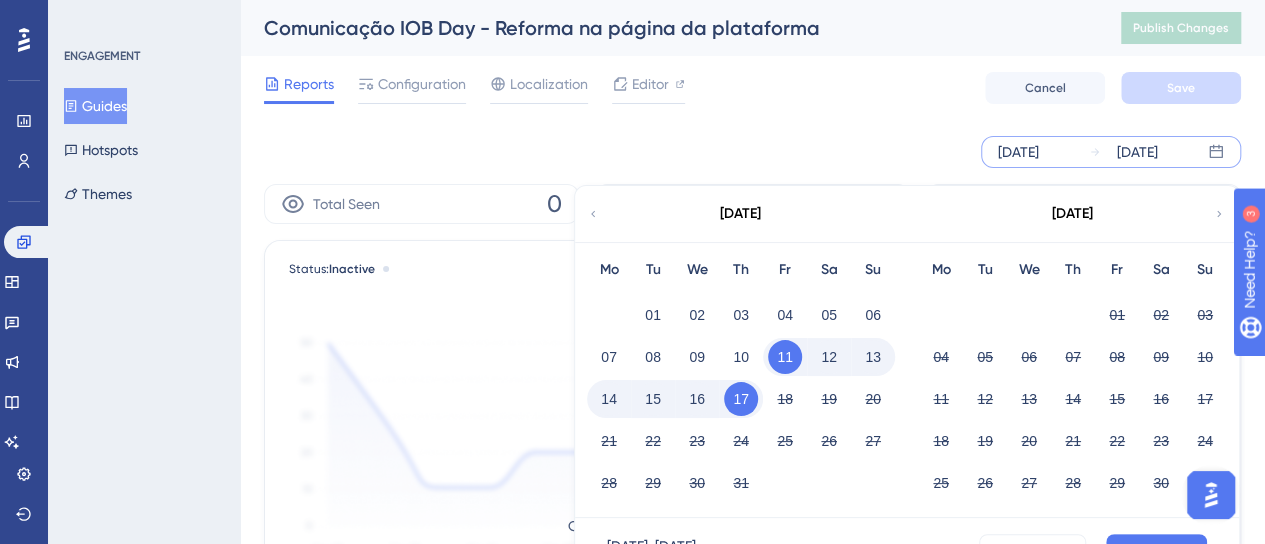 click on "[DATE]" at bounding box center (740, 214) 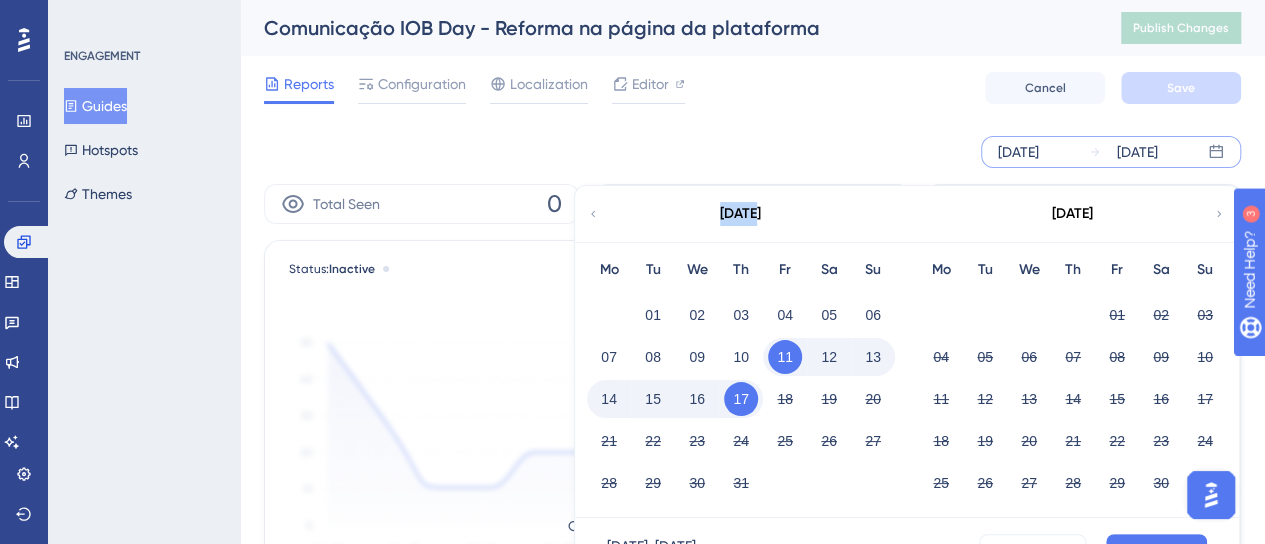 click on "[DATE]" at bounding box center (740, 214) 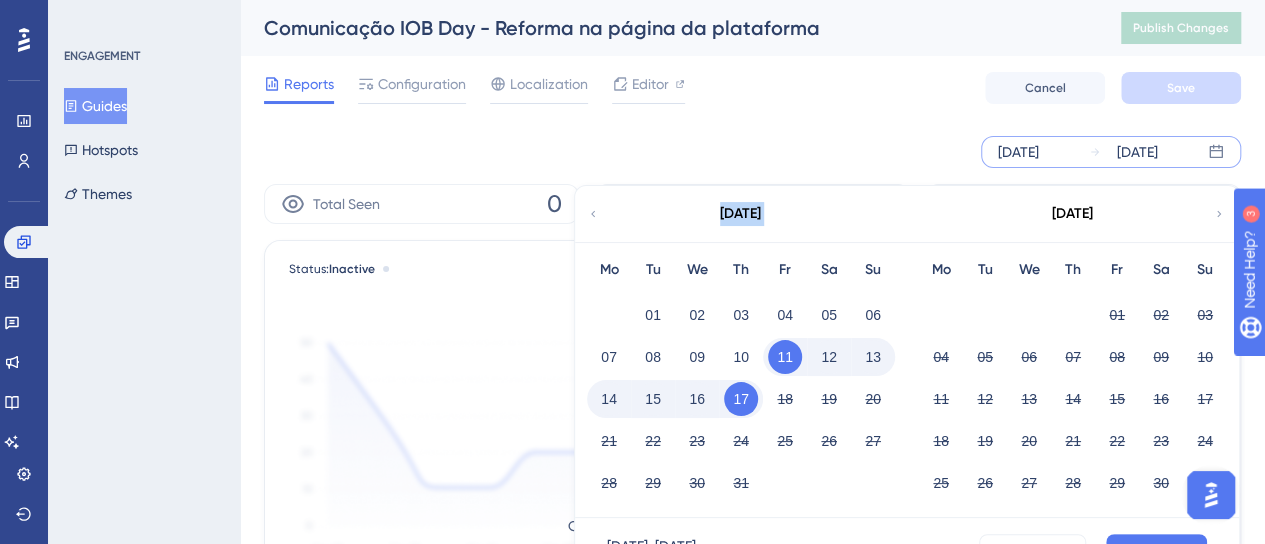 click on "[DATE]" at bounding box center [740, 214] 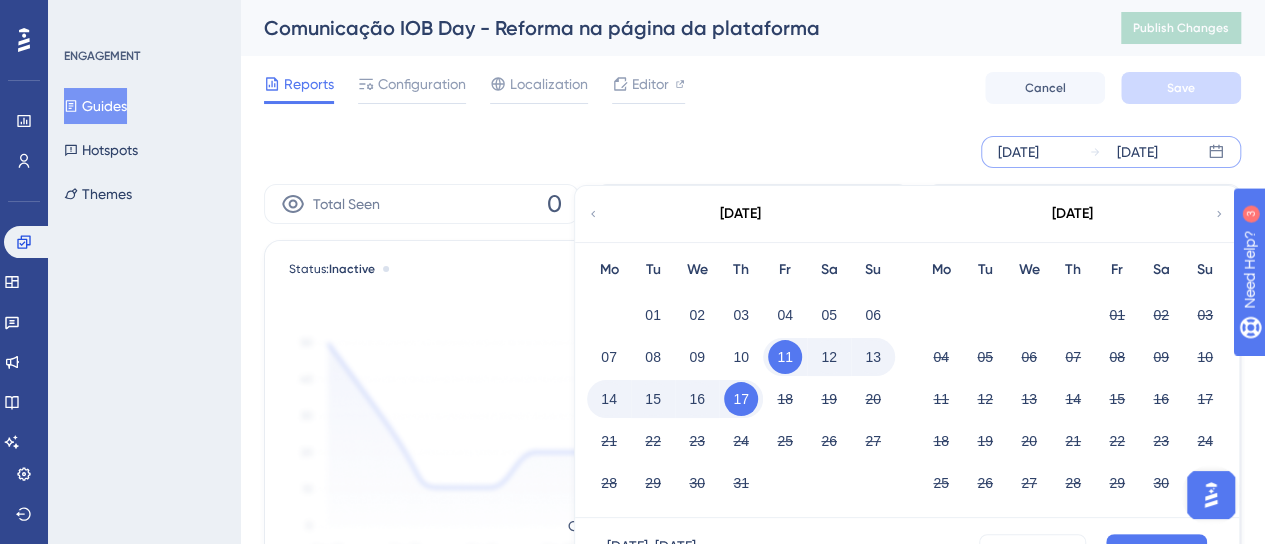 click 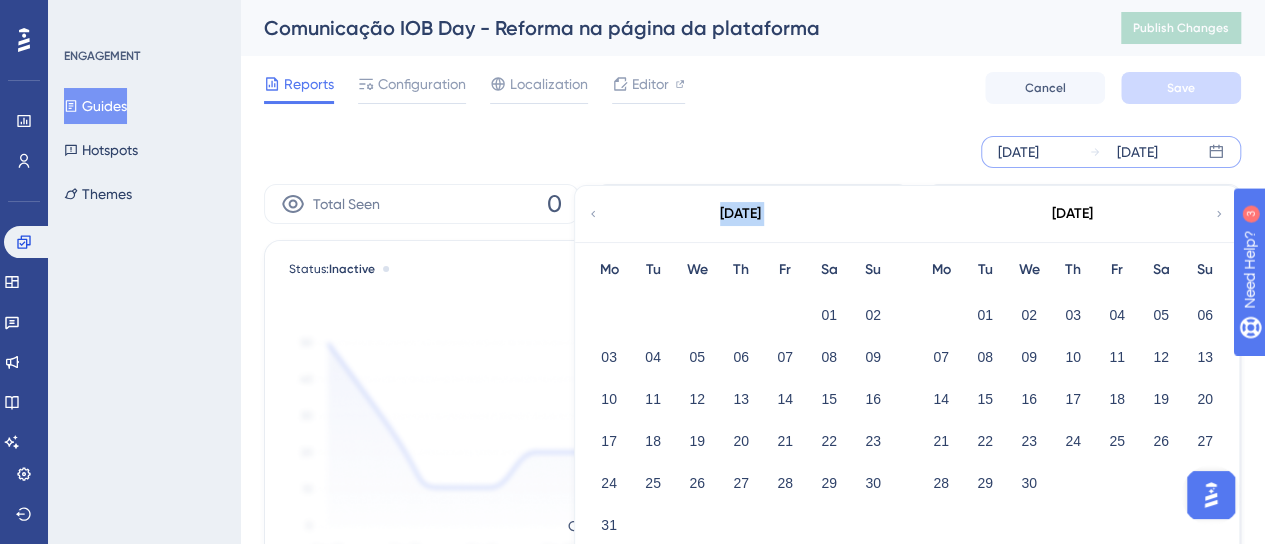 click 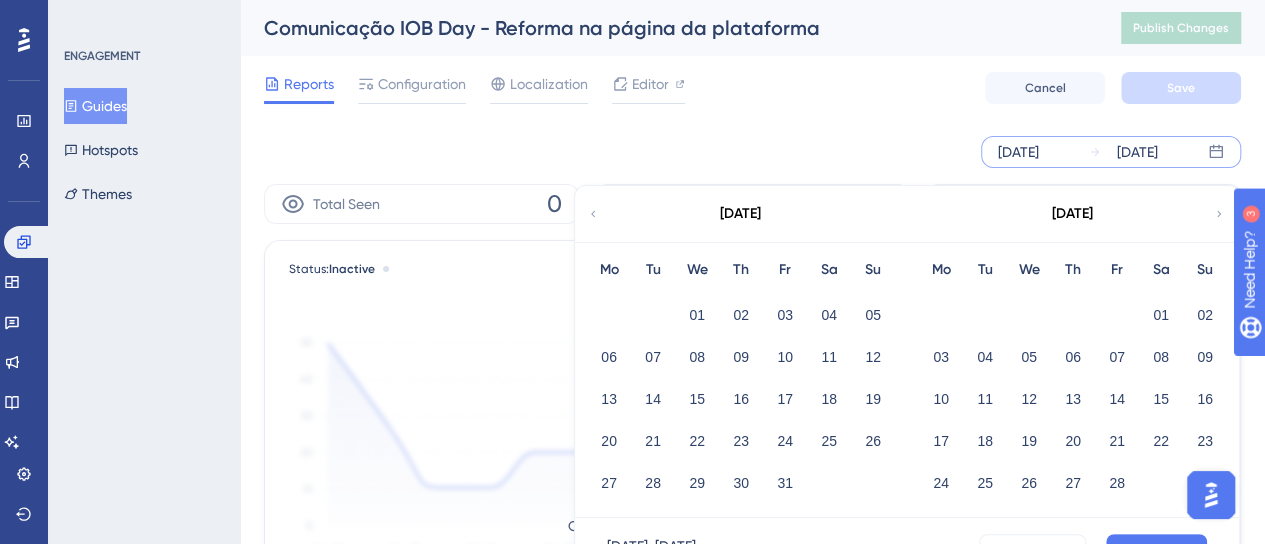 click 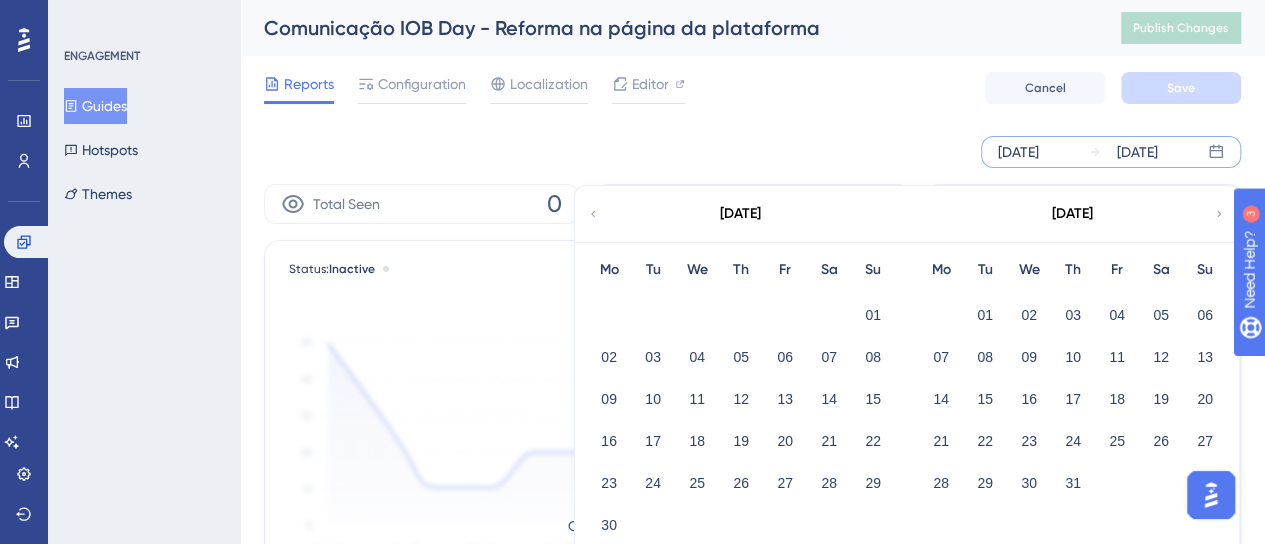 drag, startPoint x: 881, startPoint y: 325, endPoint x: 845, endPoint y: 317, distance: 36.878178 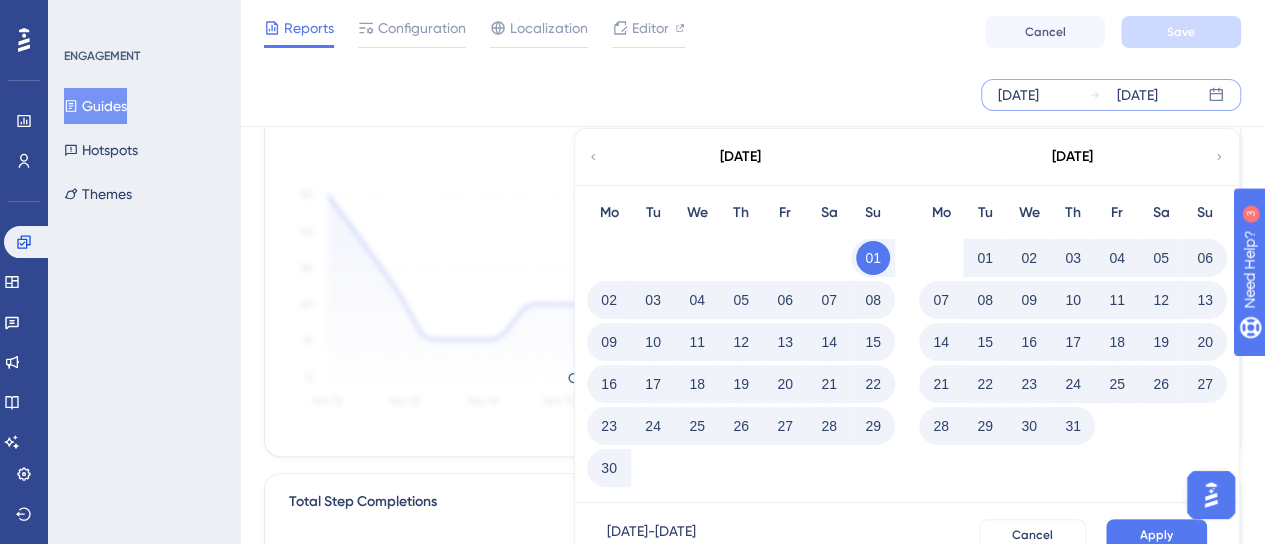 scroll, scrollTop: 300, scrollLeft: 0, axis: vertical 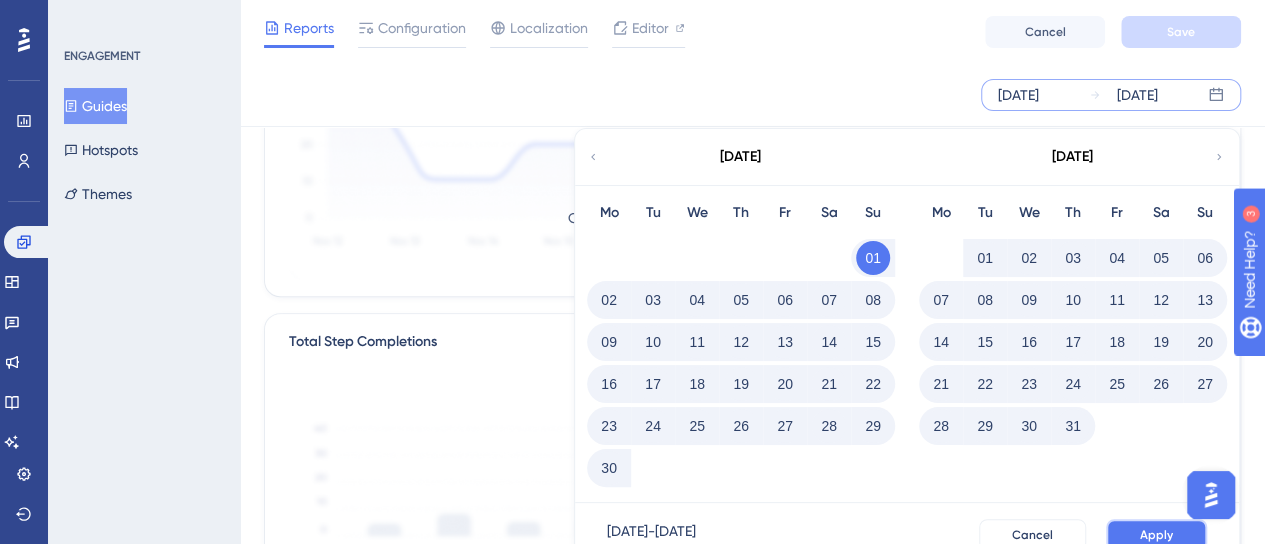 click on "Apply" at bounding box center [1156, 535] 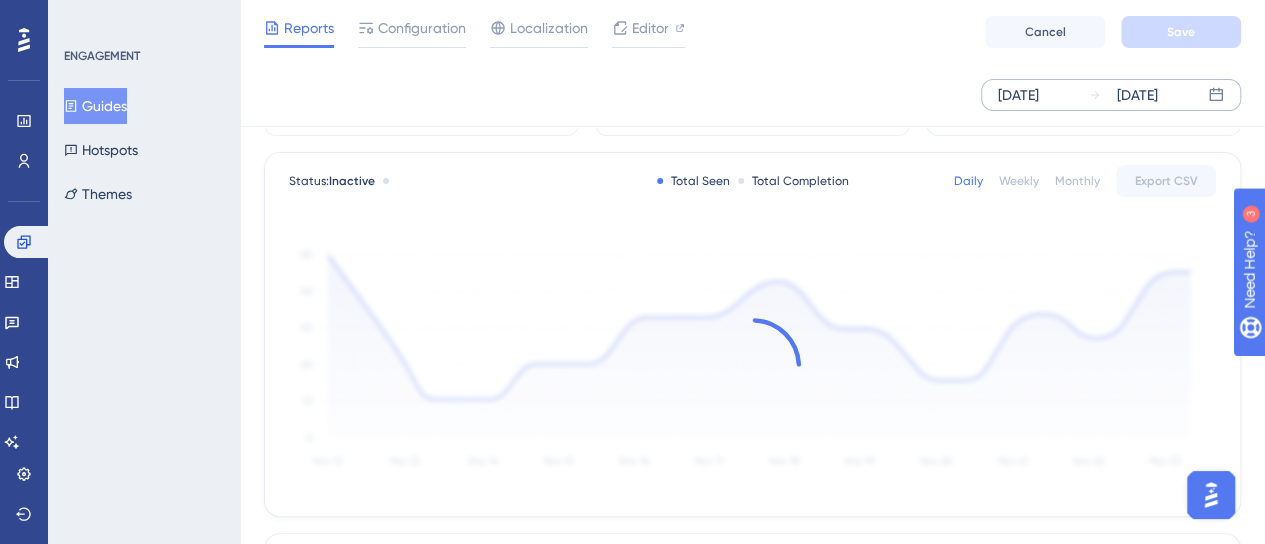 scroll, scrollTop: 0, scrollLeft: 0, axis: both 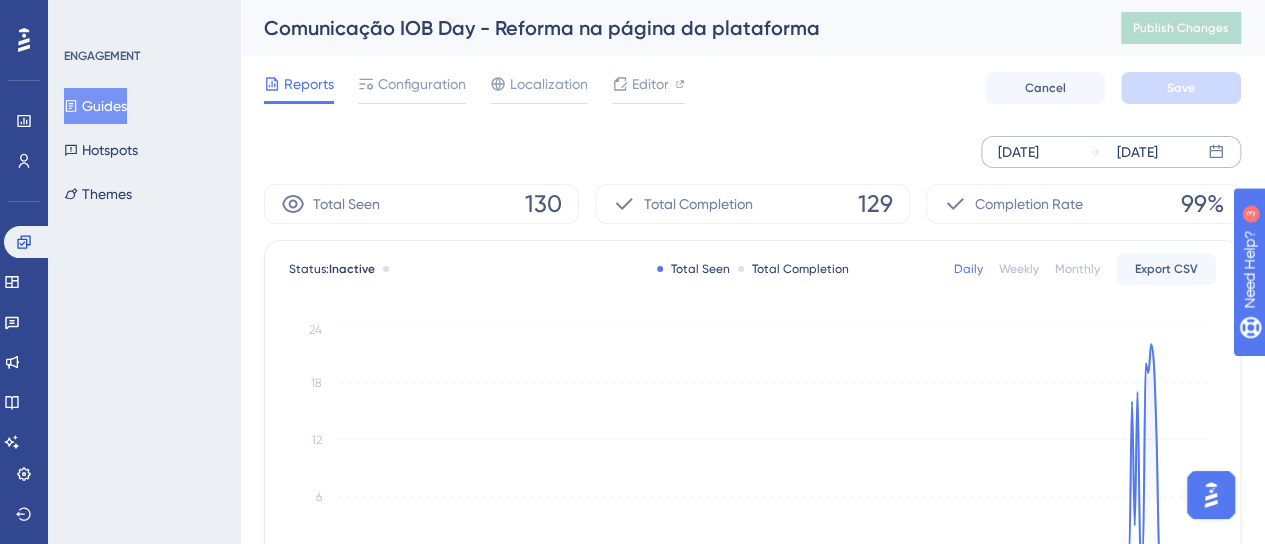 click on "Guides" at bounding box center [95, 106] 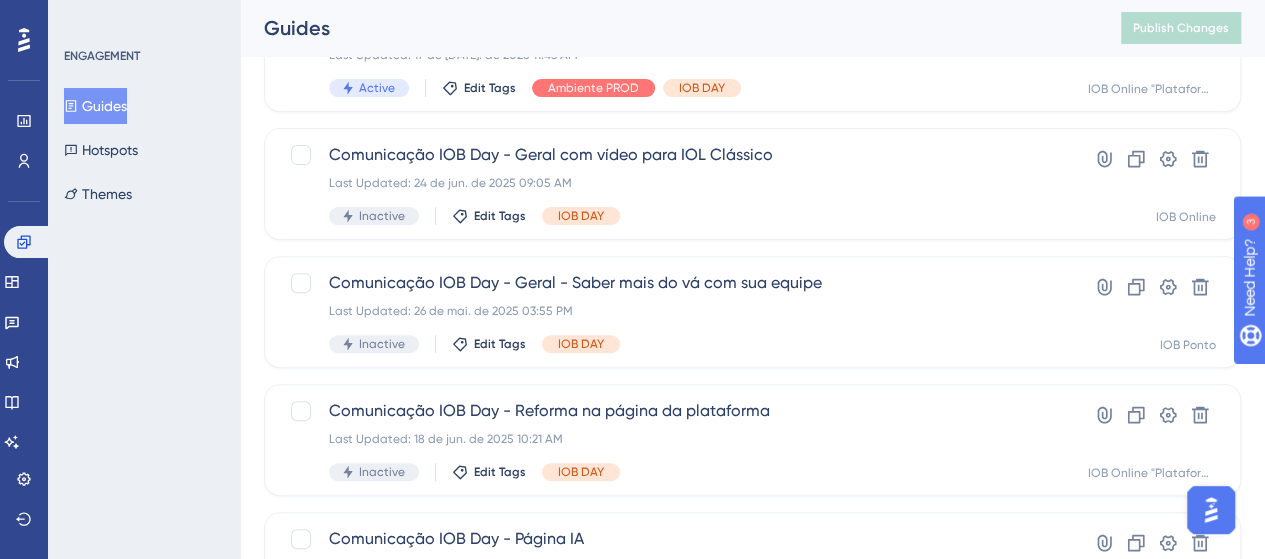 scroll, scrollTop: 200, scrollLeft: 0, axis: vertical 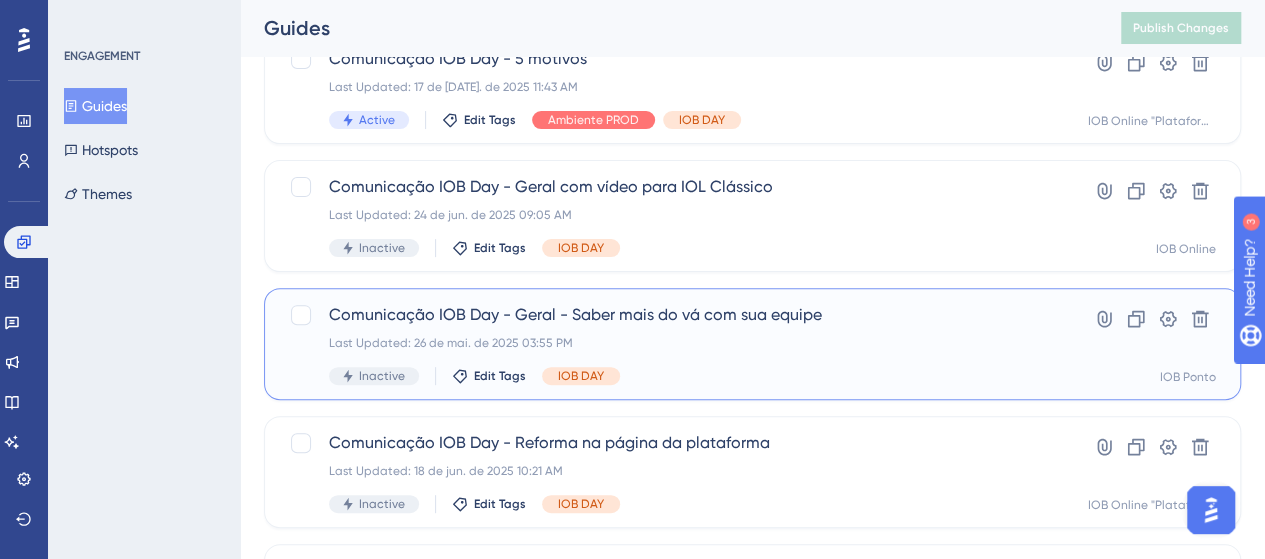 click on "Comunicação IOB Day - Geral - Saber mais do vá com sua equipe Last Updated: 26 de mai. de 2025 03:55 PM Inactive Edit Tags IOB DAY" at bounding box center (672, 344) 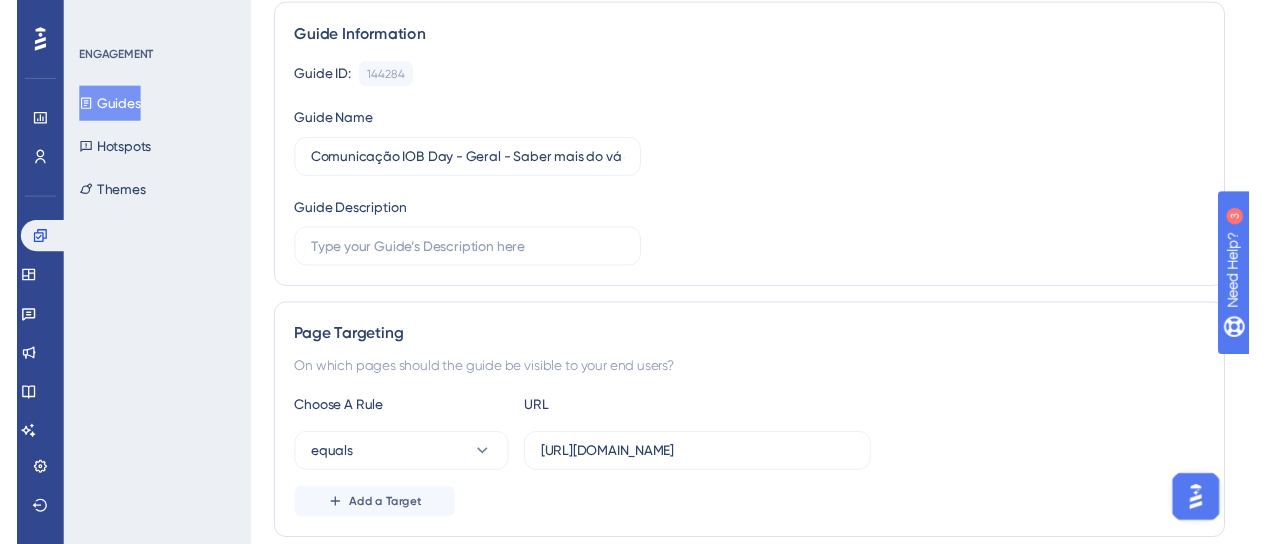 scroll, scrollTop: 0, scrollLeft: 0, axis: both 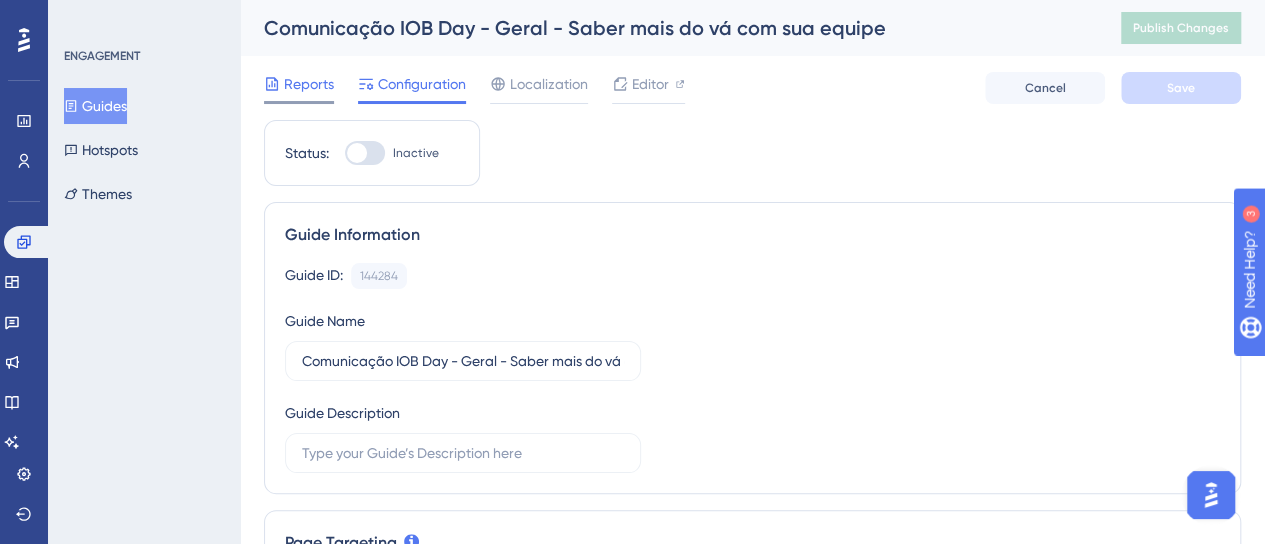 click on "Reports" at bounding box center [299, 88] 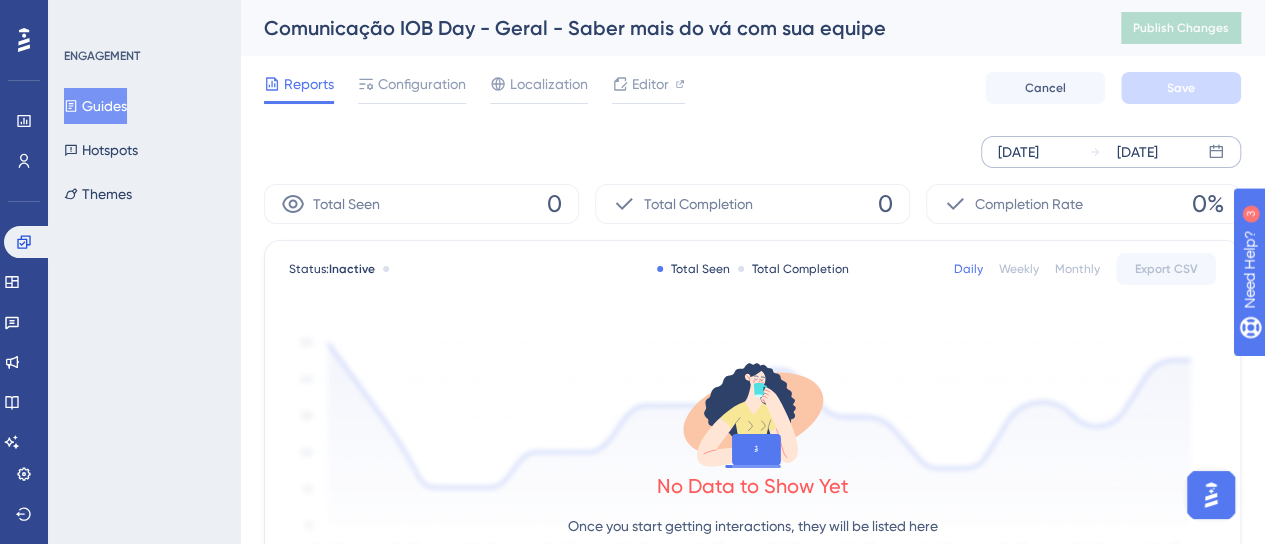 click on "[DATE]" at bounding box center (1018, 152) 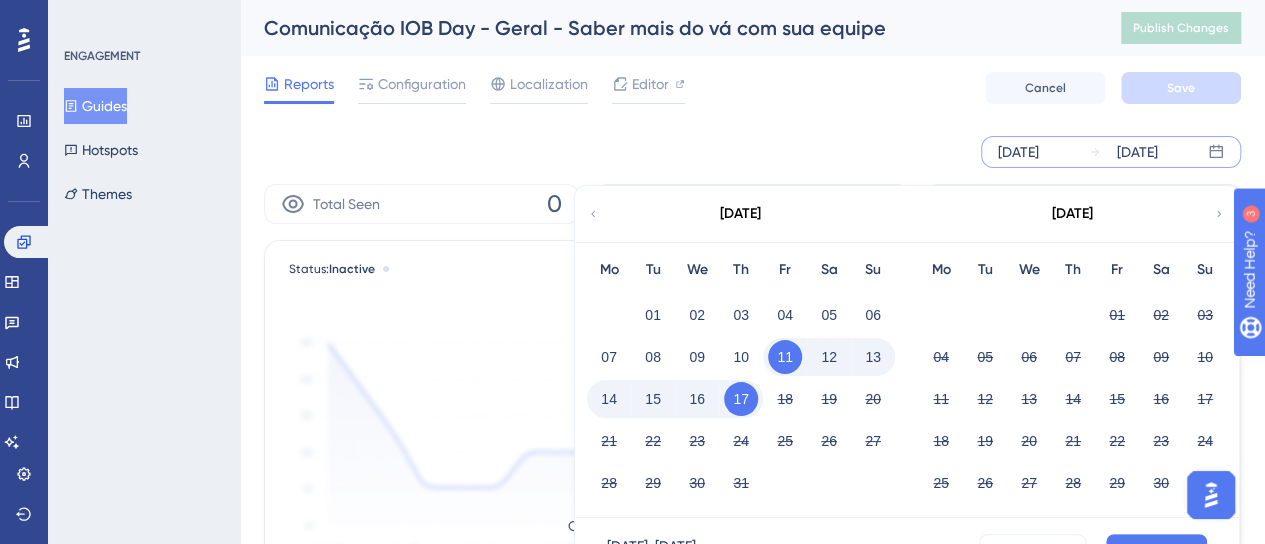 click on "[DATE]" at bounding box center [740, 214] 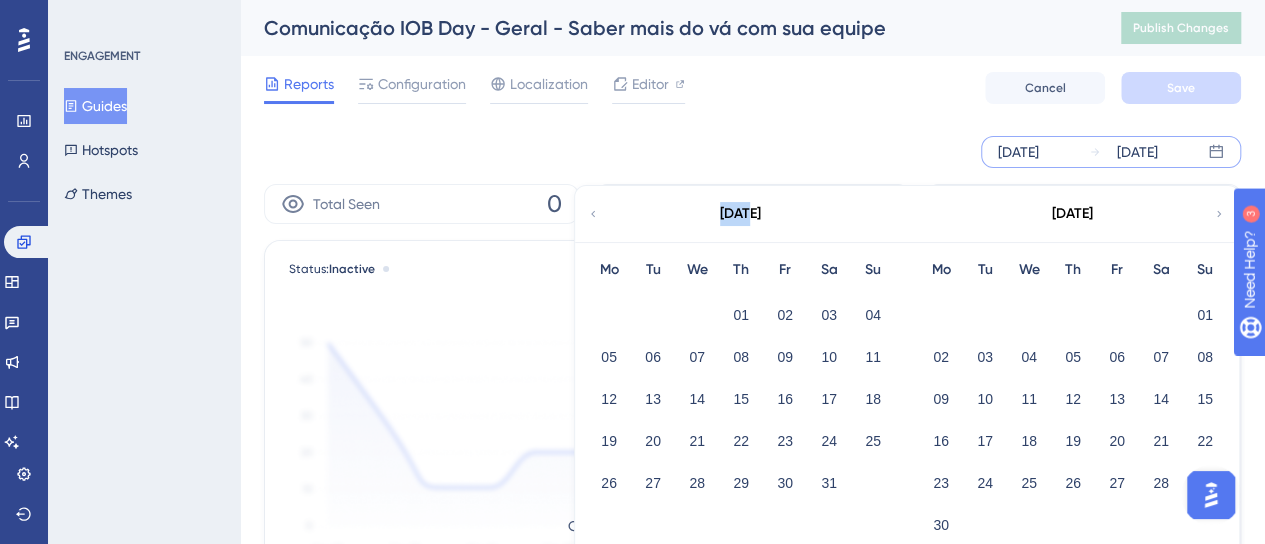 click 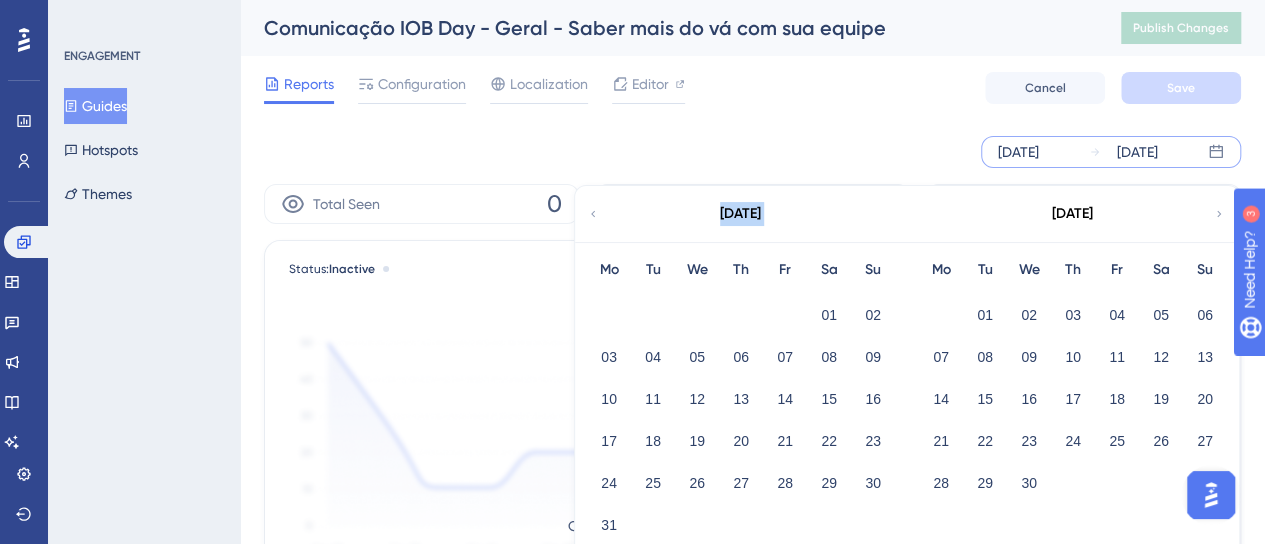 click 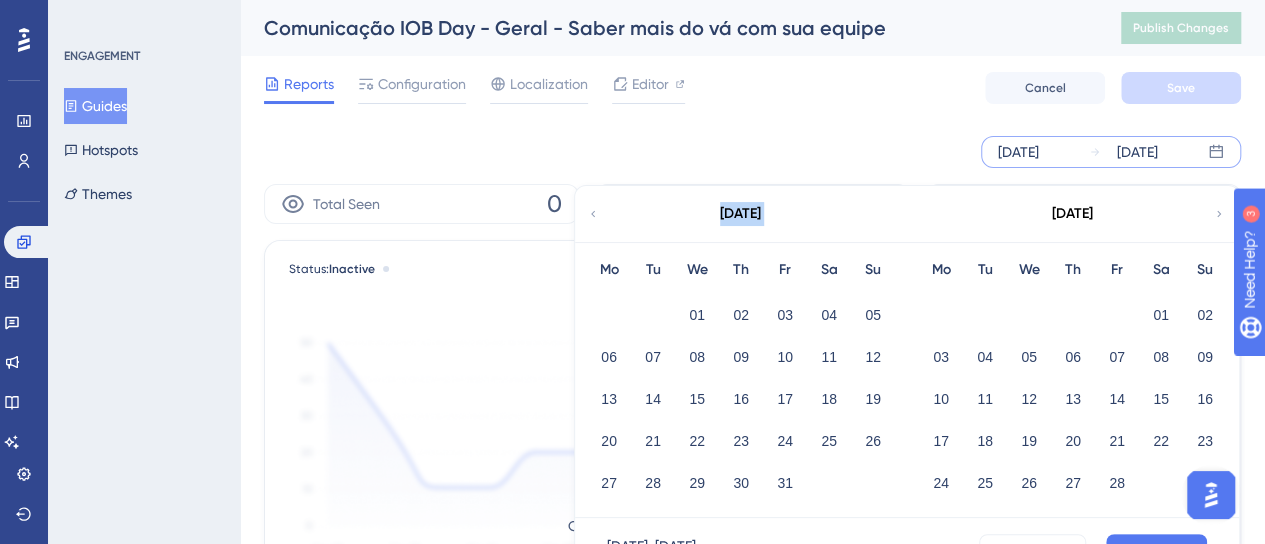 click 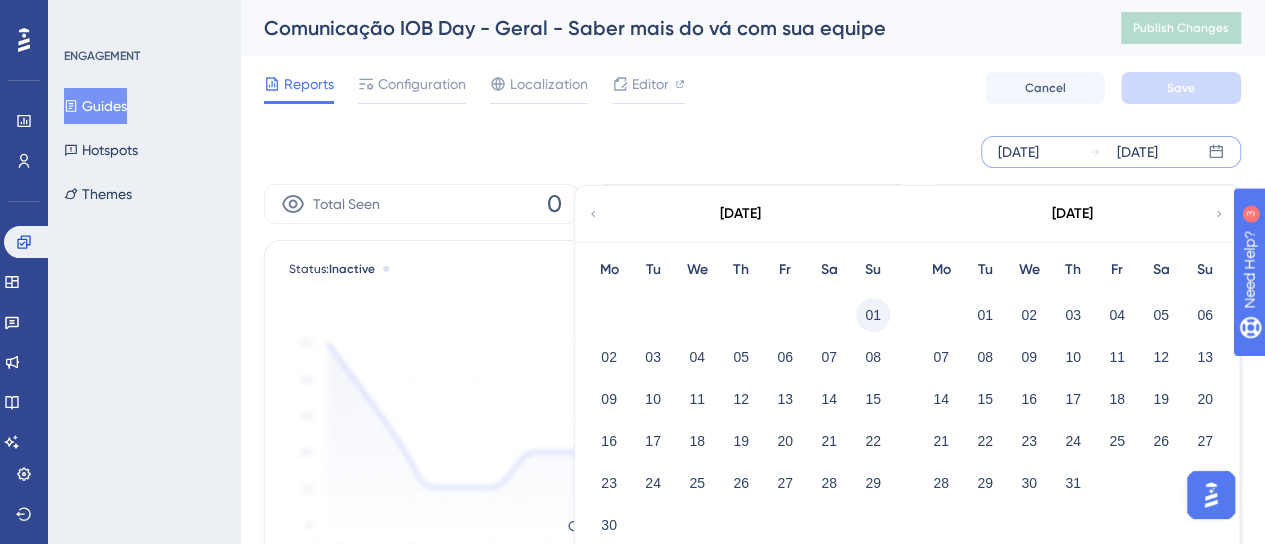 click on "01" at bounding box center (873, 315) 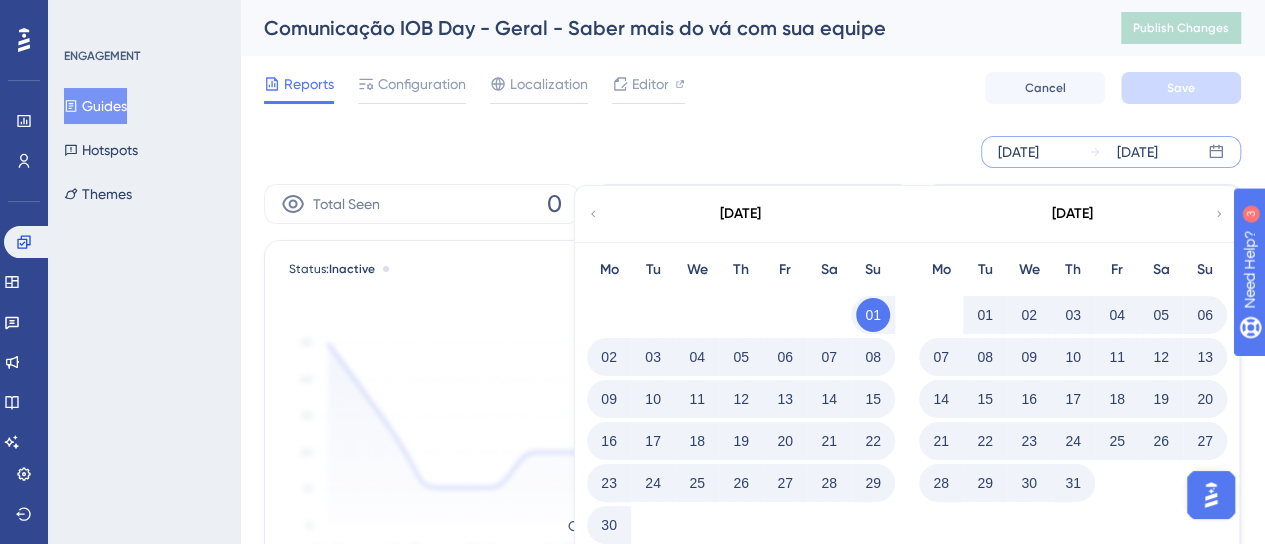 scroll, scrollTop: 300, scrollLeft: 0, axis: vertical 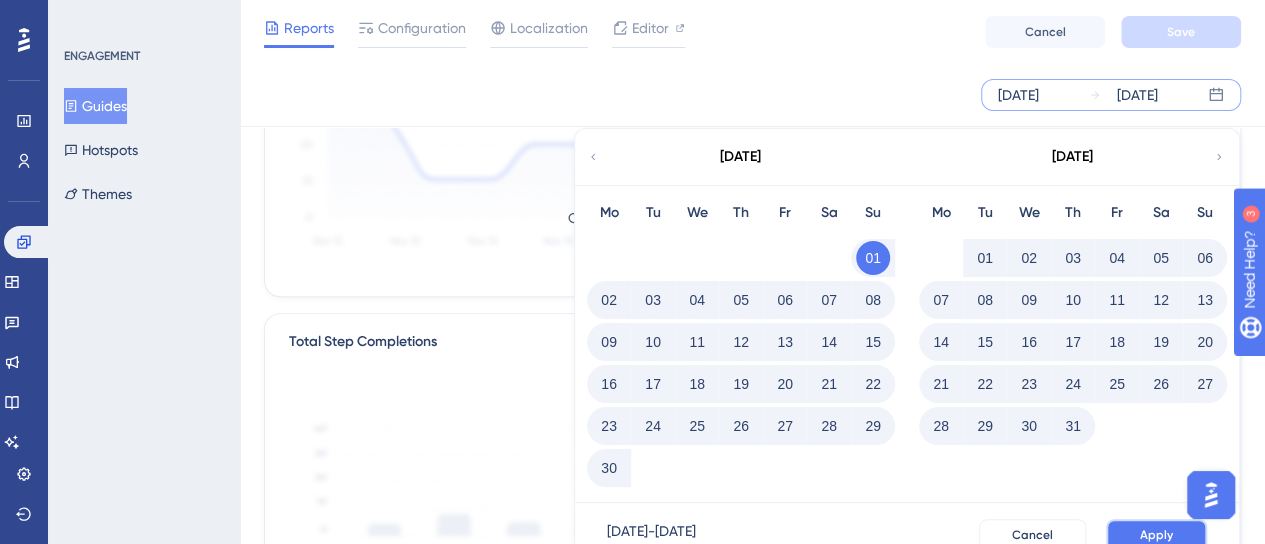 click on "Apply" at bounding box center (1156, 535) 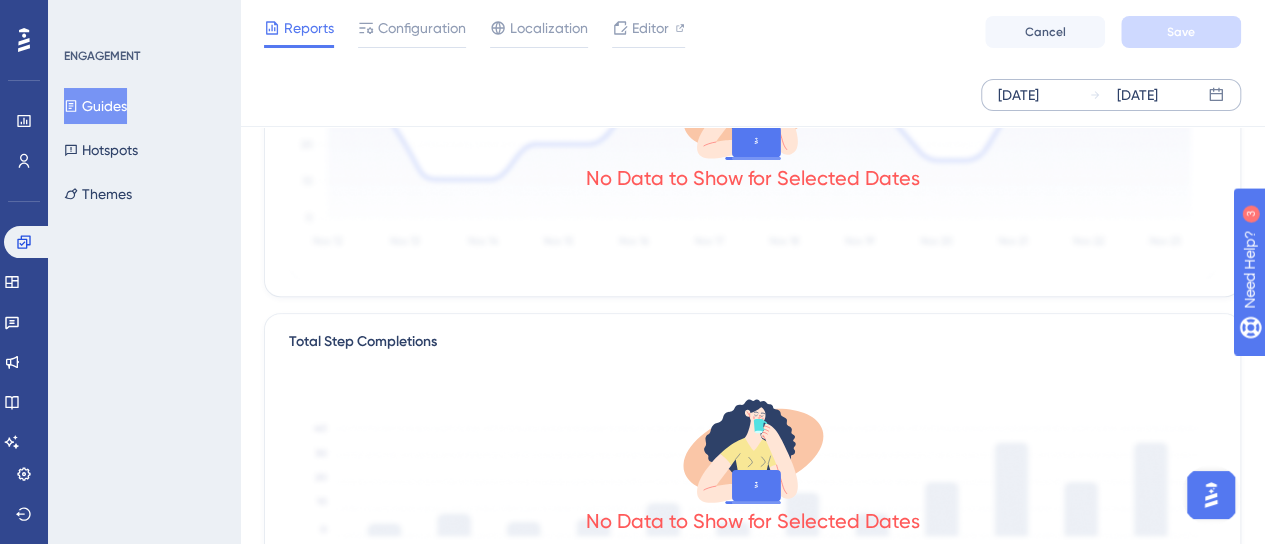 scroll, scrollTop: 0, scrollLeft: 0, axis: both 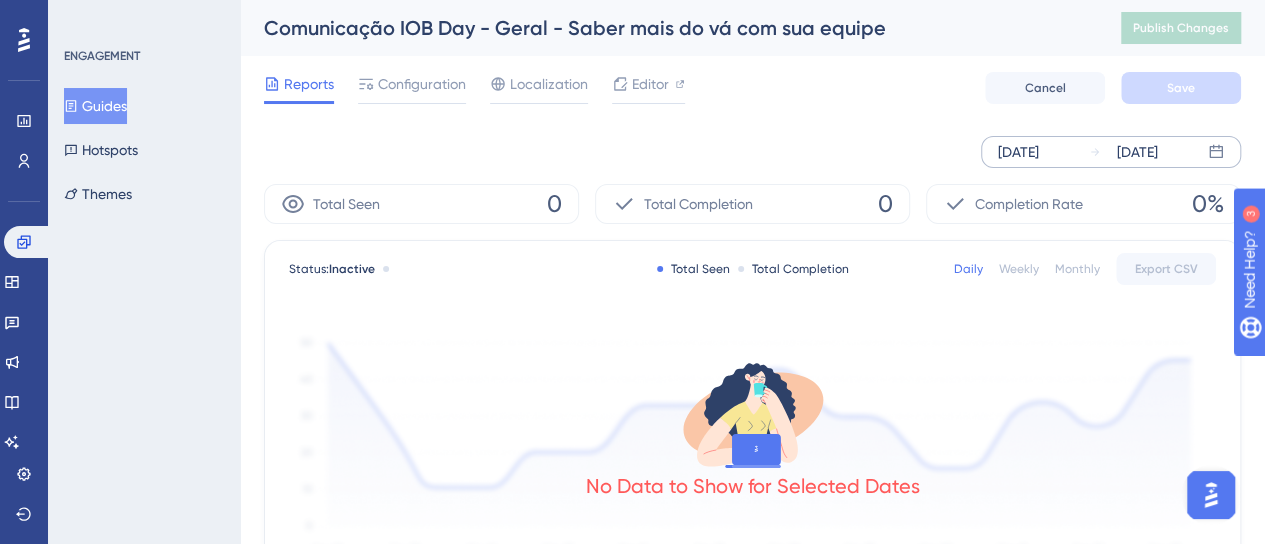 click 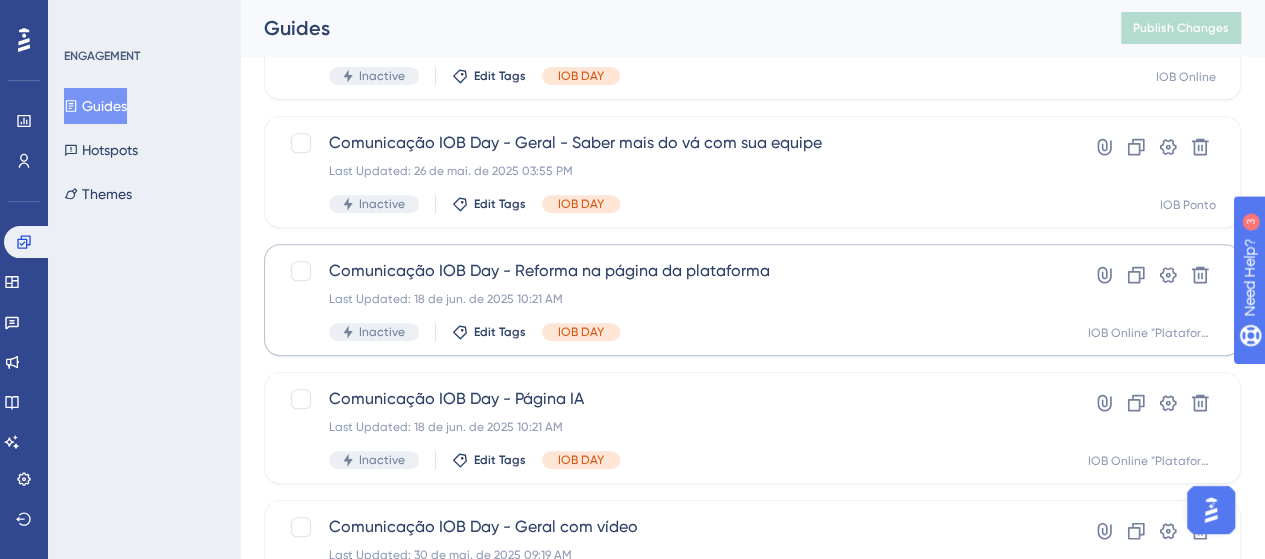 scroll, scrollTop: 400, scrollLeft: 0, axis: vertical 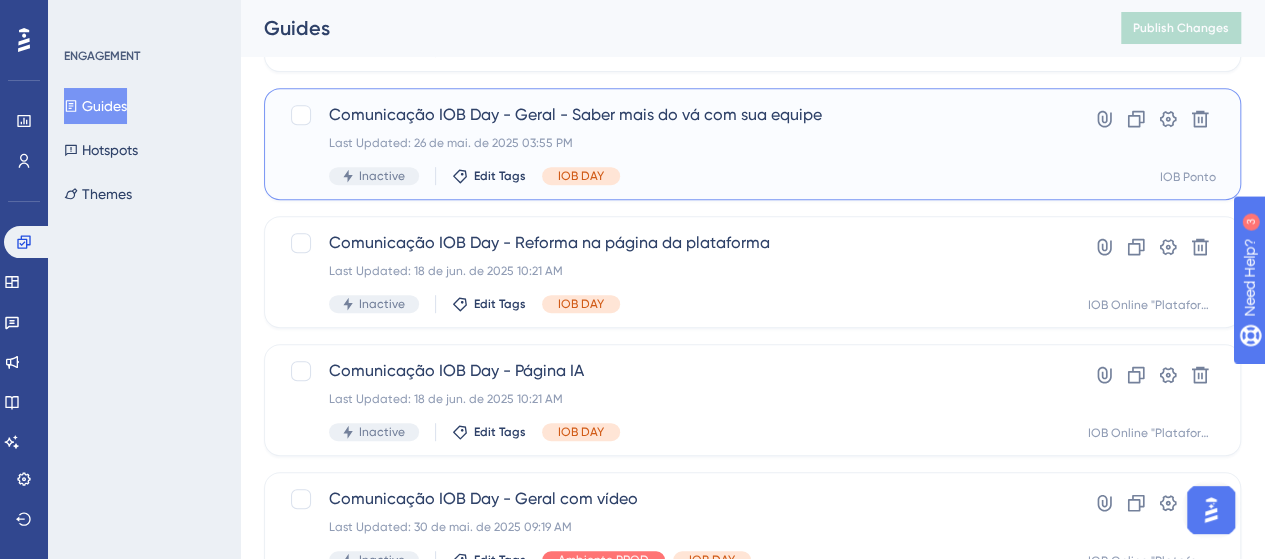 click on "Inactive Edit Tags IOB DAY" at bounding box center (672, 176) 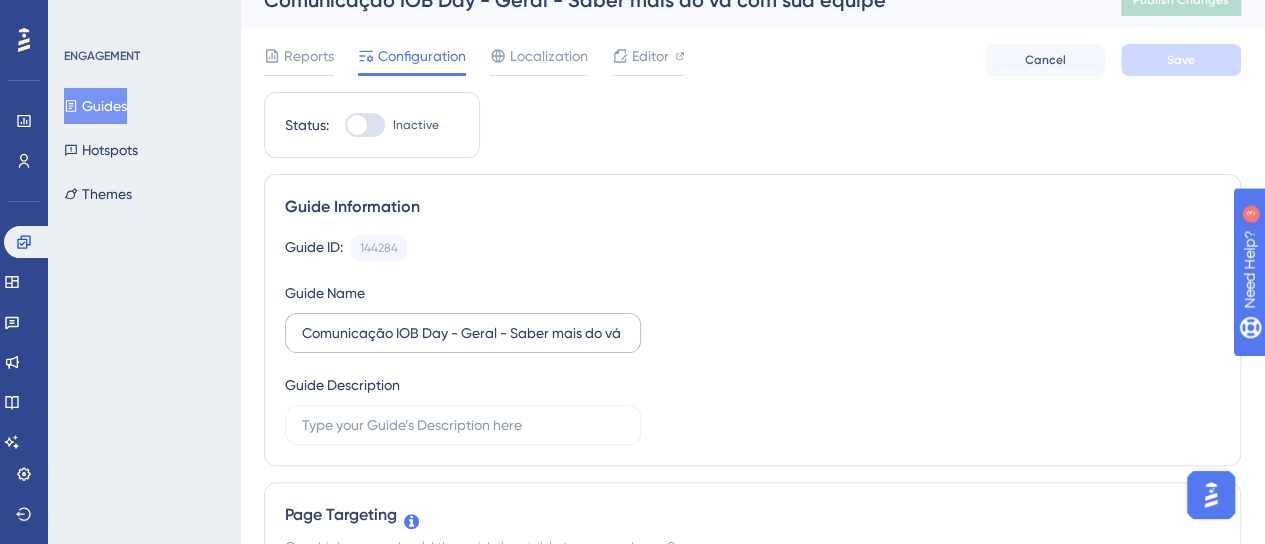 scroll, scrollTop: 0, scrollLeft: 0, axis: both 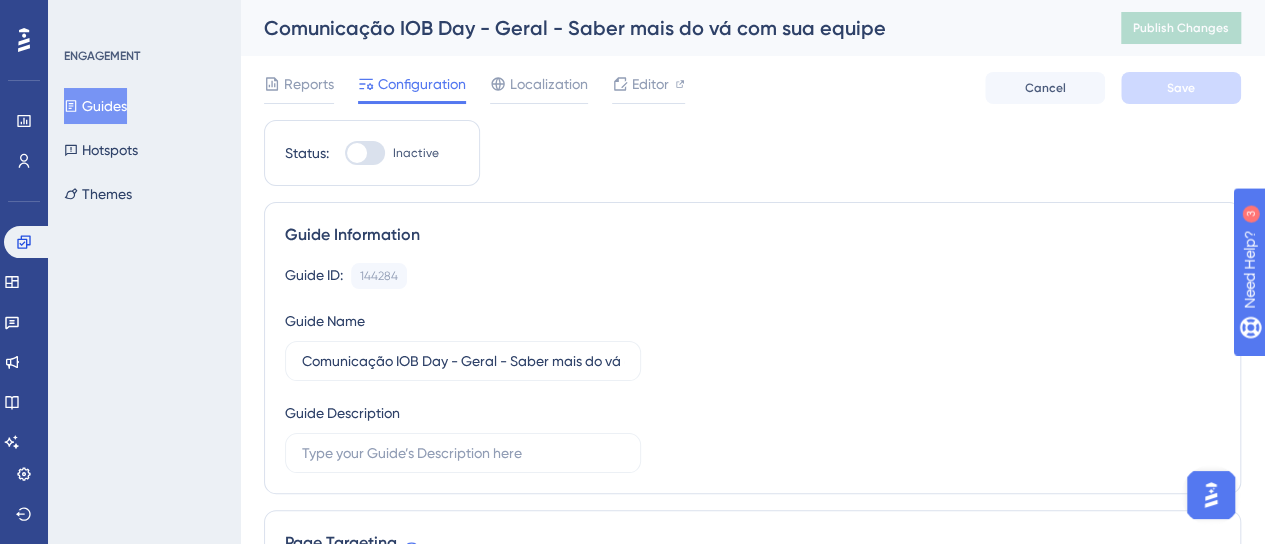 click on "Guides" at bounding box center [95, 106] 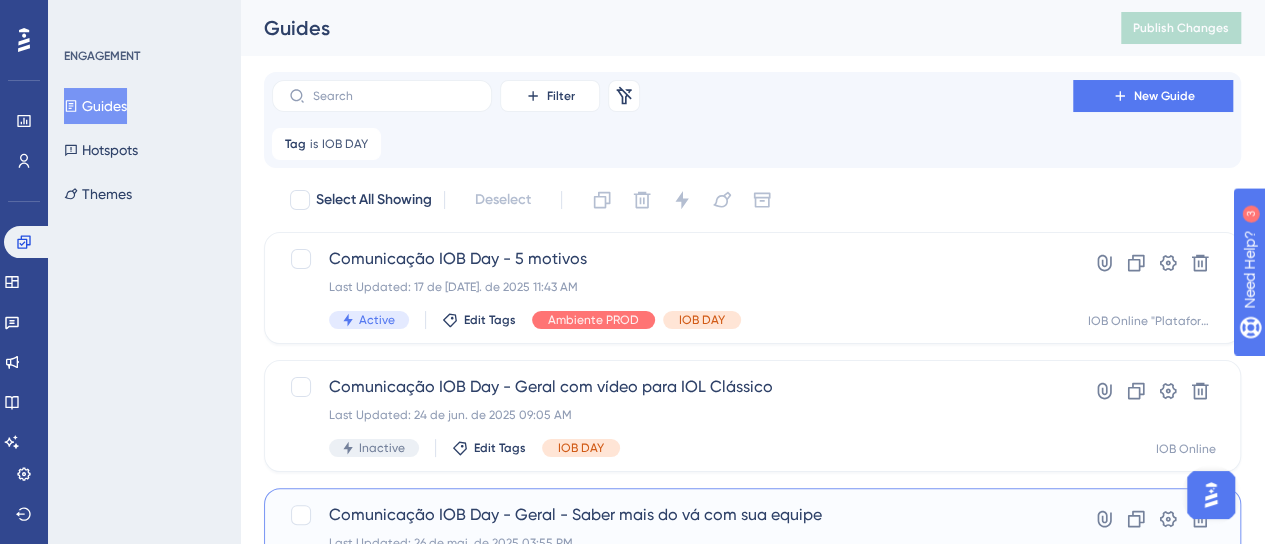 click on "Comunicação IOB Day - Geral - Saber mais do vá com sua equipe Last Updated: 26 de mai. de 2025 03:55 PM Inactive Edit Tags IOB DAY" at bounding box center (672, 544) 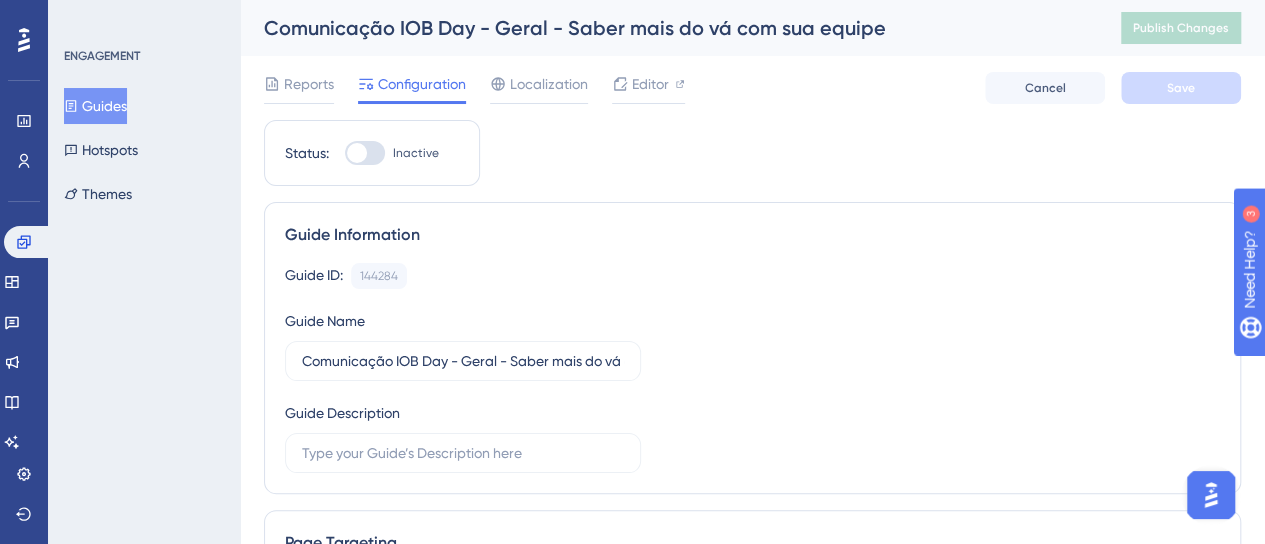 click on "IOB Ponto" at bounding box center (395, 1909) 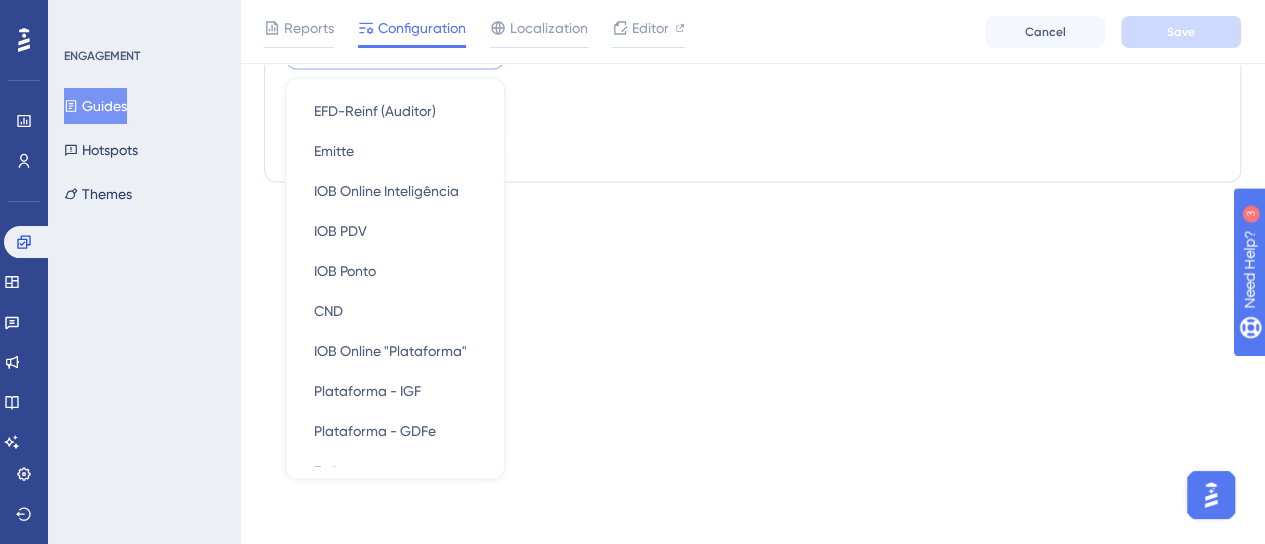 click on "Performance Users Engagement Widgets Feedback Product Updates Knowledge Base AI Assistant Settings Logout ENGAGEMENT Guides Hotspots Themes Comunicação IOB Day - Geral - Saber mais do vá com sua equipe Publish Changes Reports Configuration Localization Editor Cancel Save Status: Inactive Guide Information Guide ID: 144284 Copy Guide Name Comunicação IOB Day - Geral - Saber mais do vá com sua equipe Guide Description Page Targeting
On which pages should the guide be visible to your end users?
Choose A Rule URL equals [URL][DOMAIN_NAME] Add a Target Audience Segmentation Which segment of the audience would you like to show this guide to? All Users Custom Segment Only Me Trigger You can trigger your guide automatically when the target URL is visited,
and/or use the custom triggers. Auto-Trigger Set the Appear Frequency Only Once Set the Display Priority Medium Custom Triggers Scheduling Schedule a time period Redirection Container" at bounding box center [632, -1868] 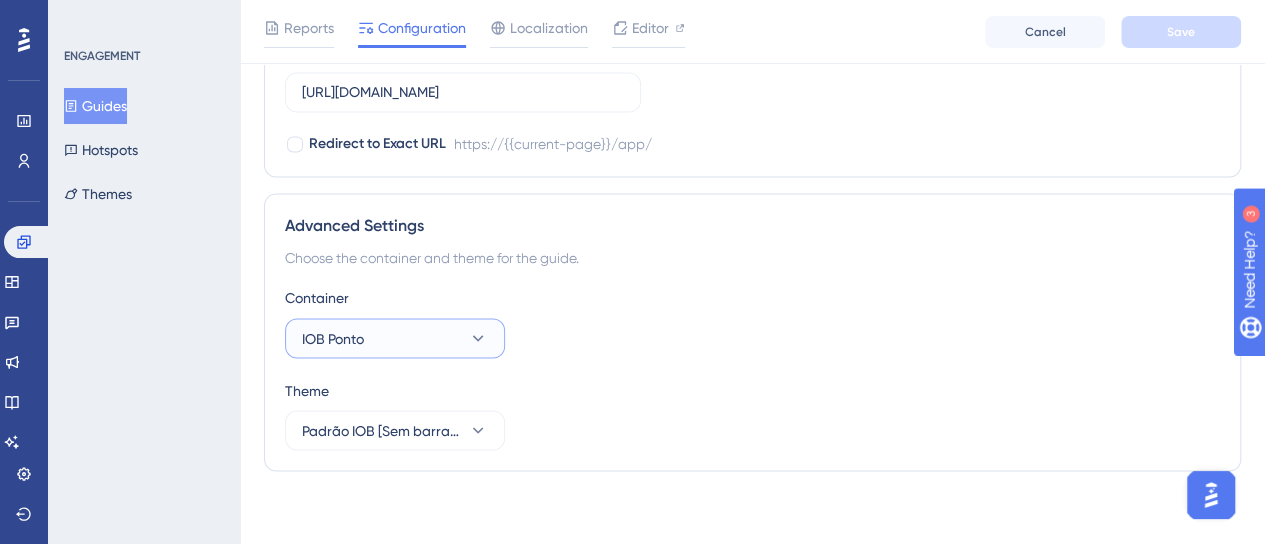 click on "IOB Ponto" at bounding box center [395, 338] 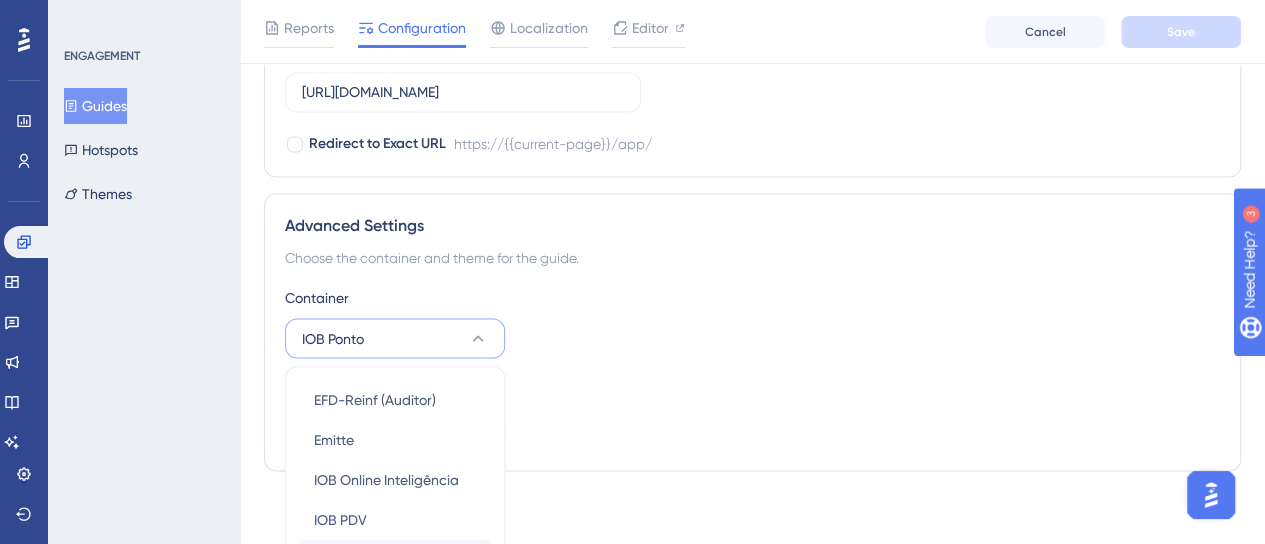 scroll, scrollTop: 1864, scrollLeft: 0, axis: vertical 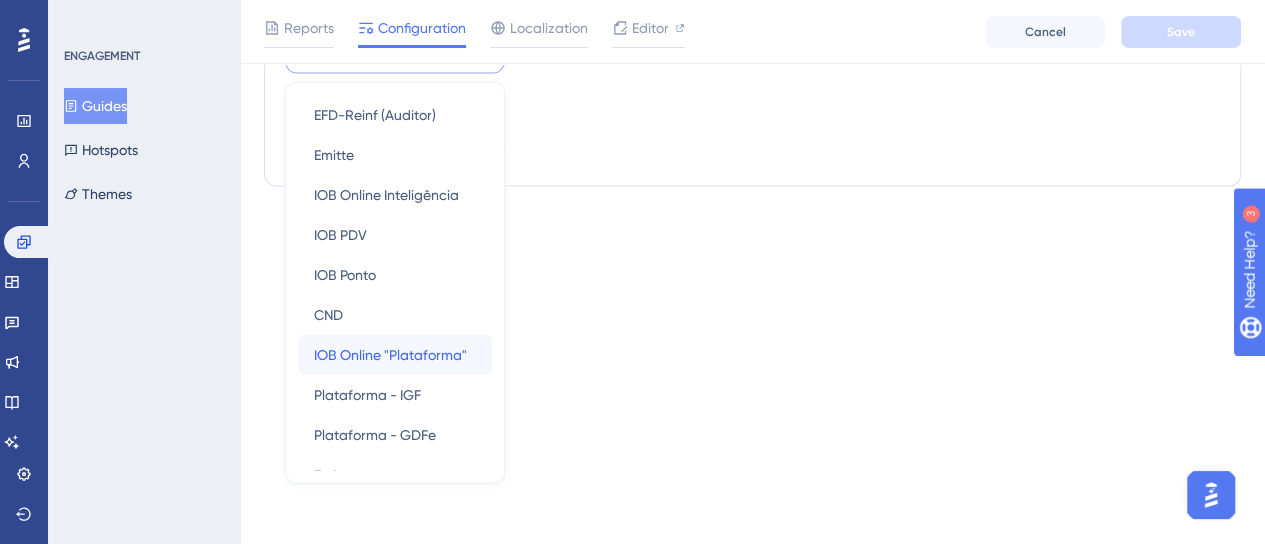 click on "IOB Online "Plataforma"" at bounding box center (390, 354) 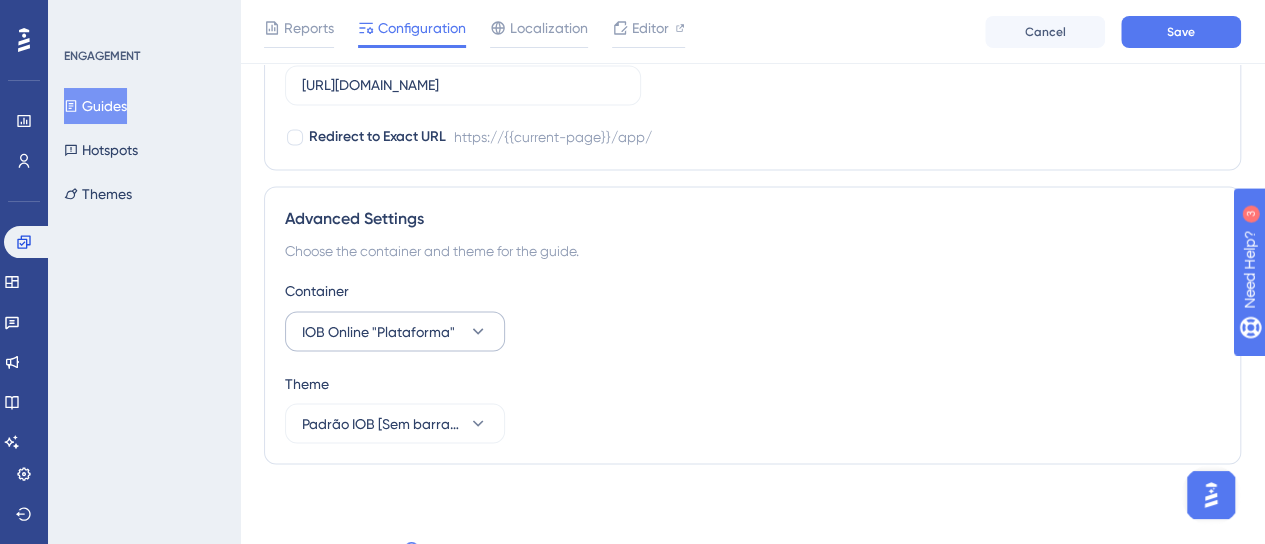 scroll, scrollTop: 1579, scrollLeft: 0, axis: vertical 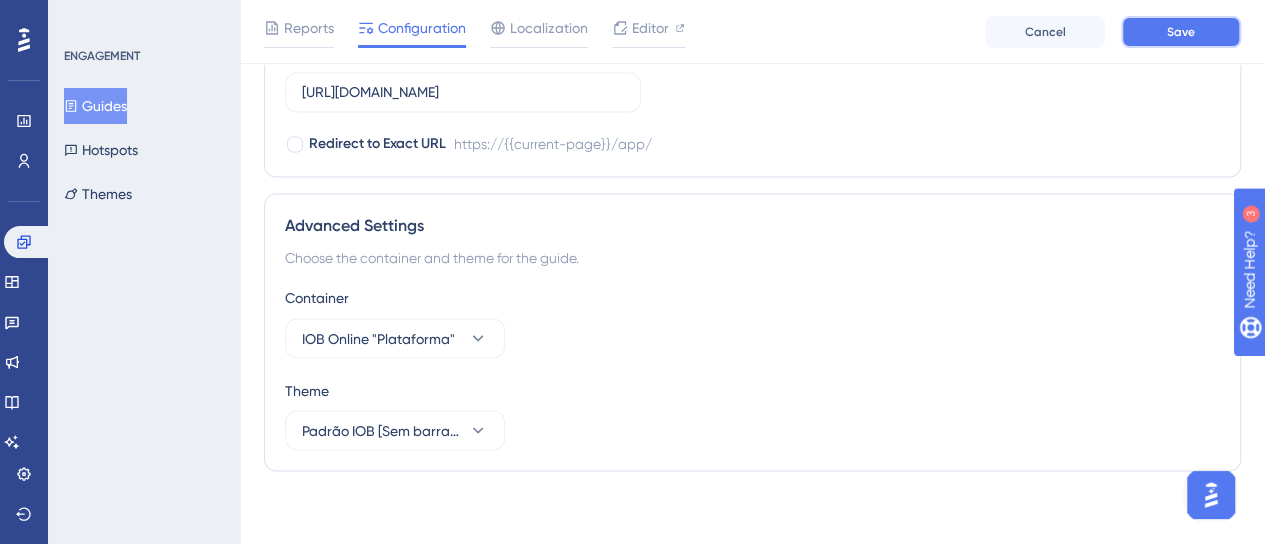 click on "Save" at bounding box center (1181, 32) 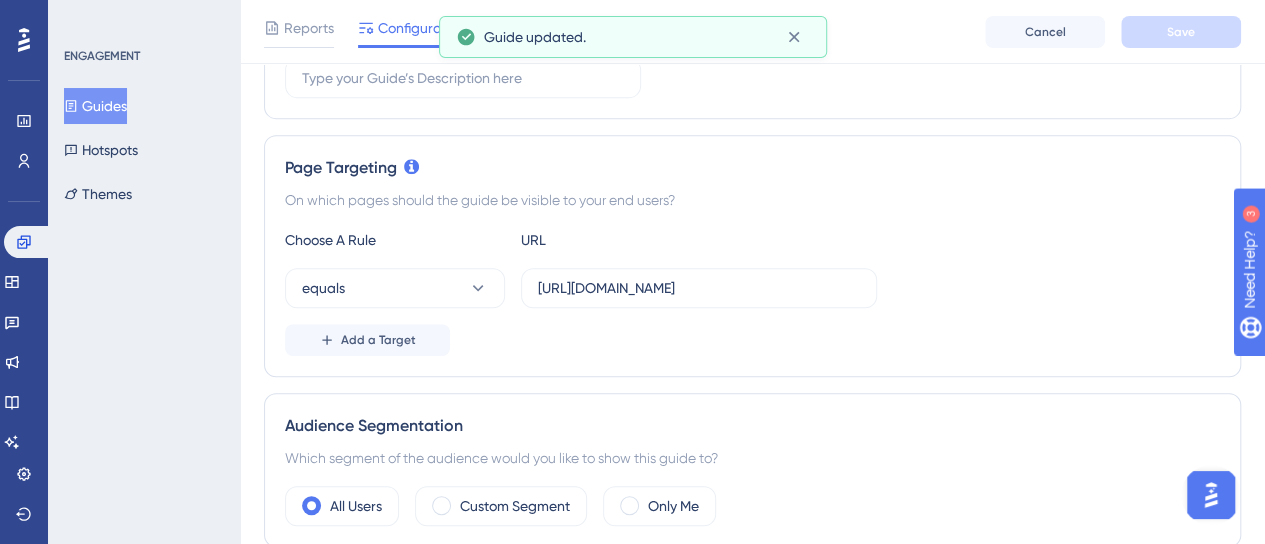 scroll, scrollTop: 0, scrollLeft: 0, axis: both 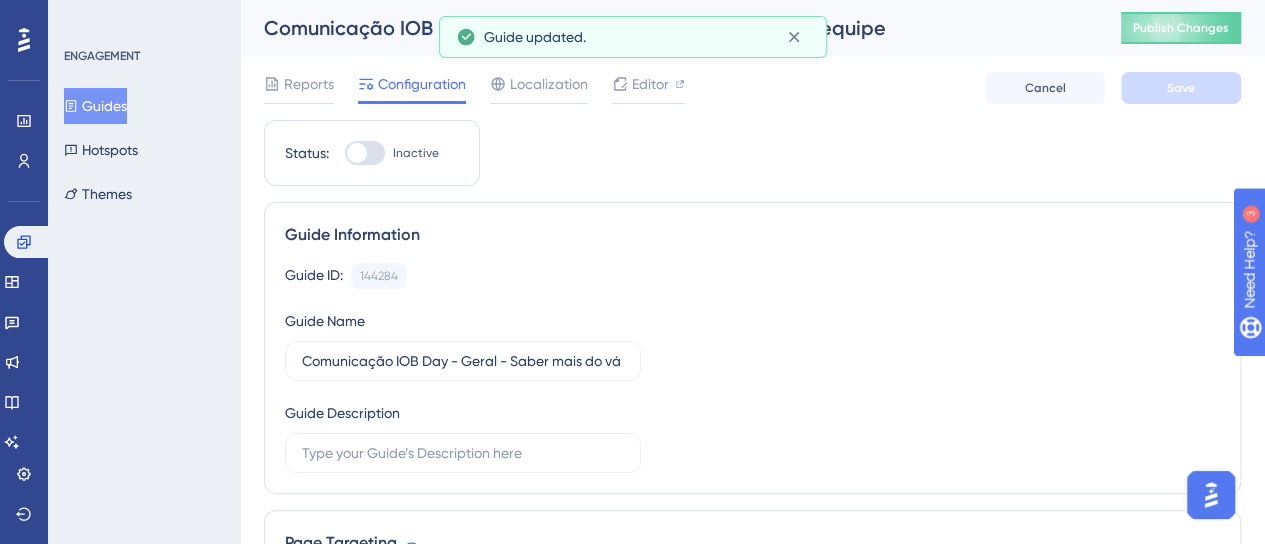 click on "Guides" at bounding box center (95, 106) 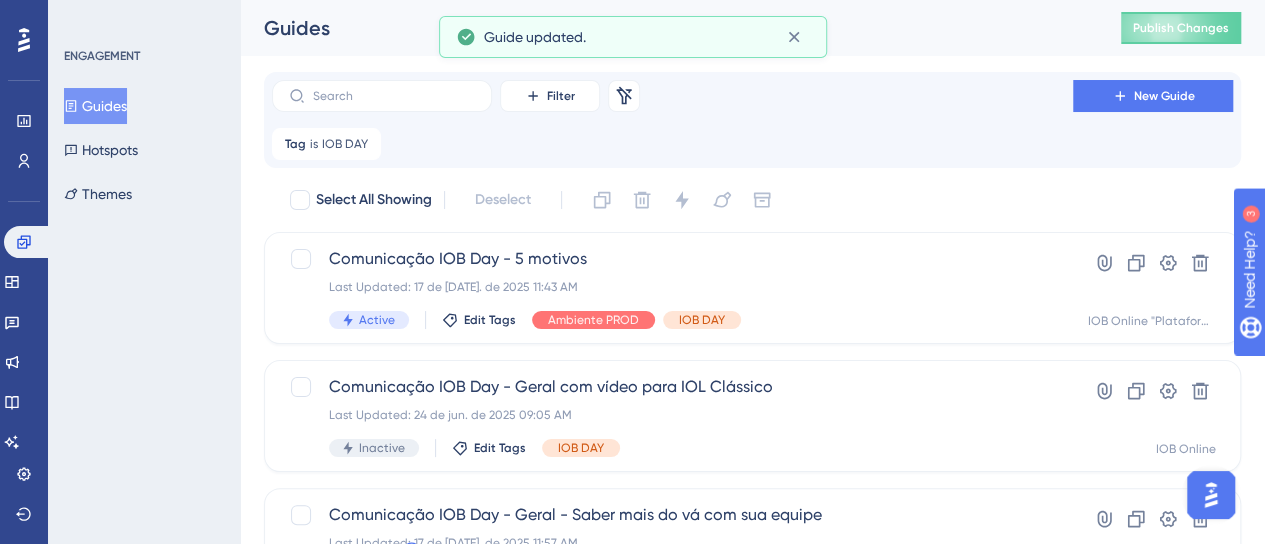 click on "Guides" at bounding box center (95, 106) 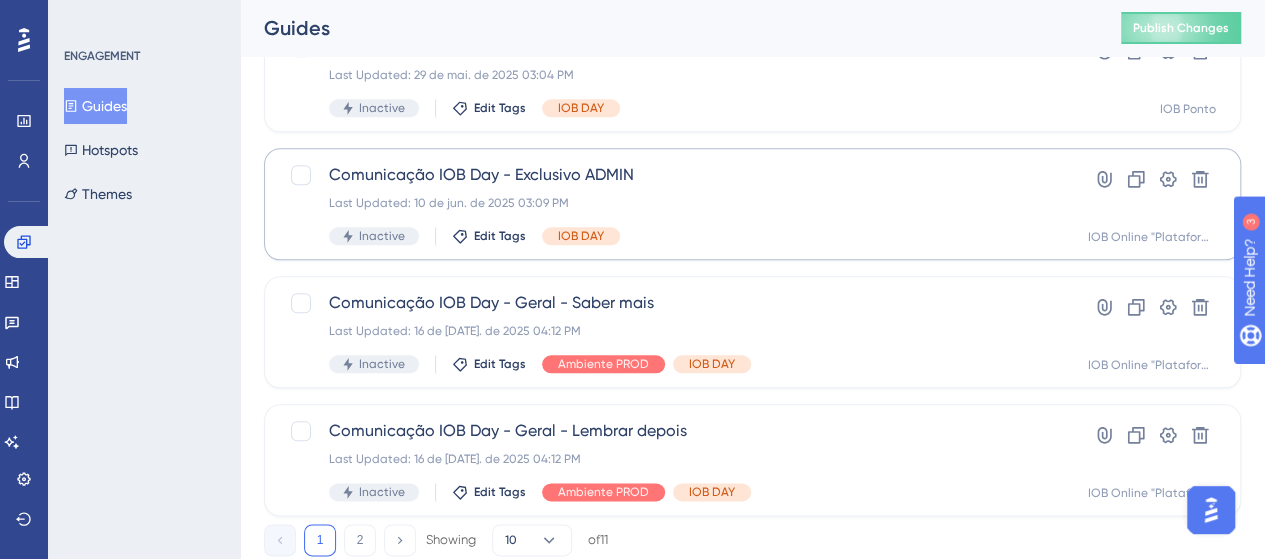 scroll, scrollTop: 856, scrollLeft: 0, axis: vertical 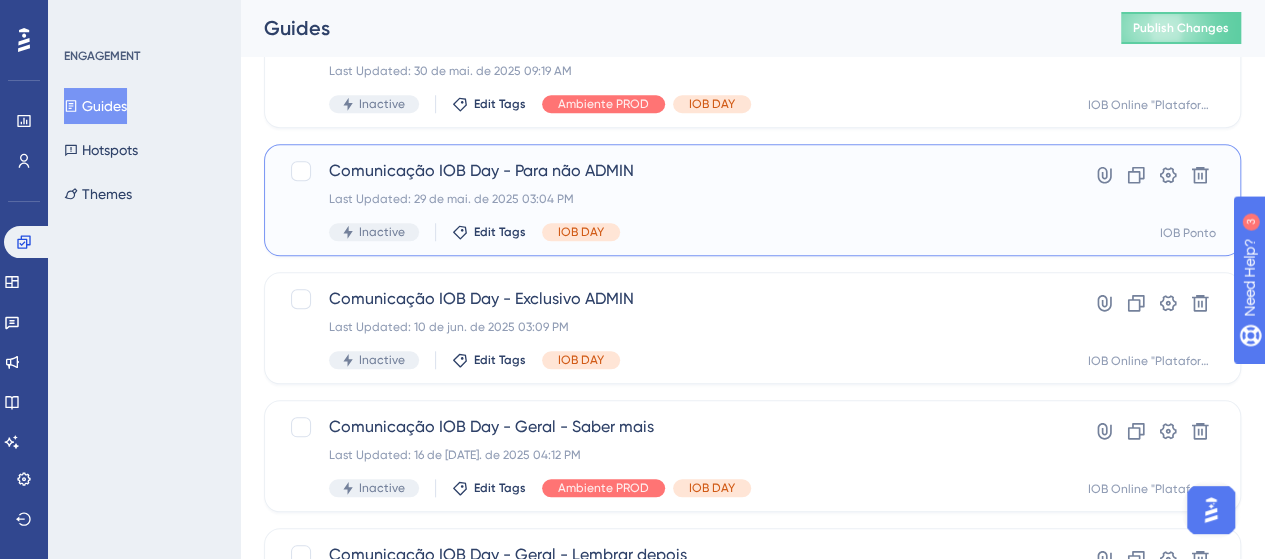 click on "Comunicação IOB Day - Para não ADMIN" at bounding box center (672, 171) 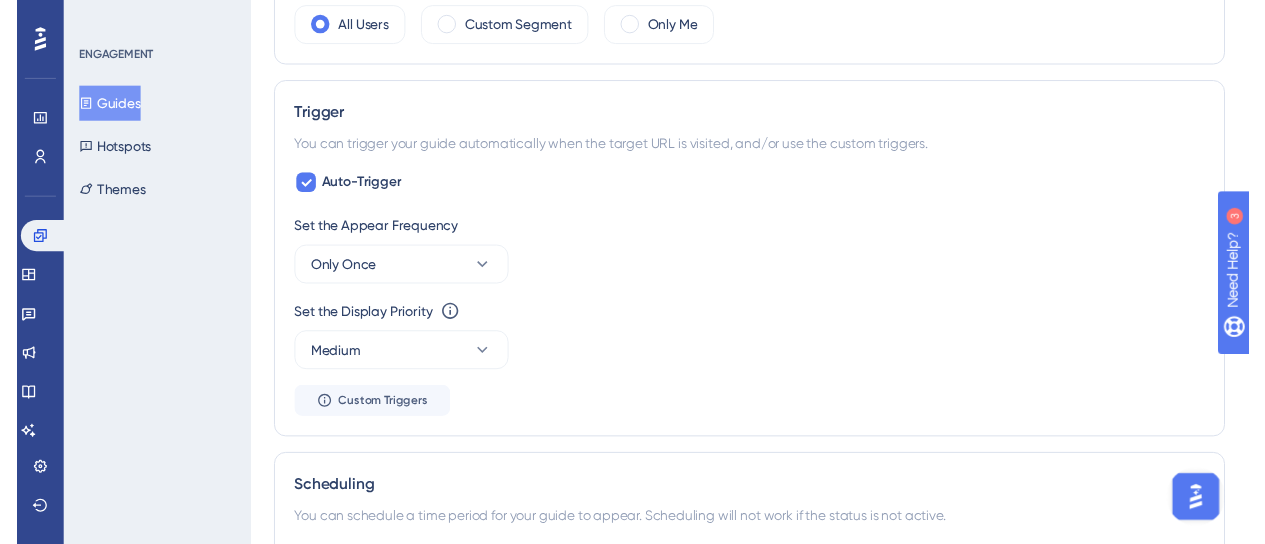 scroll, scrollTop: 0, scrollLeft: 0, axis: both 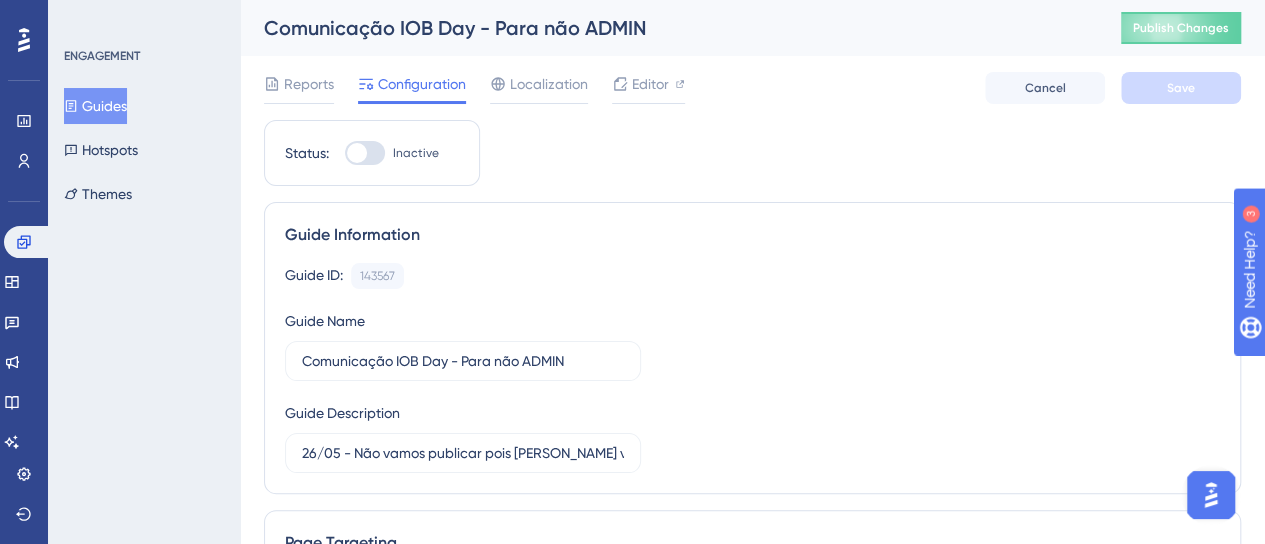 click on "IOB Ponto" at bounding box center [395, 1909] 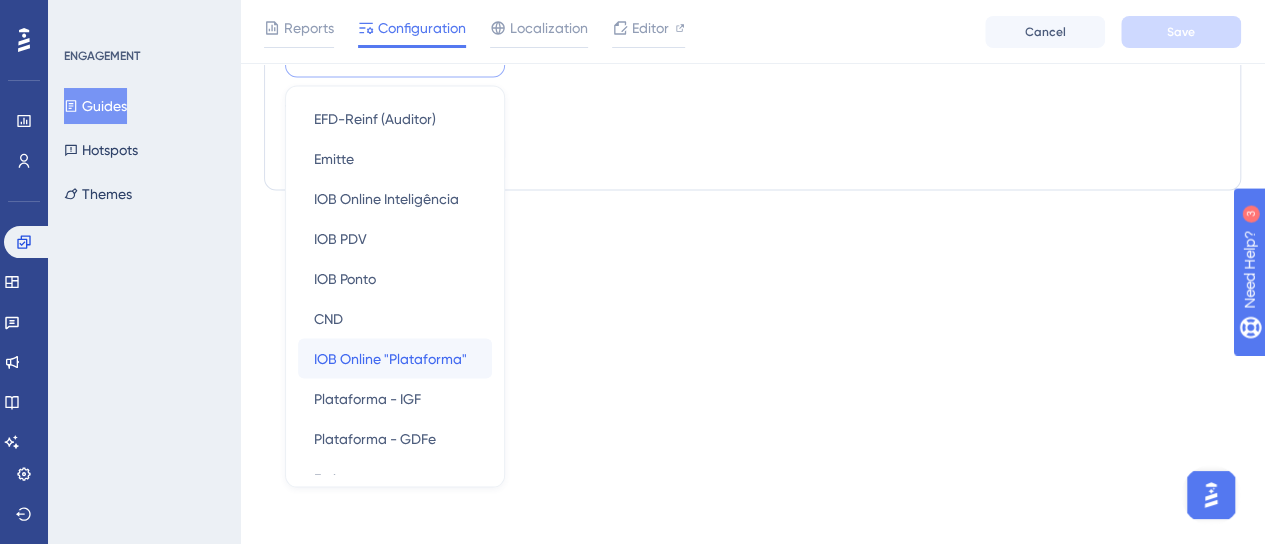 click on "IOB Online "Plataforma"" at bounding box center [390, 358] 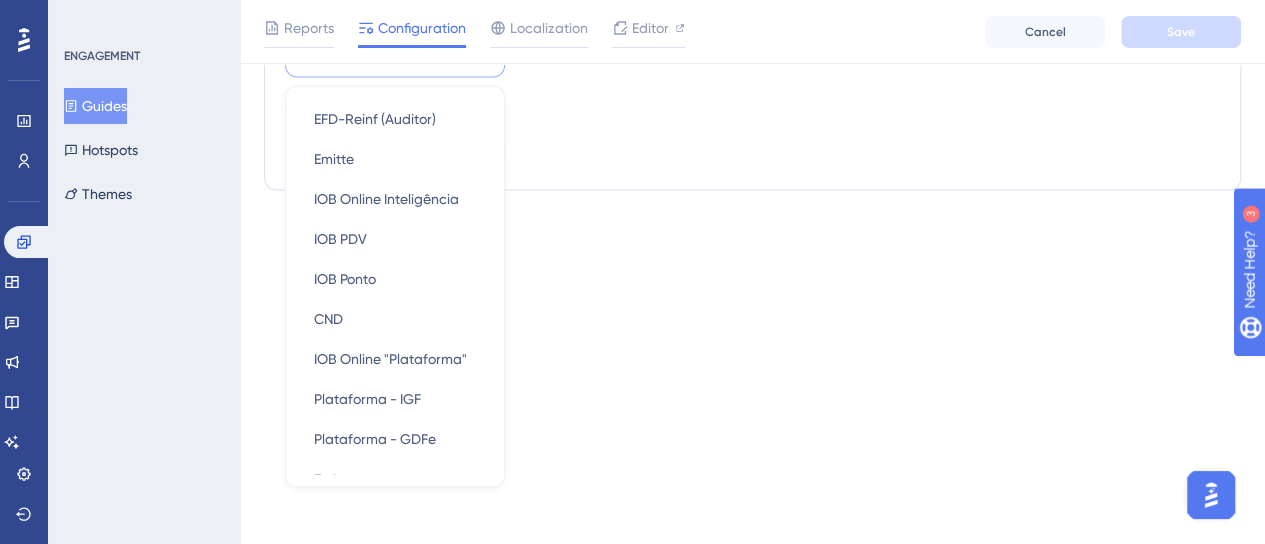 scroll, scrollTop: 1579, scrollLeft: 0, axis: vertical 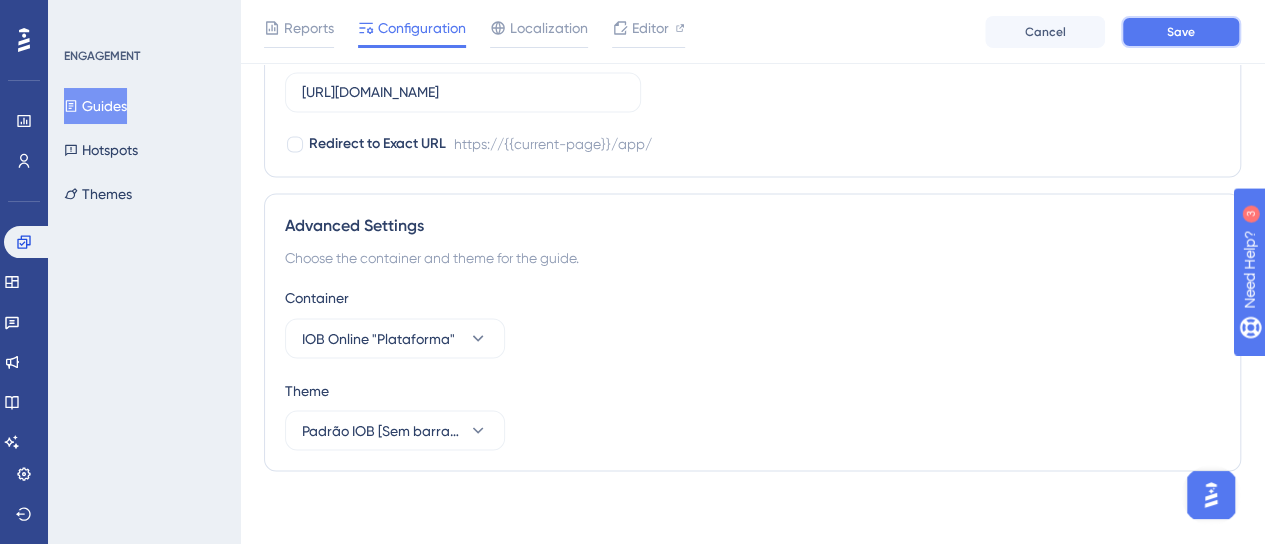 click on "Save" at bounding box center (1181, 32) 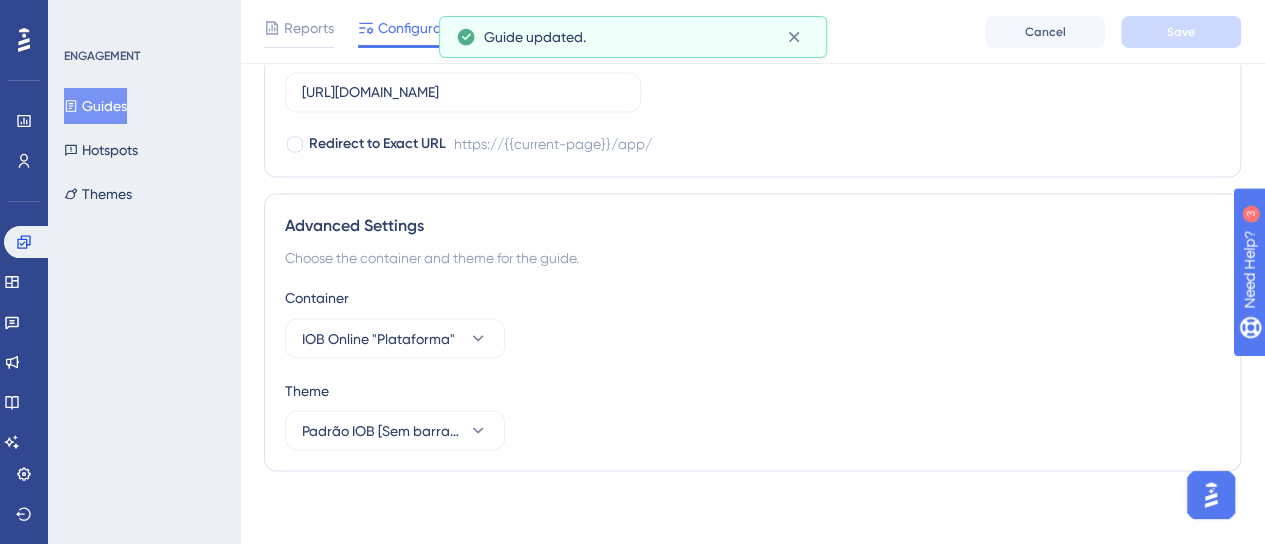click on "Guides Hotspots Themes" at bounding box center [145, 150] 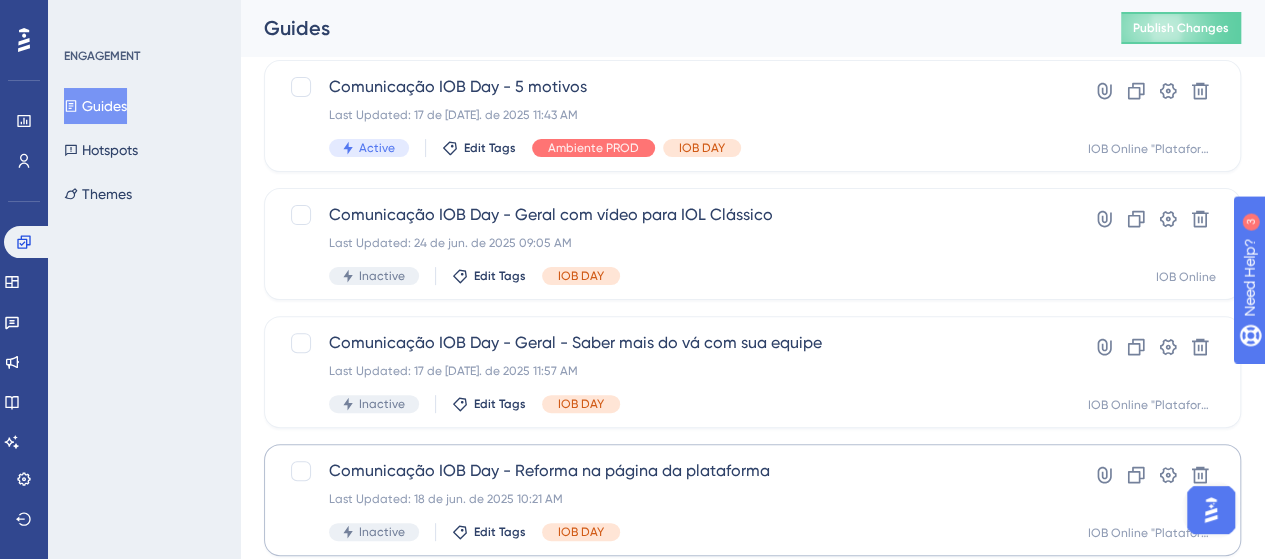 scroll, scrollTop: 140, scrollLeft: 0, axis: vertical 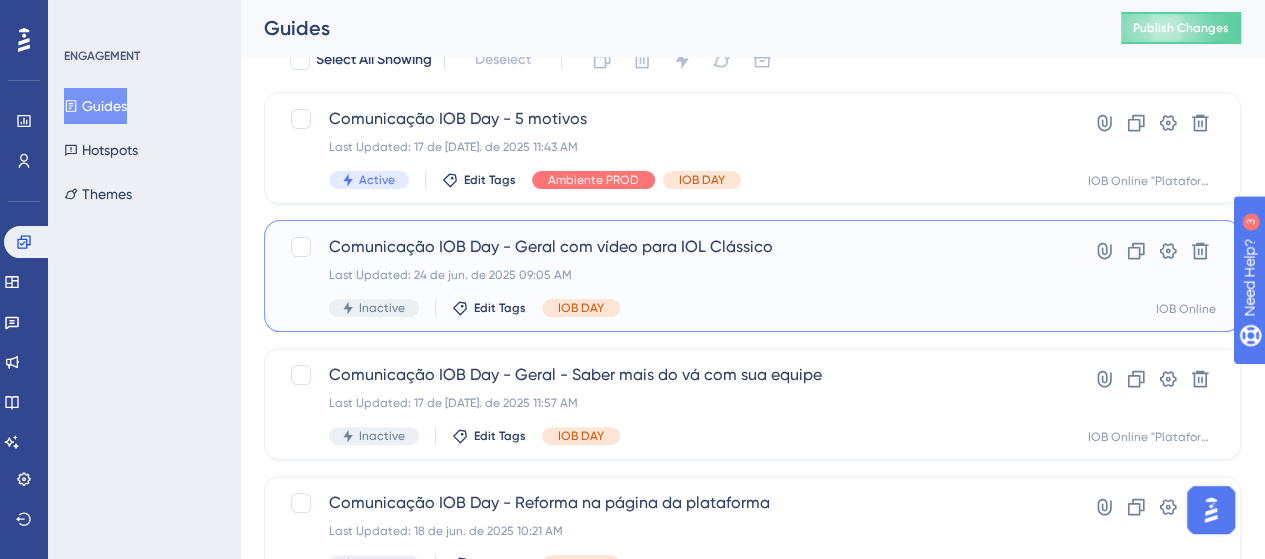 click on "Last Updated: 24 de jun. de 2025 09:05 AM" at bounding box center (672, 275) 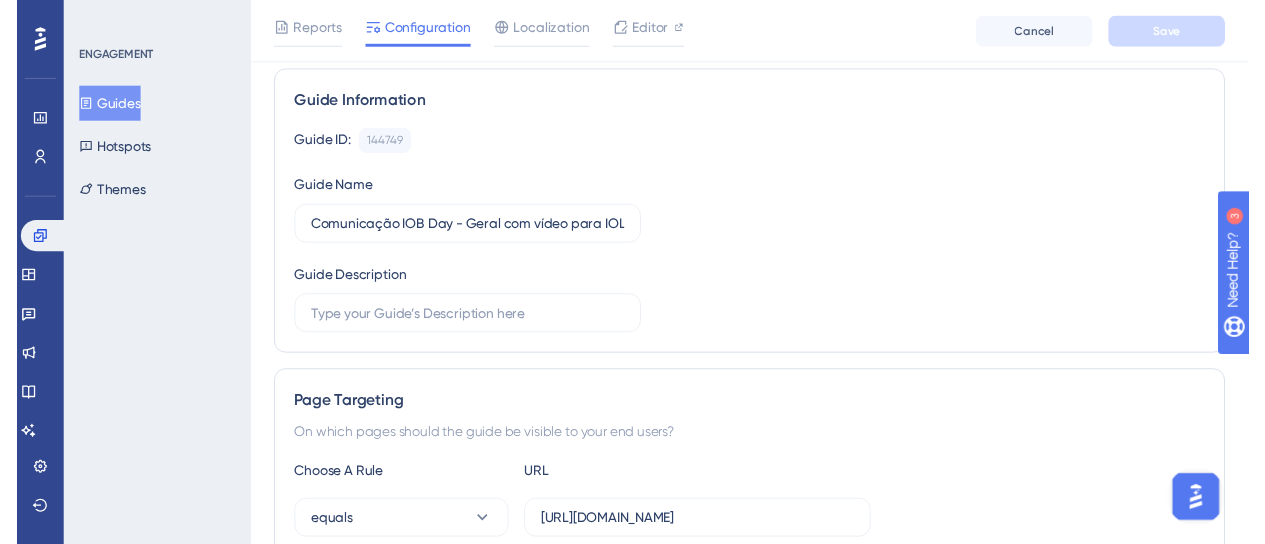 scroll, scrollTop: 0, scrollLeft: 0, axis: both 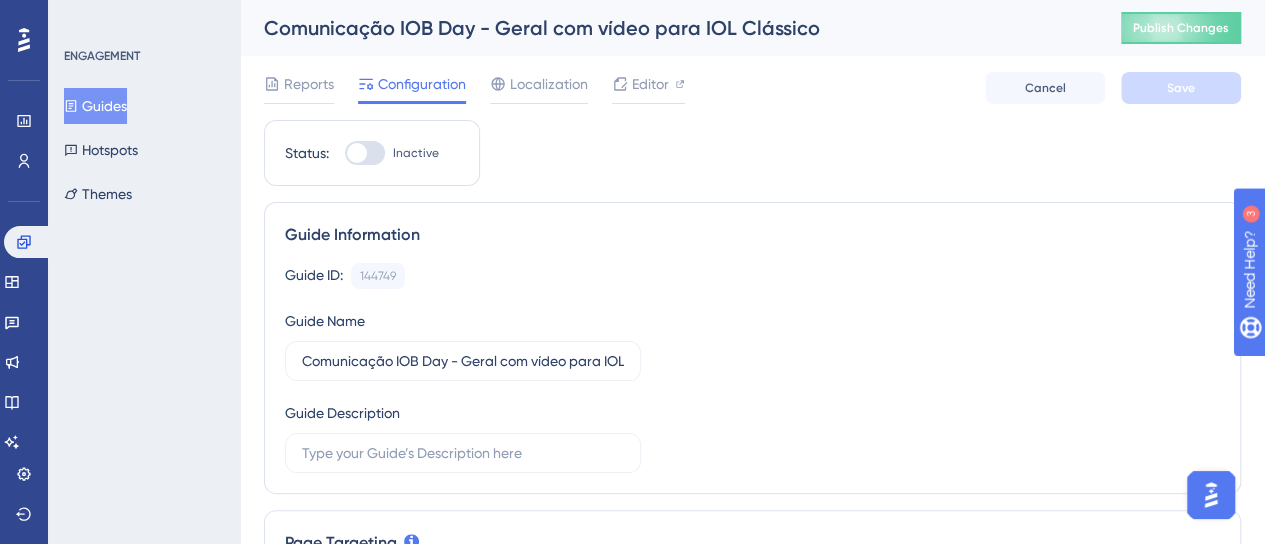 click on "Reports Configuration Localization Editor Cancel Save" at bounding box center [752, 88] 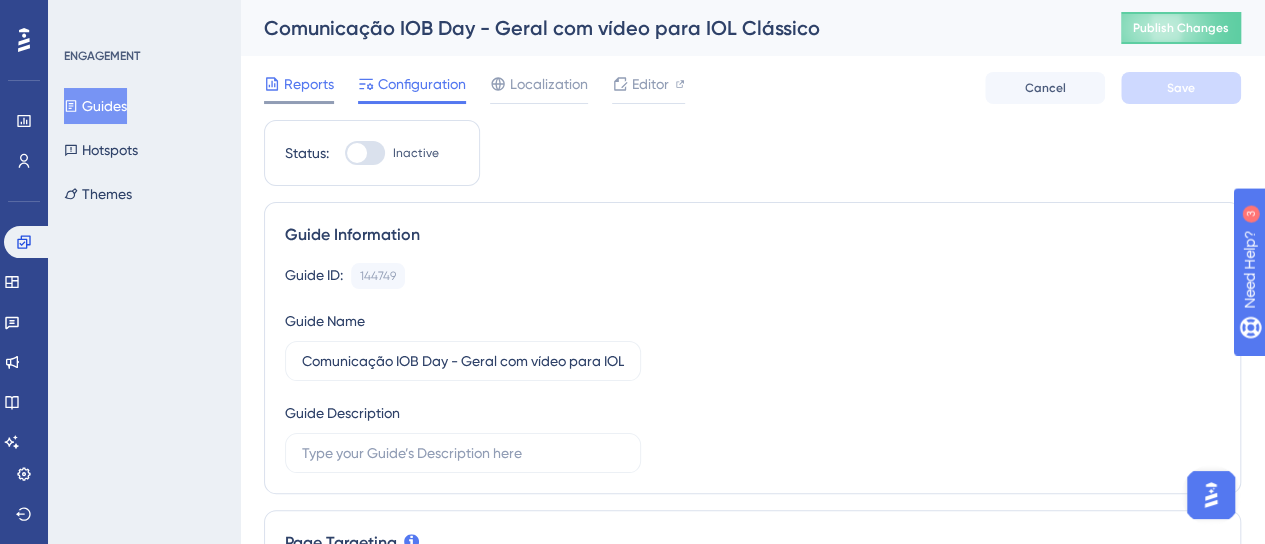click on "Reports" at bounding box center (309, 84) 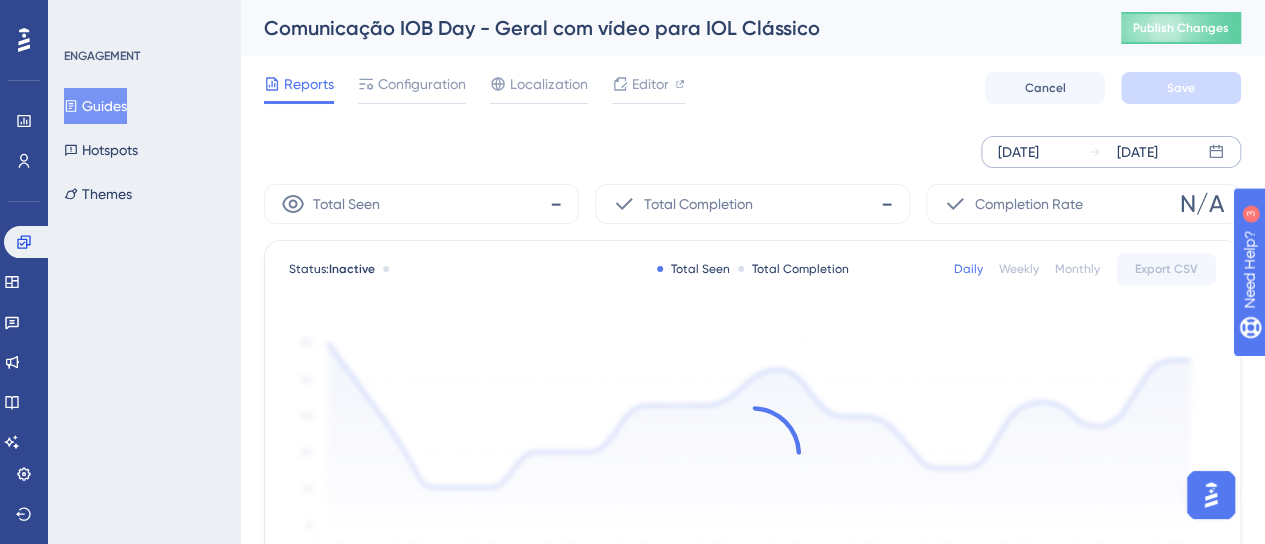 click 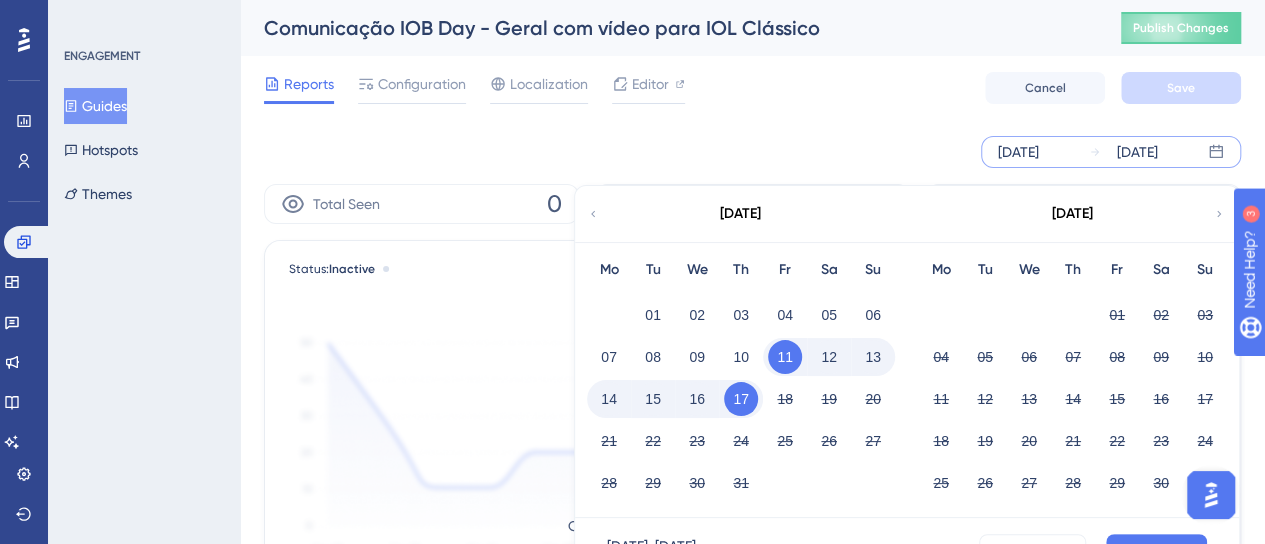 click 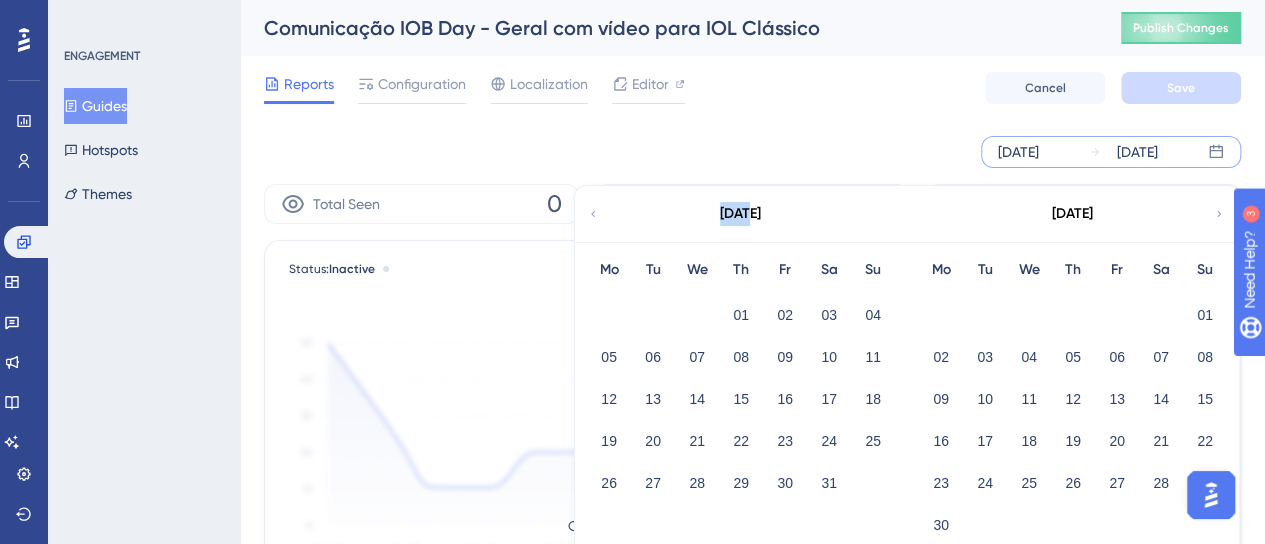 click 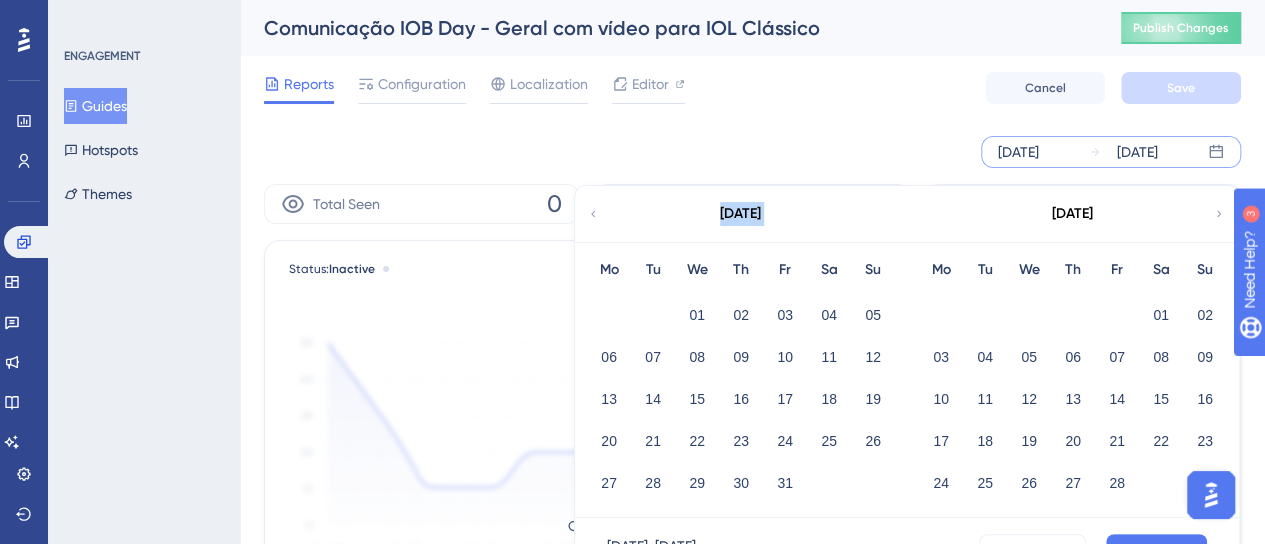 click 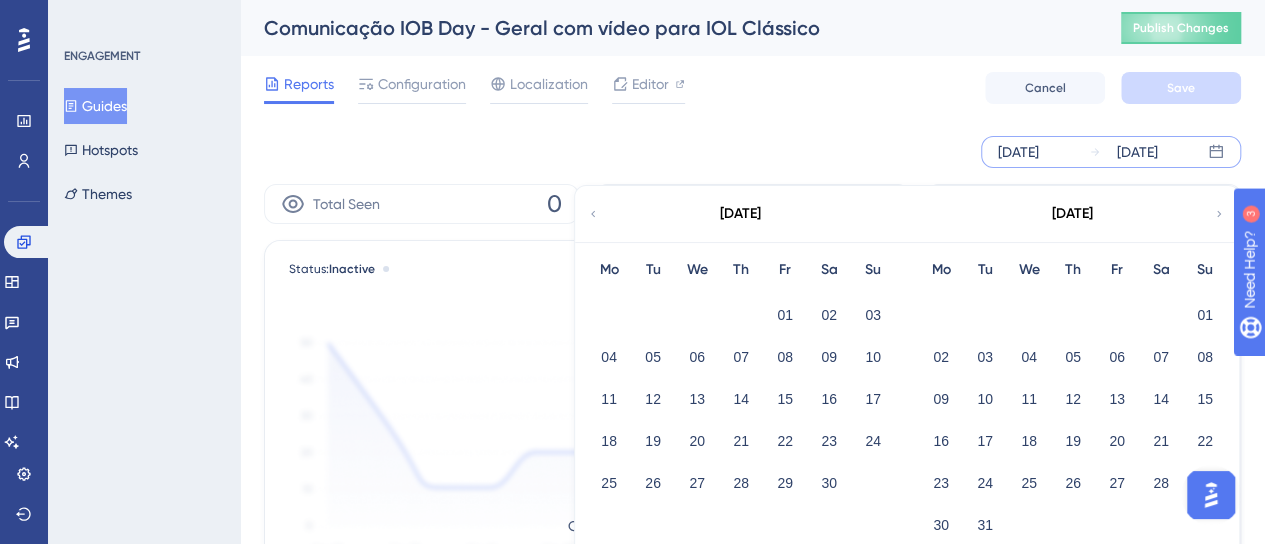click 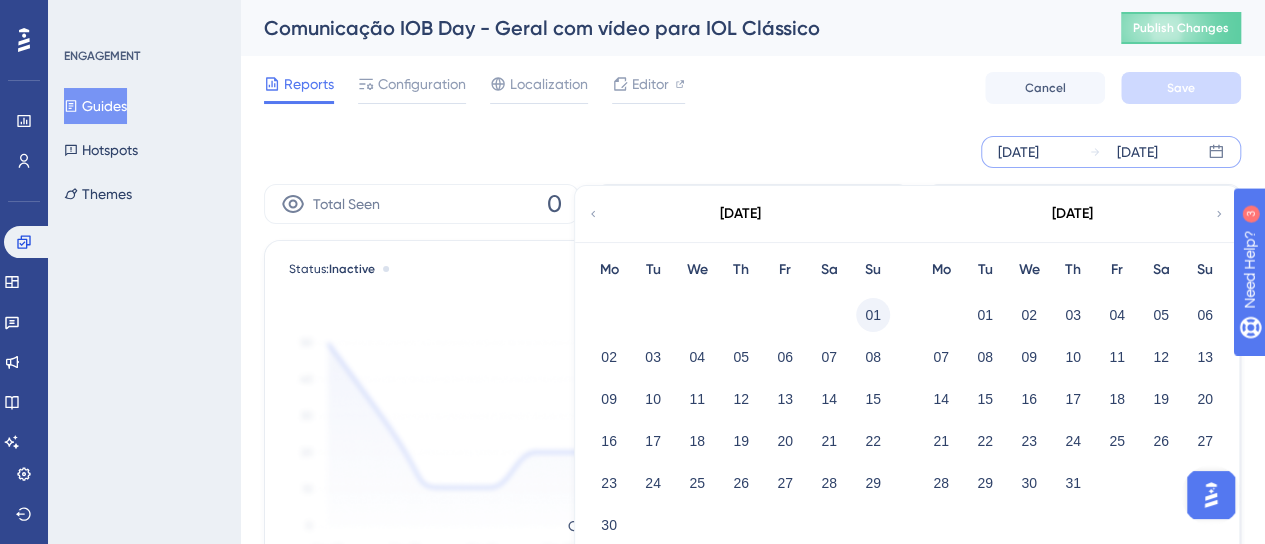 click on "01" at bounding box center [873, 315] 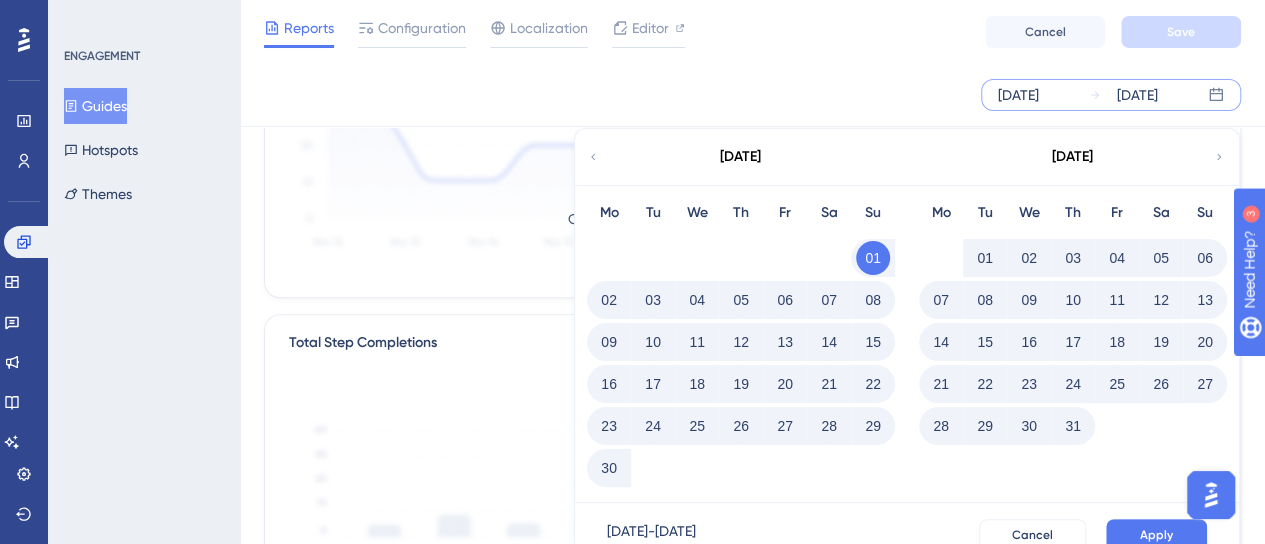 scroll, scrollTop: 300, scrollLeft: 0, axis: vertical 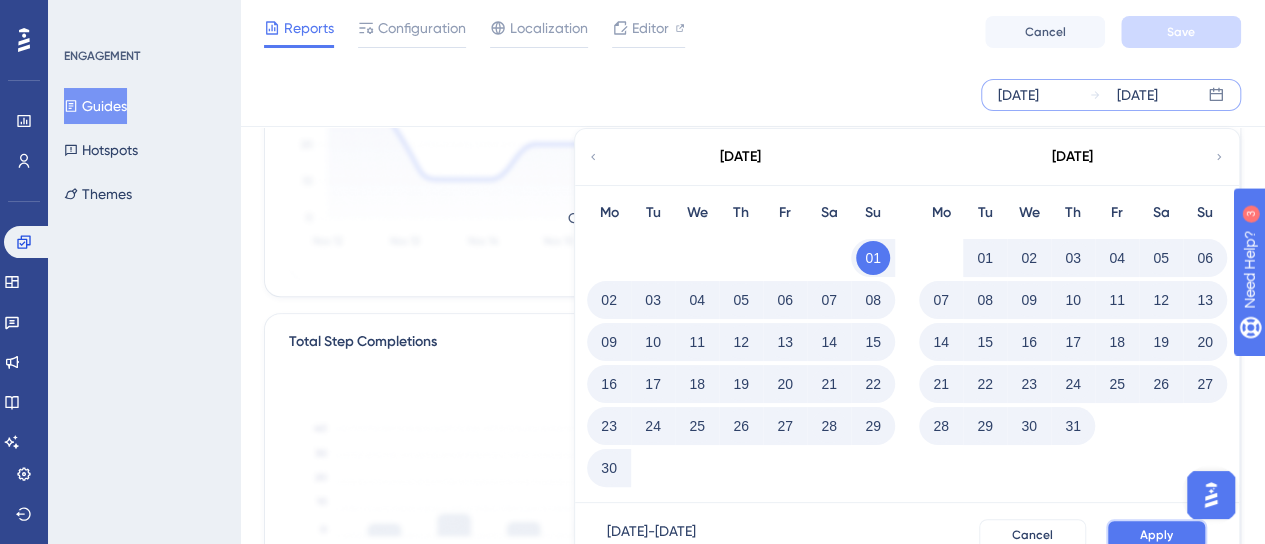 click on "Apply" at bounding box center (1156, 535) 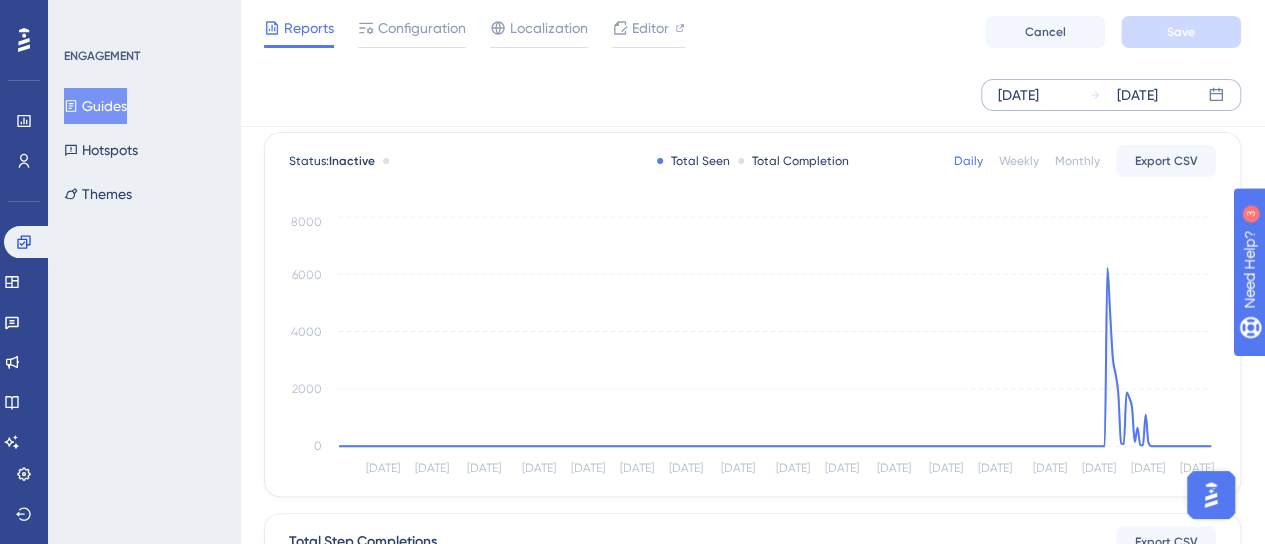 scroll, scrollTop: 0, scrollLeft: 0, axis: both 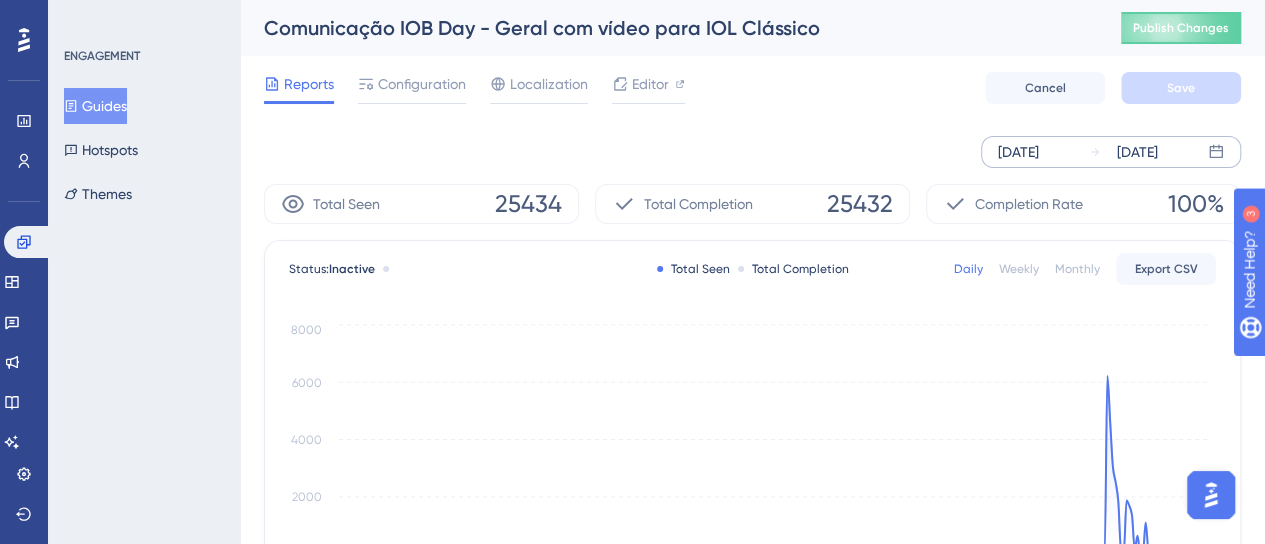click on "Guides" at bounding box center (95, 106) 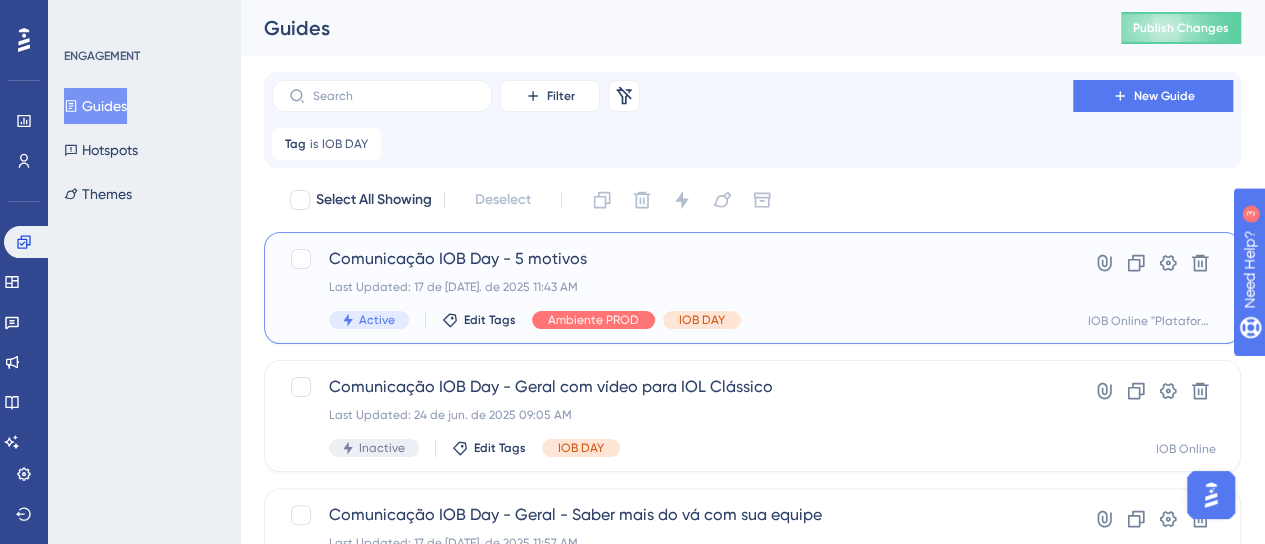 click on "Comunicação IOB Day - 5 motivos Last Updated: 17 de [DATE]. de 2025 11:43 AM Active Edit Tags Ambiente PROD IOB DAY" at bounding box center [672, 288] 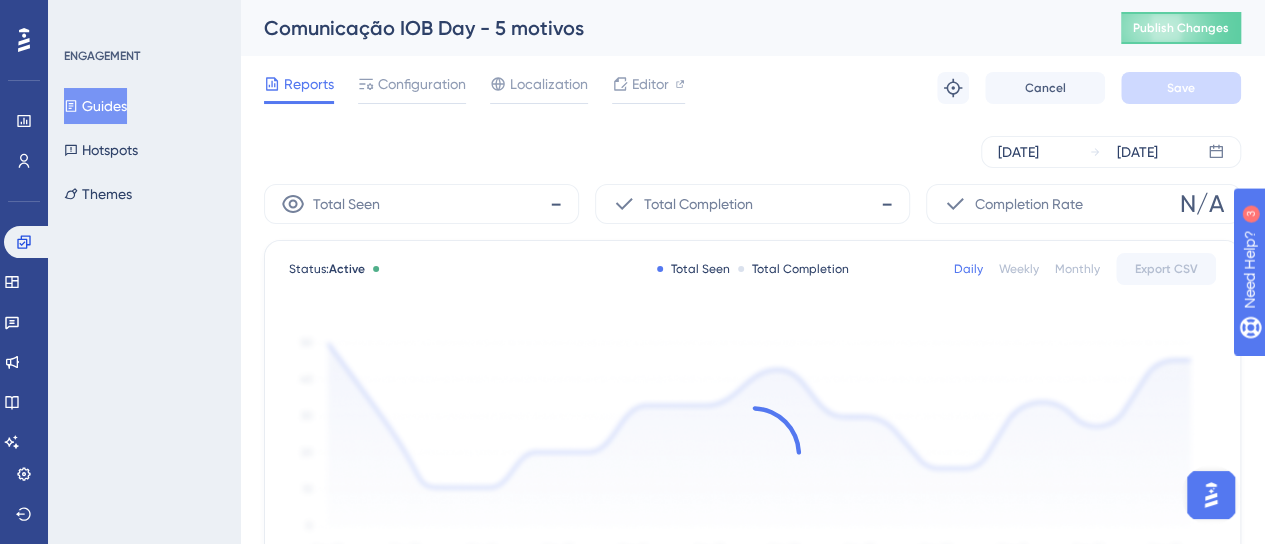 click on "[DATE]" at bounding box center (1123, 152) 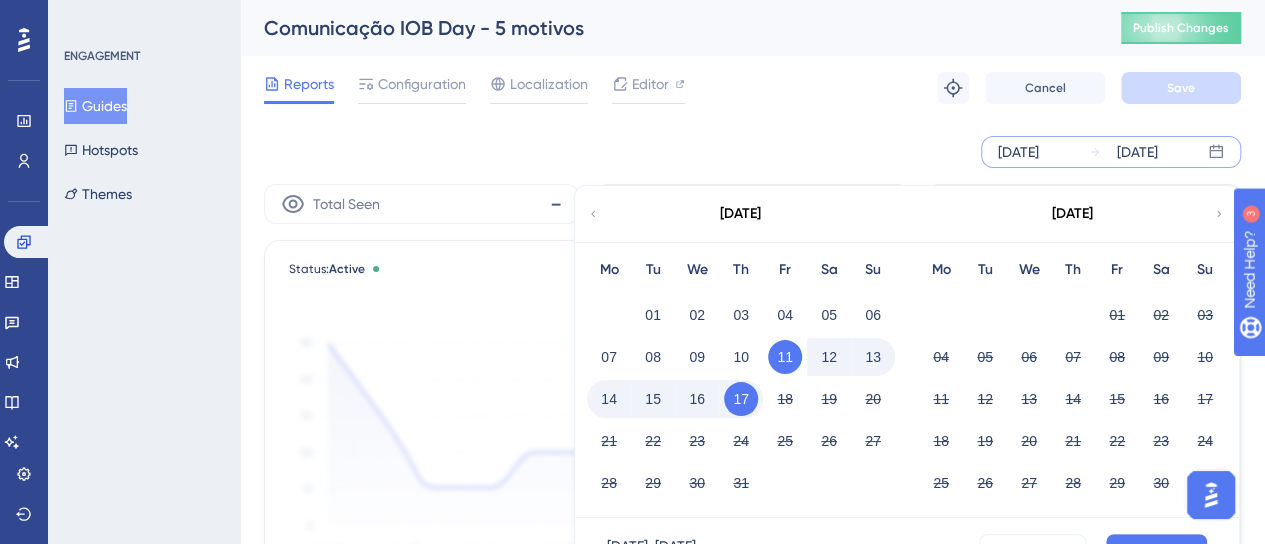 click 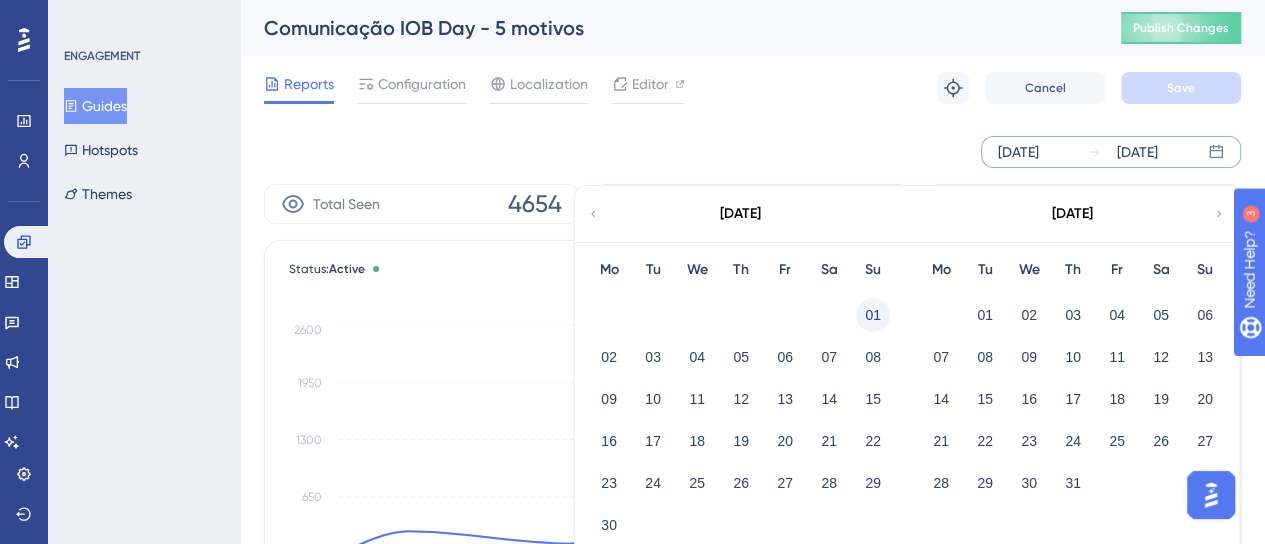 click on "01" at bounding box center (873, 315) 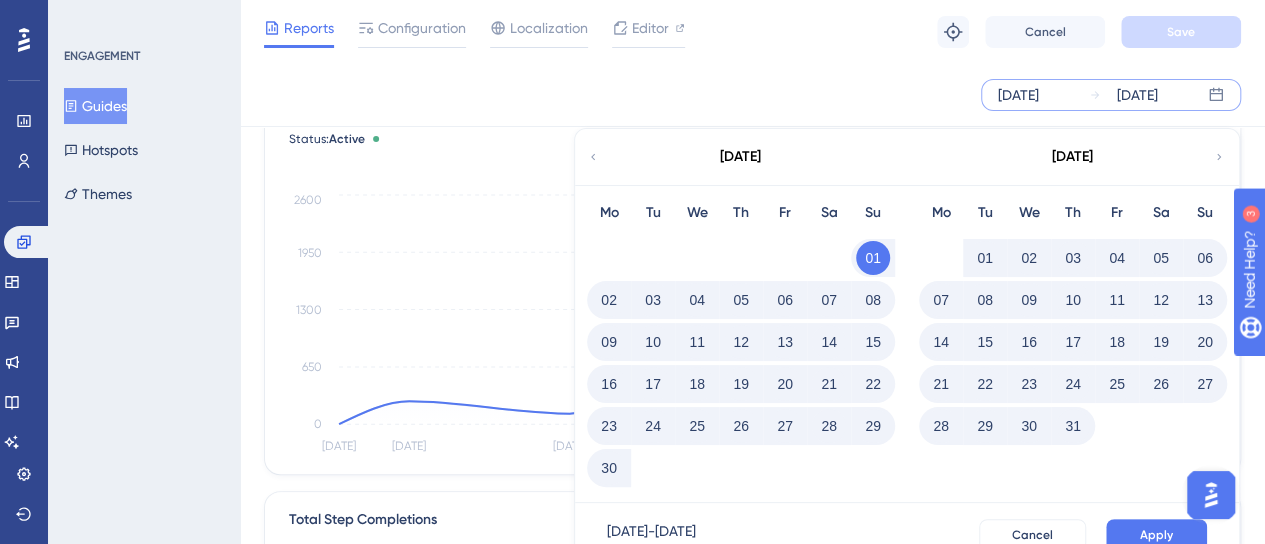 scroll, scrollTop: 200, scrollLeft: 0, axis: vertical 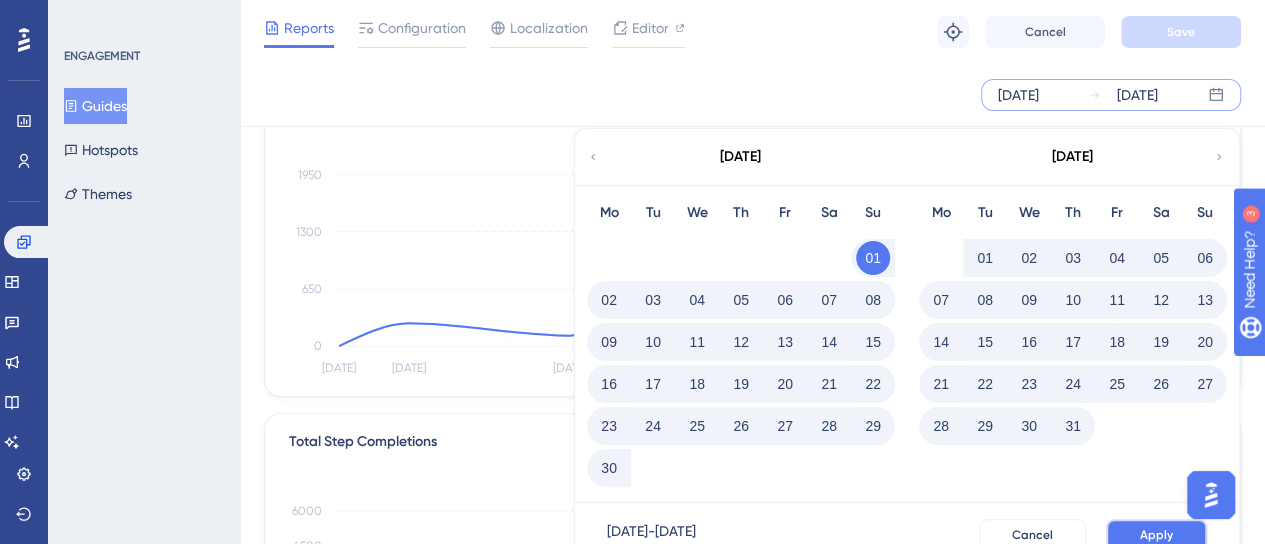 click on "Apply" at bounding box center [1156, 535] 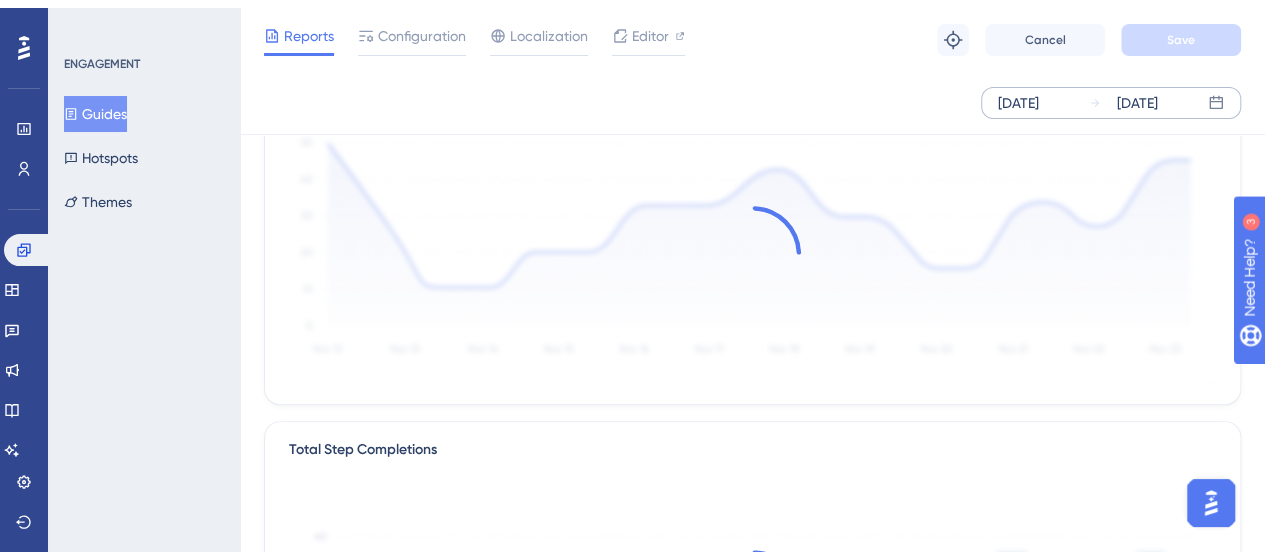 scroll, scrollTop: 0, scrollLeft: 0, axis: both 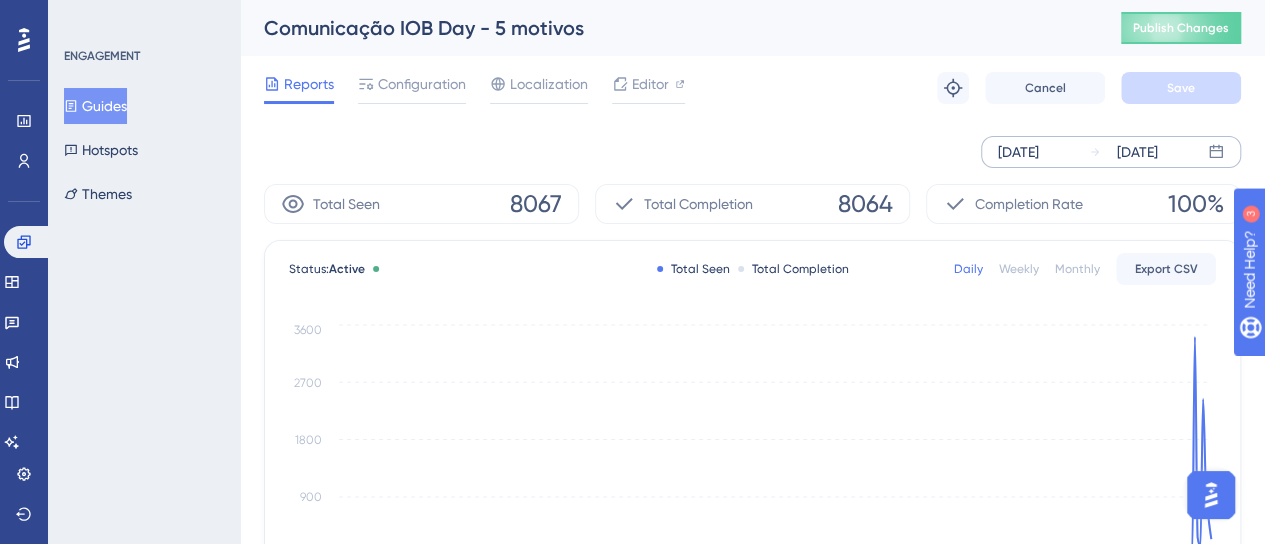 drag, startPoint x: 672, startPoint y: 135, endPoint x: 452, endPoint y: 107, distance: 221.77466 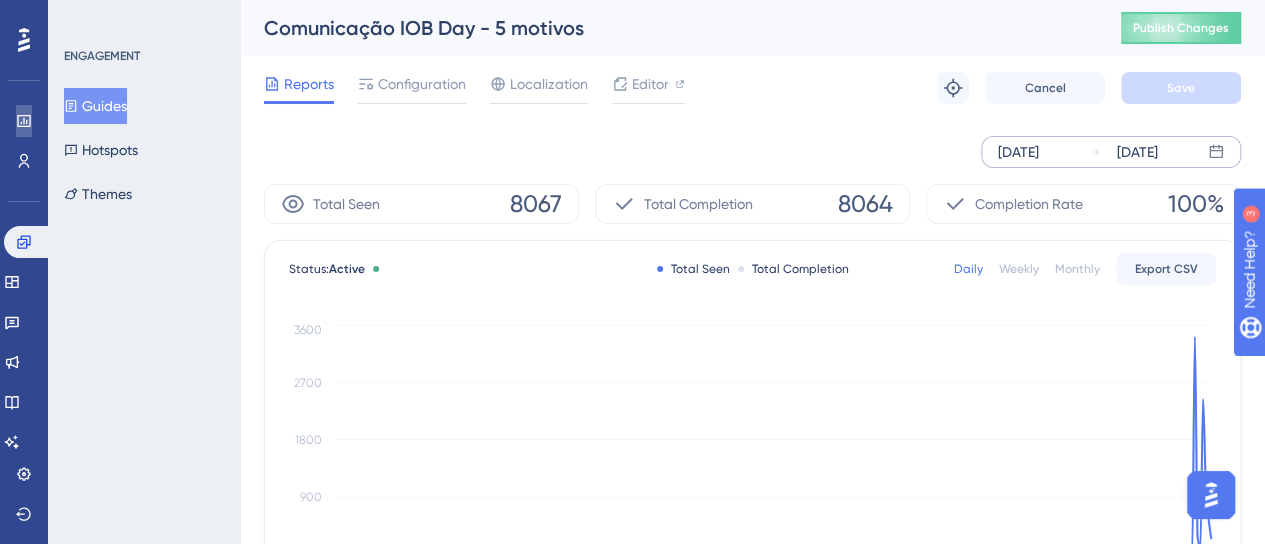 click at bounding box center (24, 121) 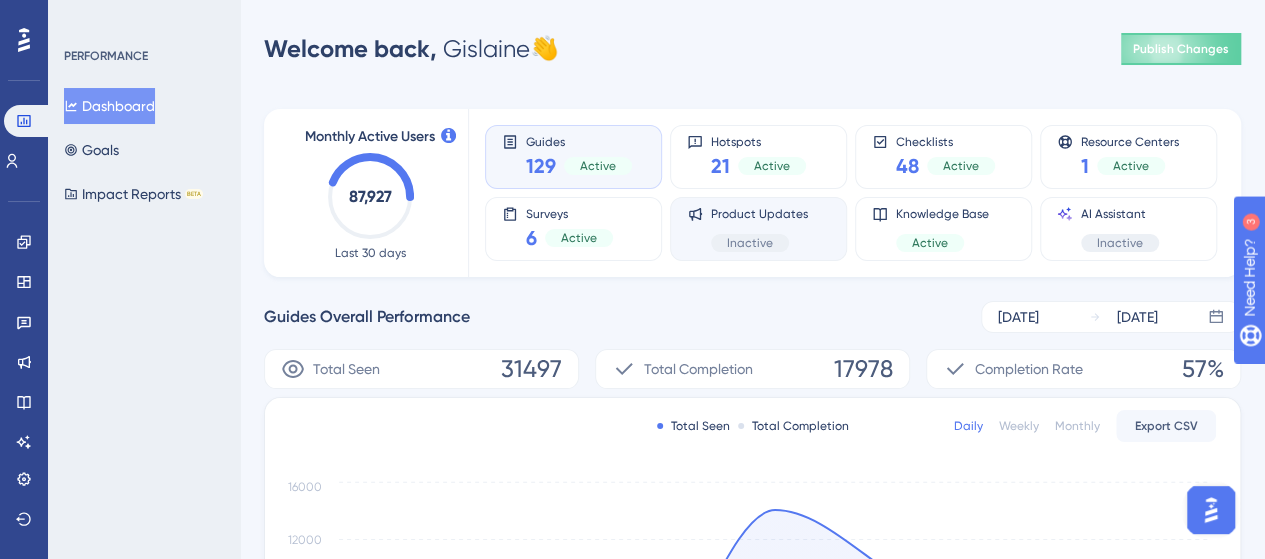 scroll, scrollTop: 0, scrollLeft: 0, axis: both 